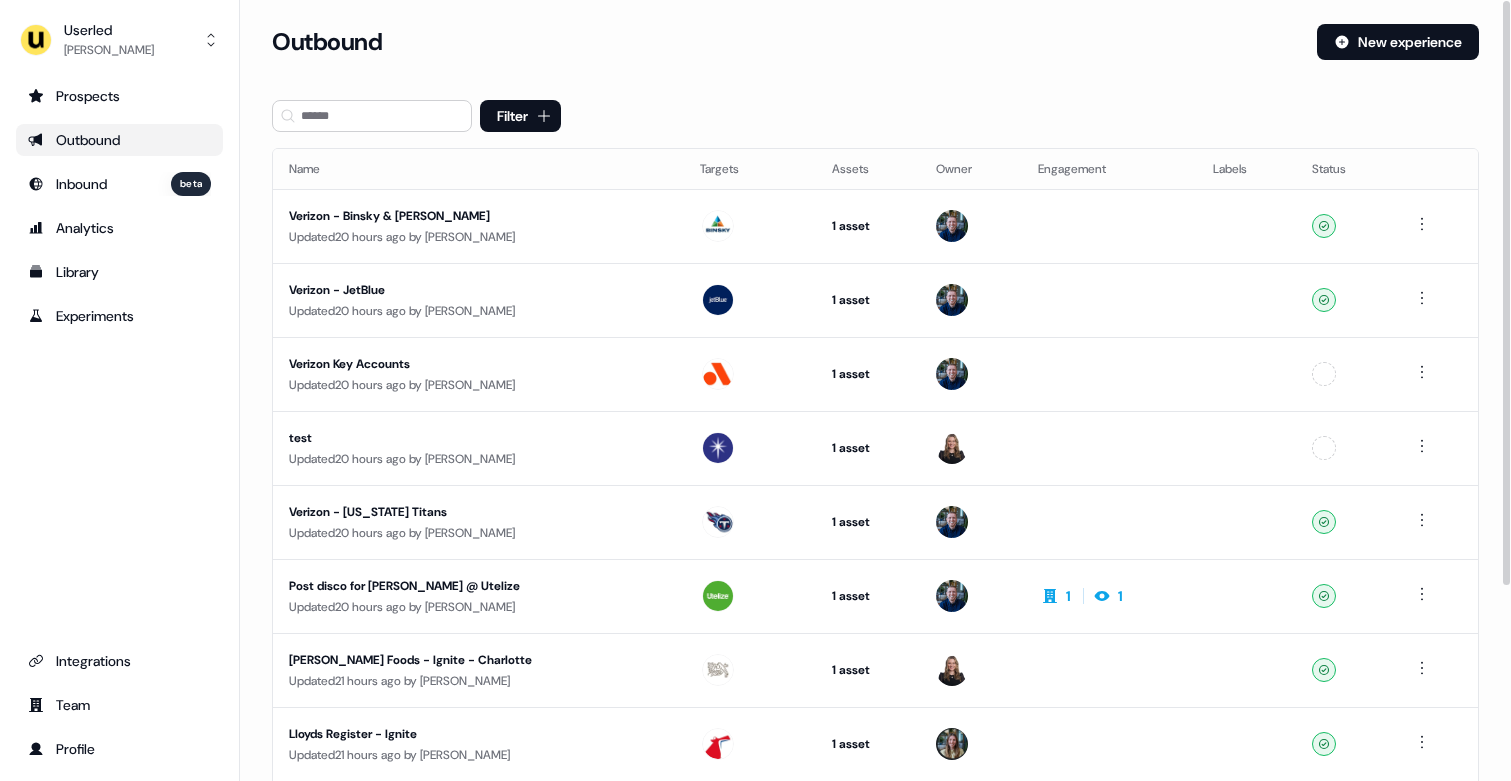 scroll, scrollTop: 0, scrollLeft: 0, axis: both 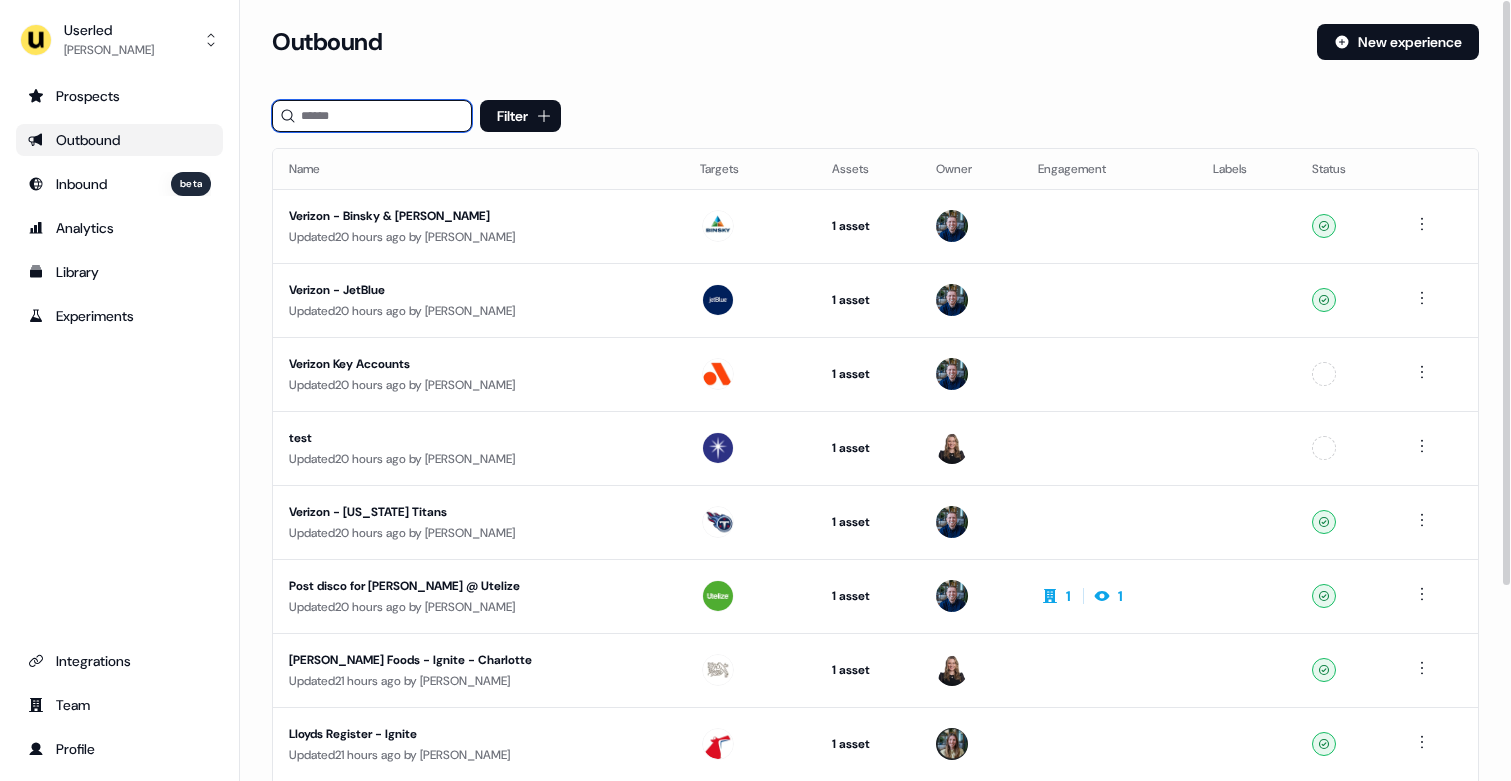 click at bounding box center [372, 116] 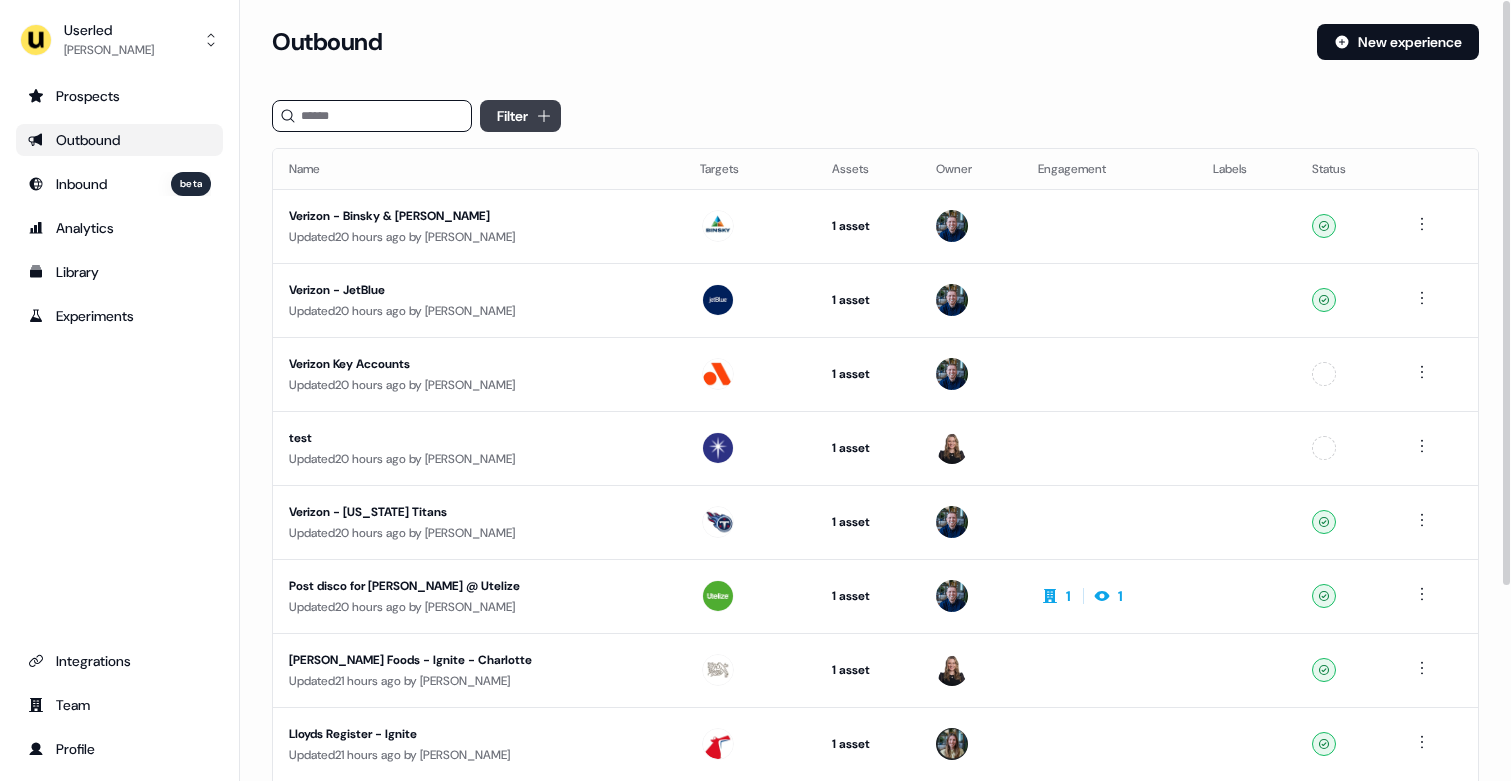 click on "For the best experience switch devices to a bigger screen. Go to Userled.io Userled Vincent Plassard Prospects Outbound Inbound beta Analytics Library Experiments Integrations Team Profile Loading... Outbound New experience Filter Name Targets Assets Owner Engagement Labels Status Verizon - Binsky & Snyder Updated  20 hours ago   by   James Johnson 1   asset Outreach (Starter) Ready Verizon - JetBlue Updated  20 hours ago   by   James Johnson 1   asset Outreach (Starter) Ready Verizon Key Accounts Updated  20 hours ago   by   James Johnson 1   asset Outreach (Starter) Unconfigured test Updated  20 hours ago   by   Geneviève Ladouceur 1   asset Outreach (Starter) Unconfigured Verizon - Tennessee Titans Updated  20 hours ago   by   James Johnson 1   asset Outreach (Starter) Ready Post disco for Richard @ Utelize Updated  20 hours ago   by   James Johnson 1   asset Outreach (Starter) 1 1 Ready Arla Foods - Ignite - Charlotte Updated  21 hours ago   by   Geneviève Ladouceur 1   asset Outreach (Starter)" at bounding box center (755, 390) 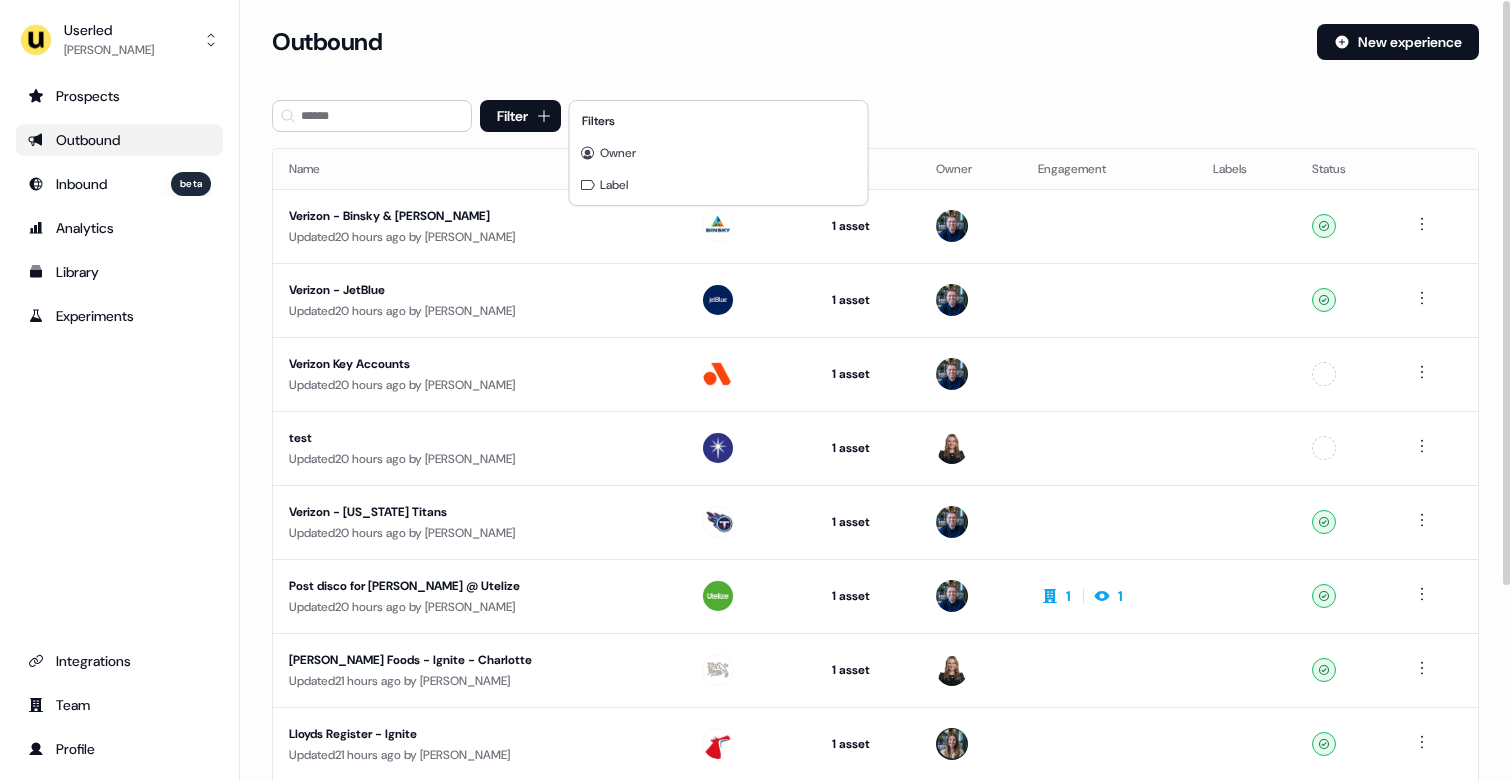 click on "Filters" at bounding box center [719, 121] 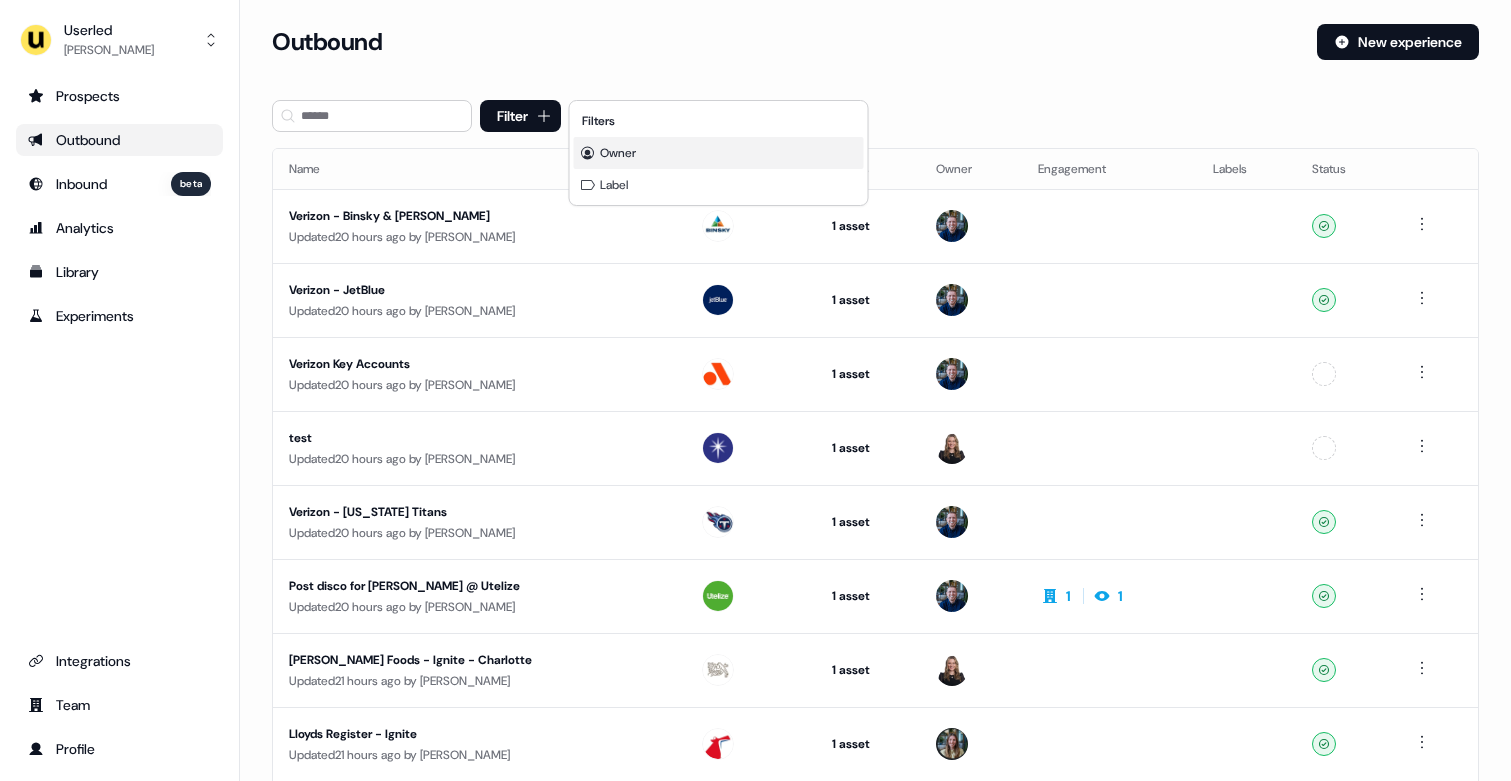 click on "Owner" at bounding box center [719, 153] 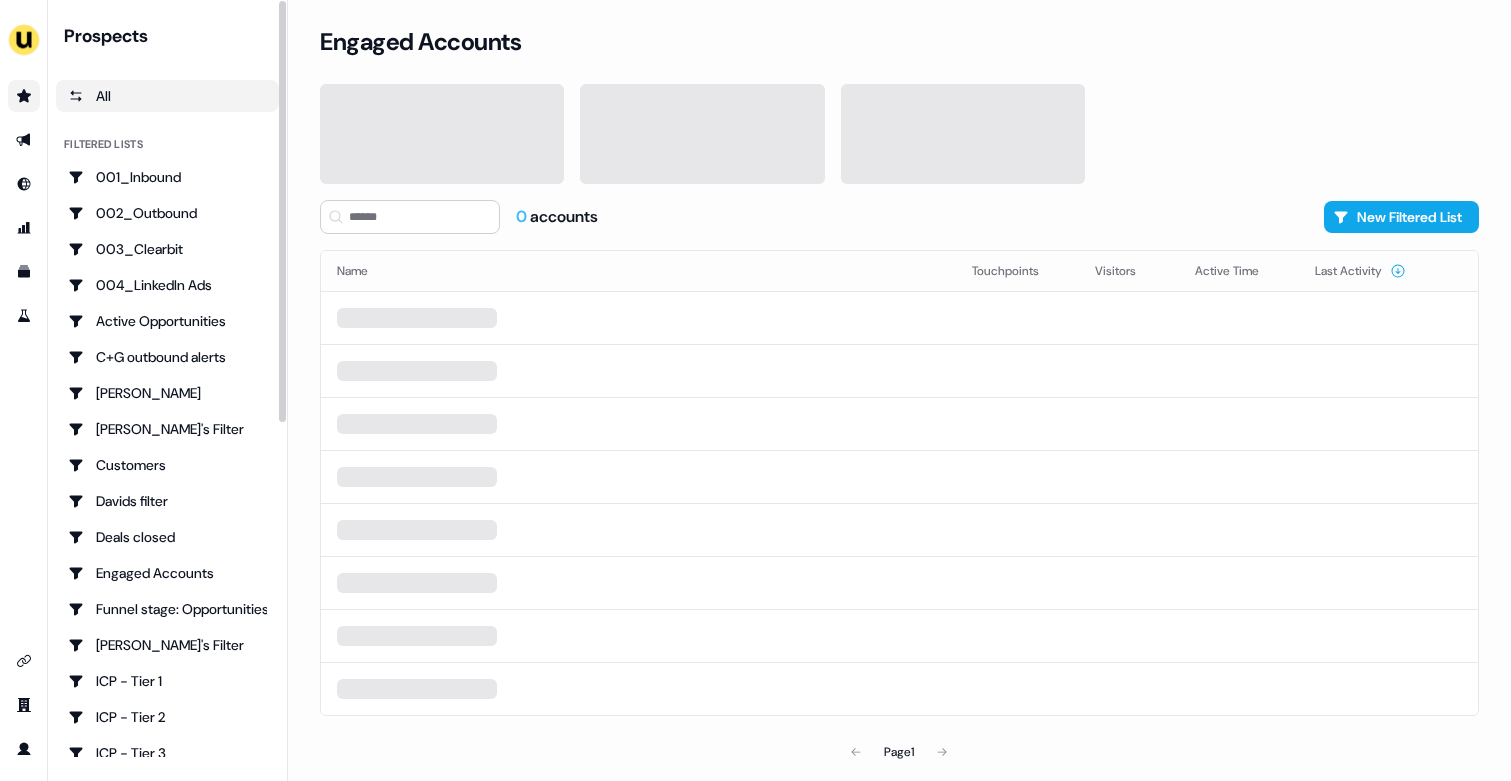 scroll, scrollTop: 0, scrollLeft: 0, axis: both 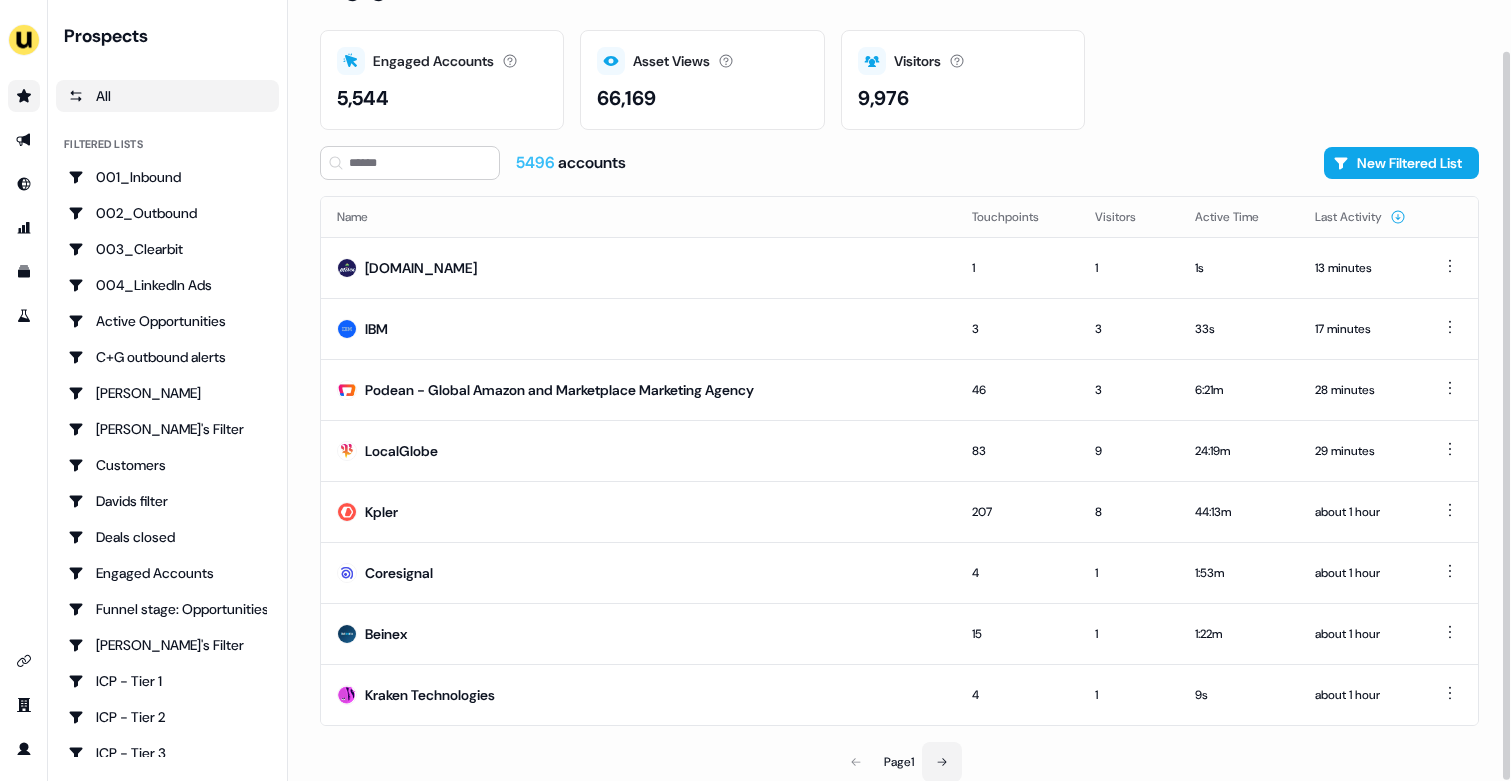 click at bounding box center (942, 762) 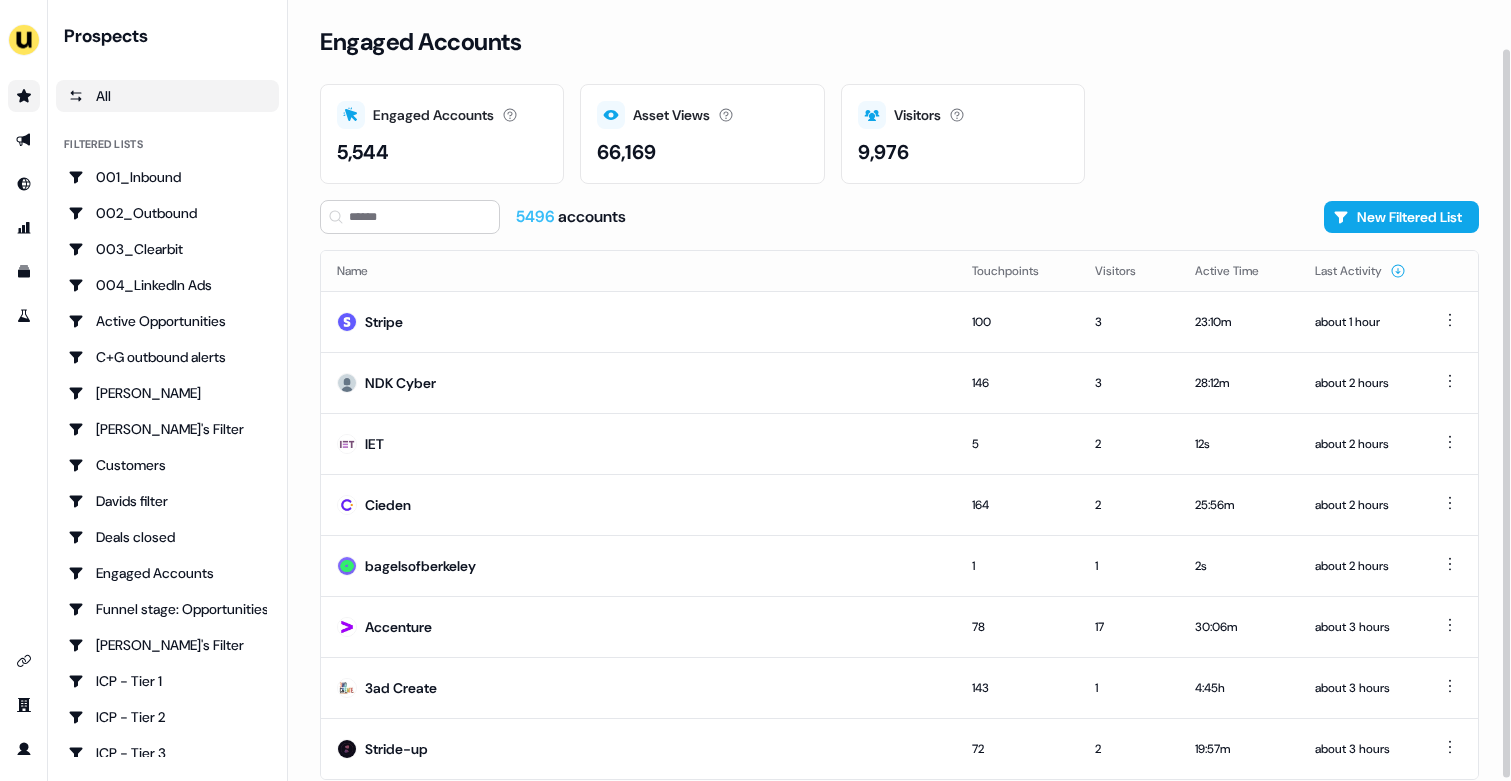 scroll, scrollTop: 54, scrollLeft: 0, axis: vertical 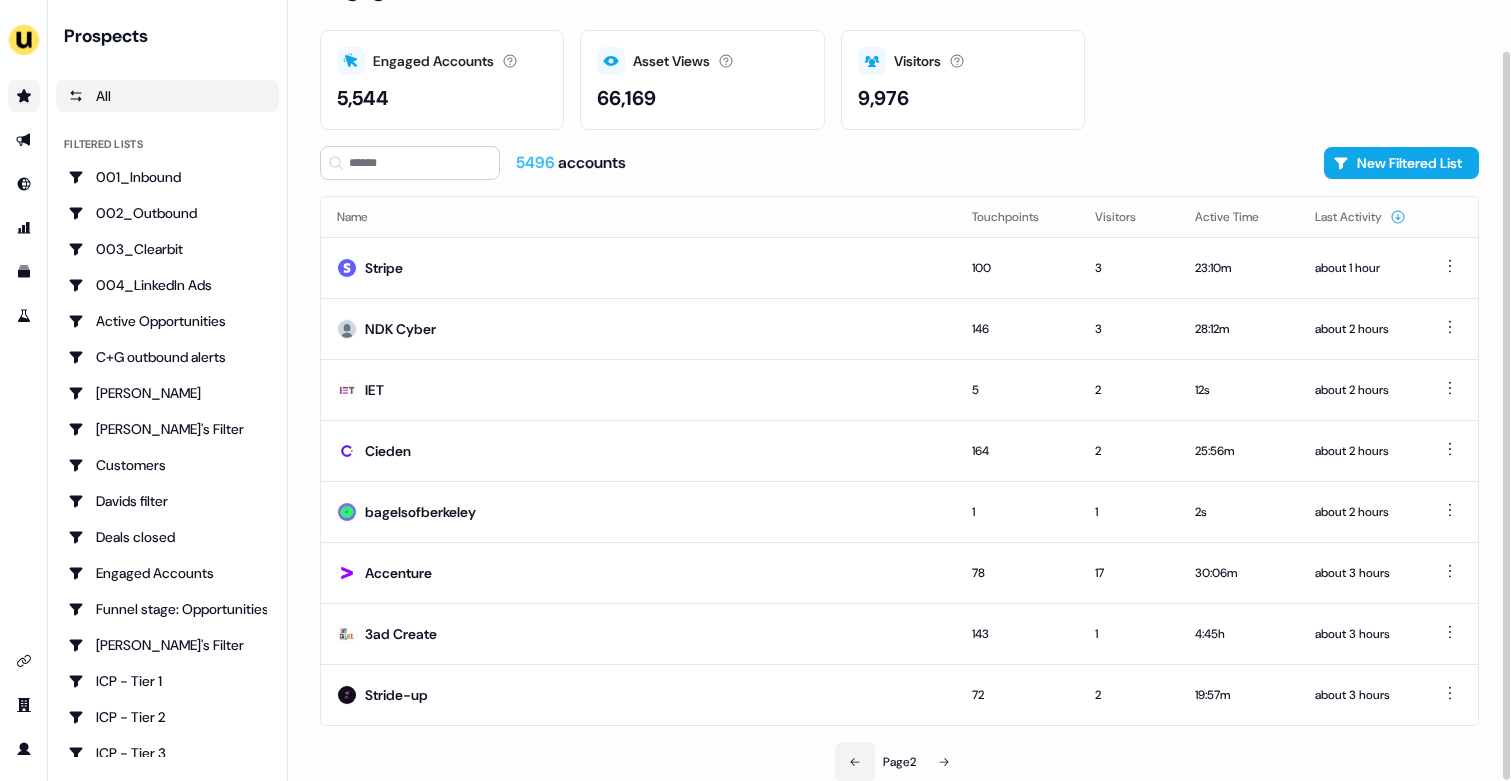click at bounding box center [855, 762] 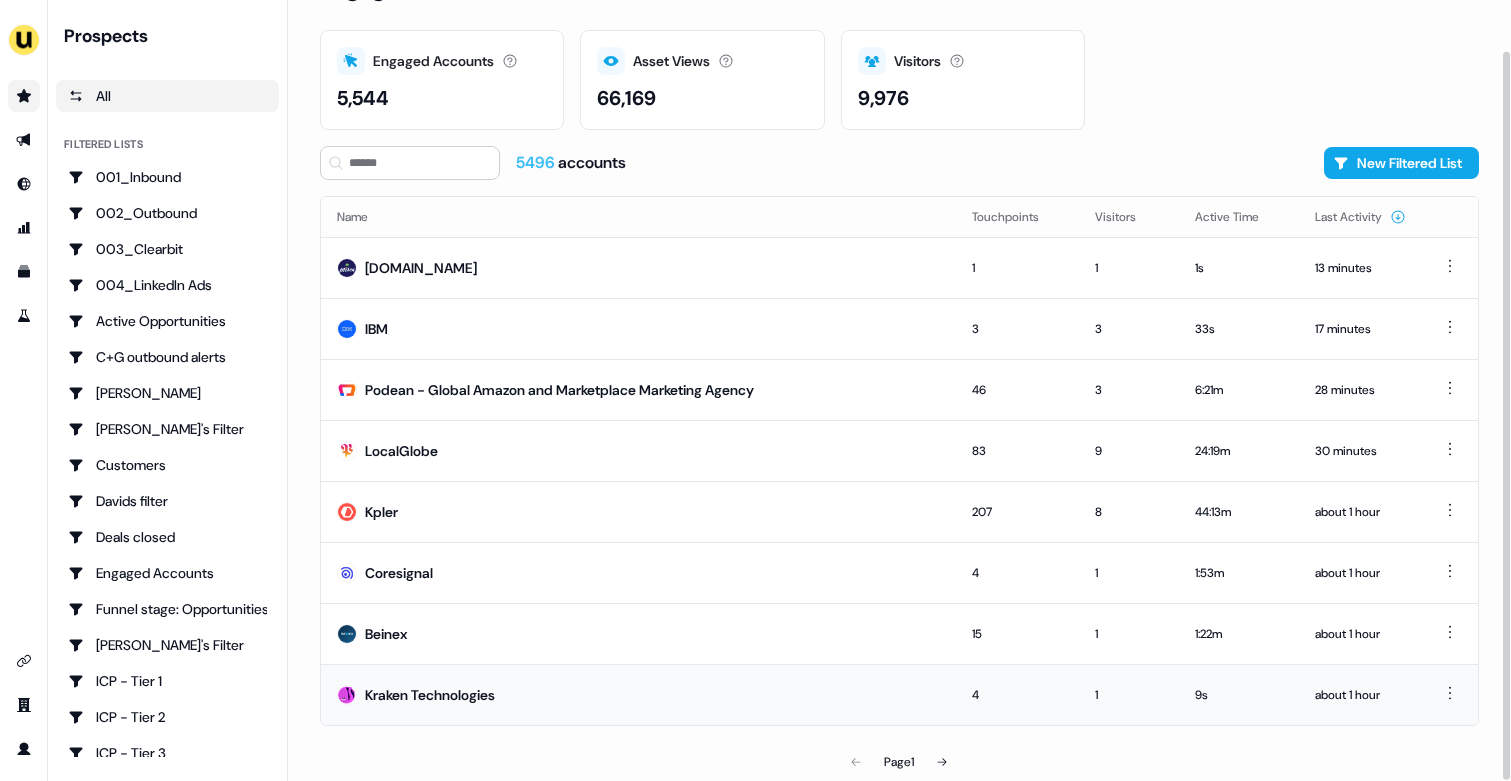 click on "Kraken Technologies" at bounding box center [638, 694] 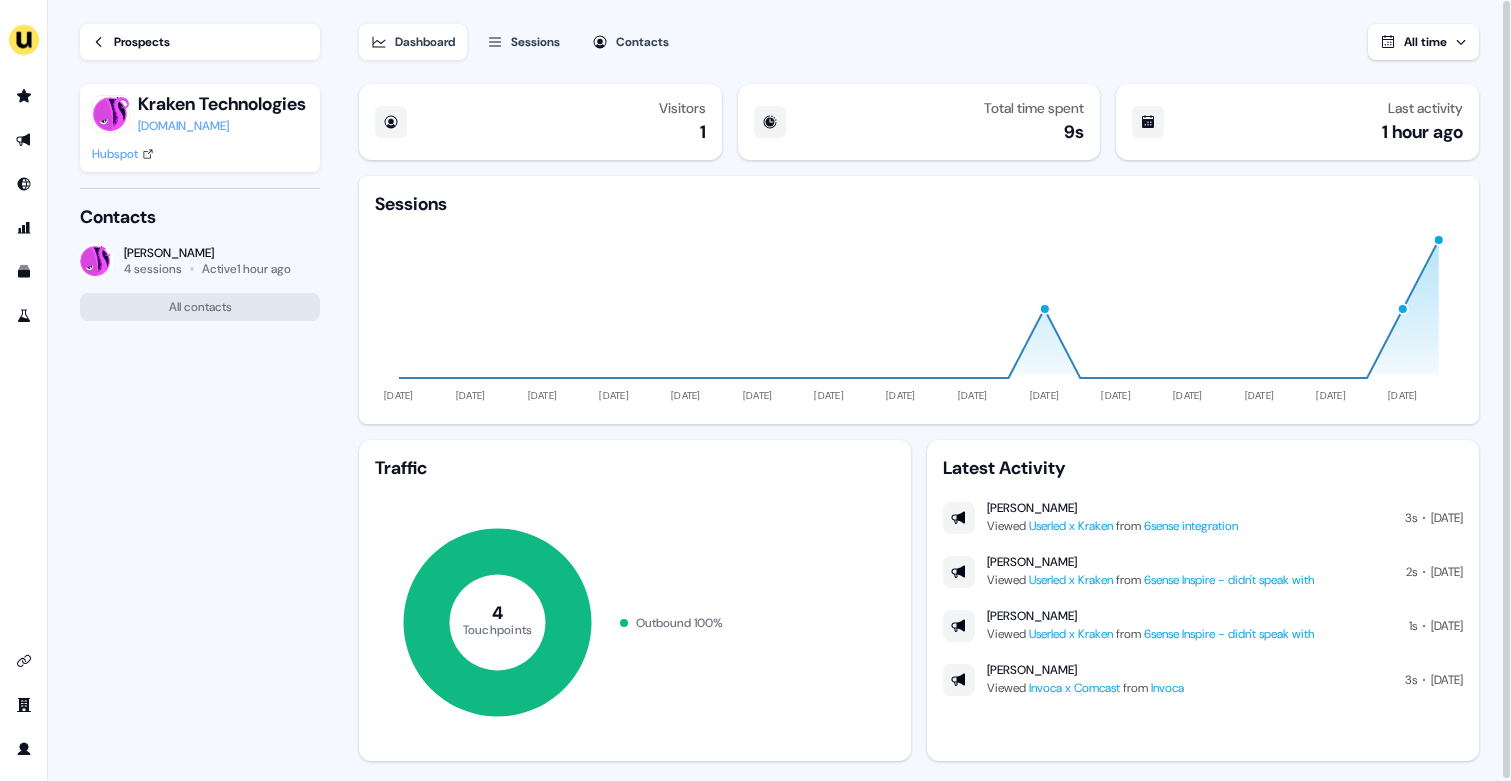 drag, startPoint x: 989, startPoint y: 507, endPoint x: 1098, endPoint y: 507, distance: 109 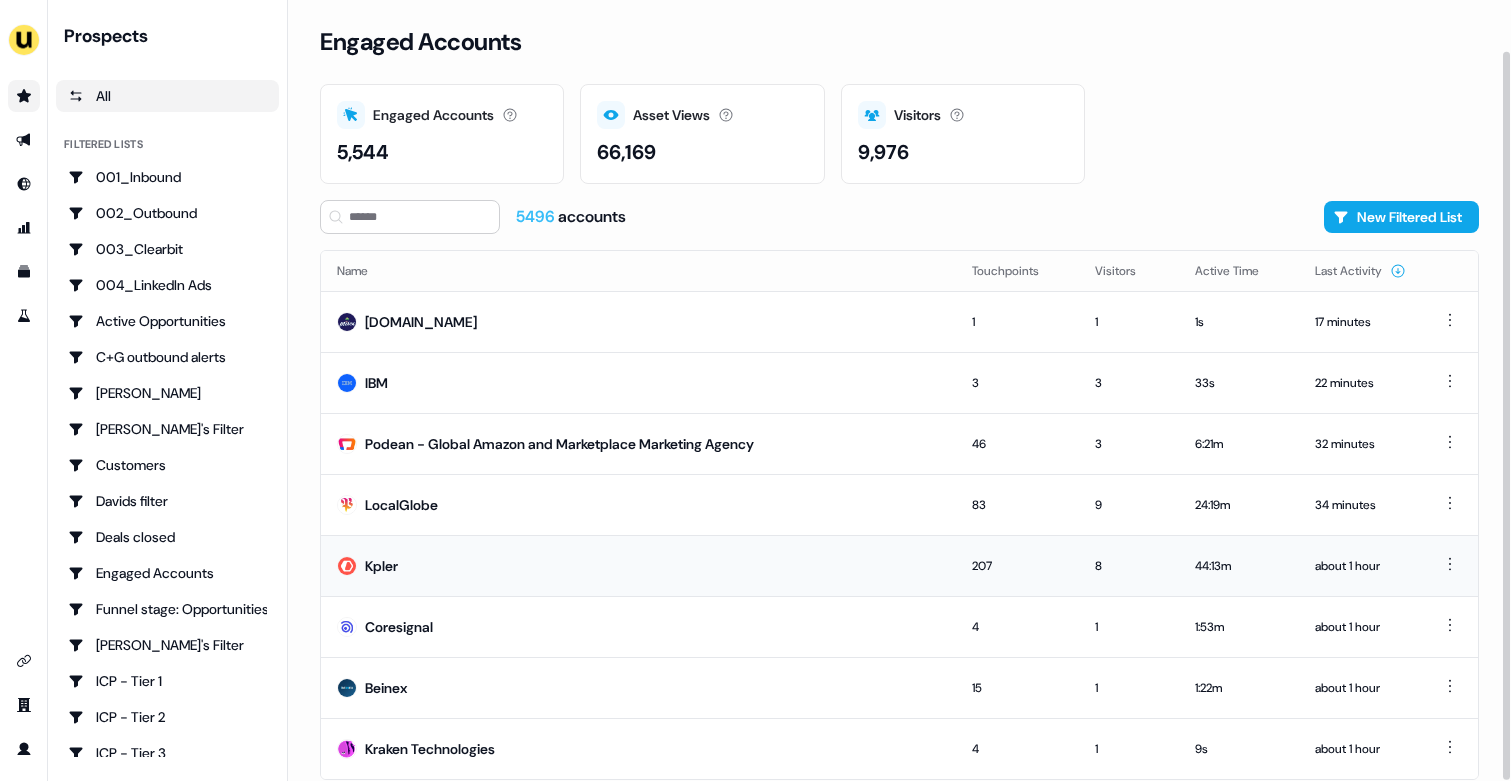 scroll, scrollTop: 54, scrollLeft: 0, axis: vertical 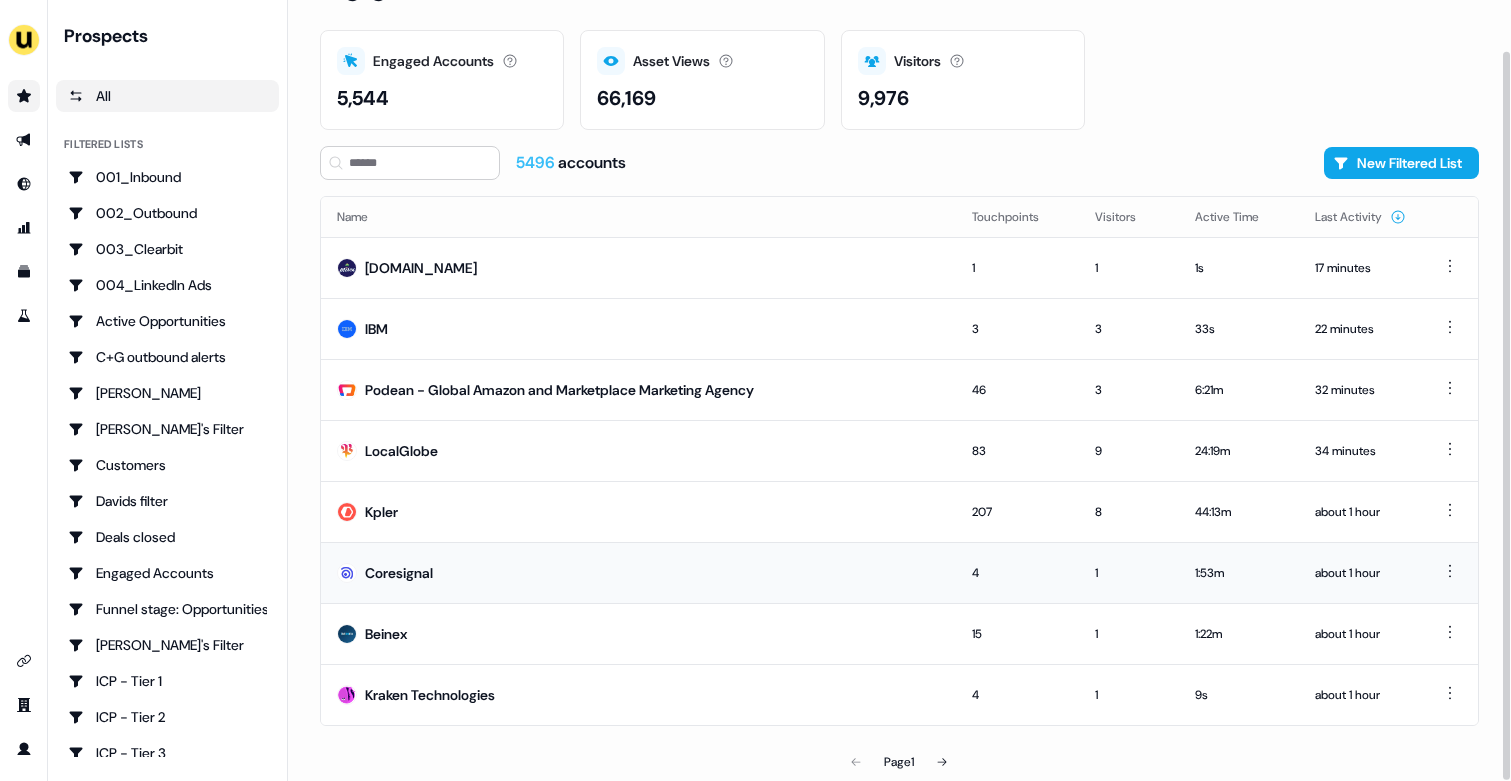 click on "Coresignal" at bounding box center [638, 572] 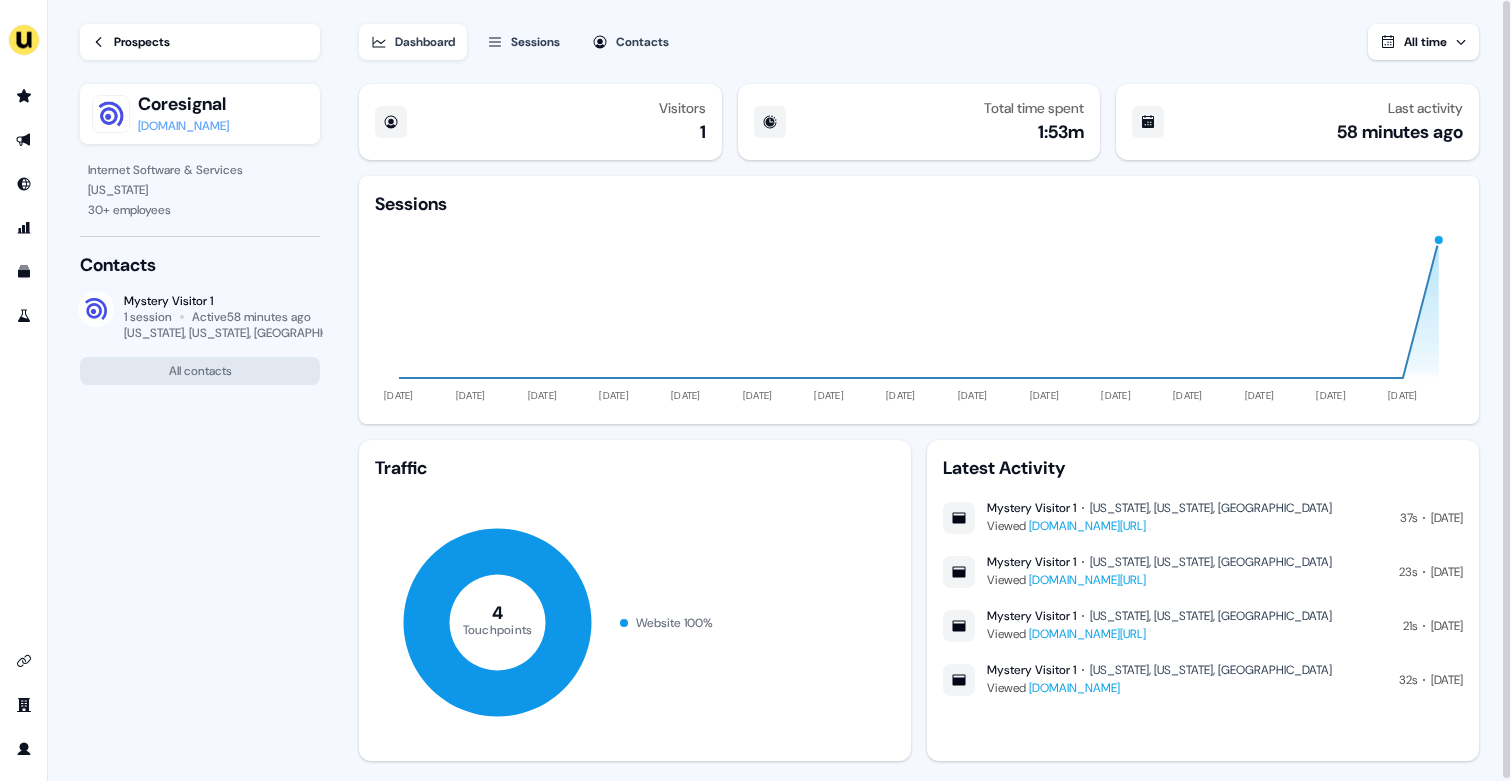 click on "Prospects Coresignal coresignal.com" at bounding box center (200, 80) 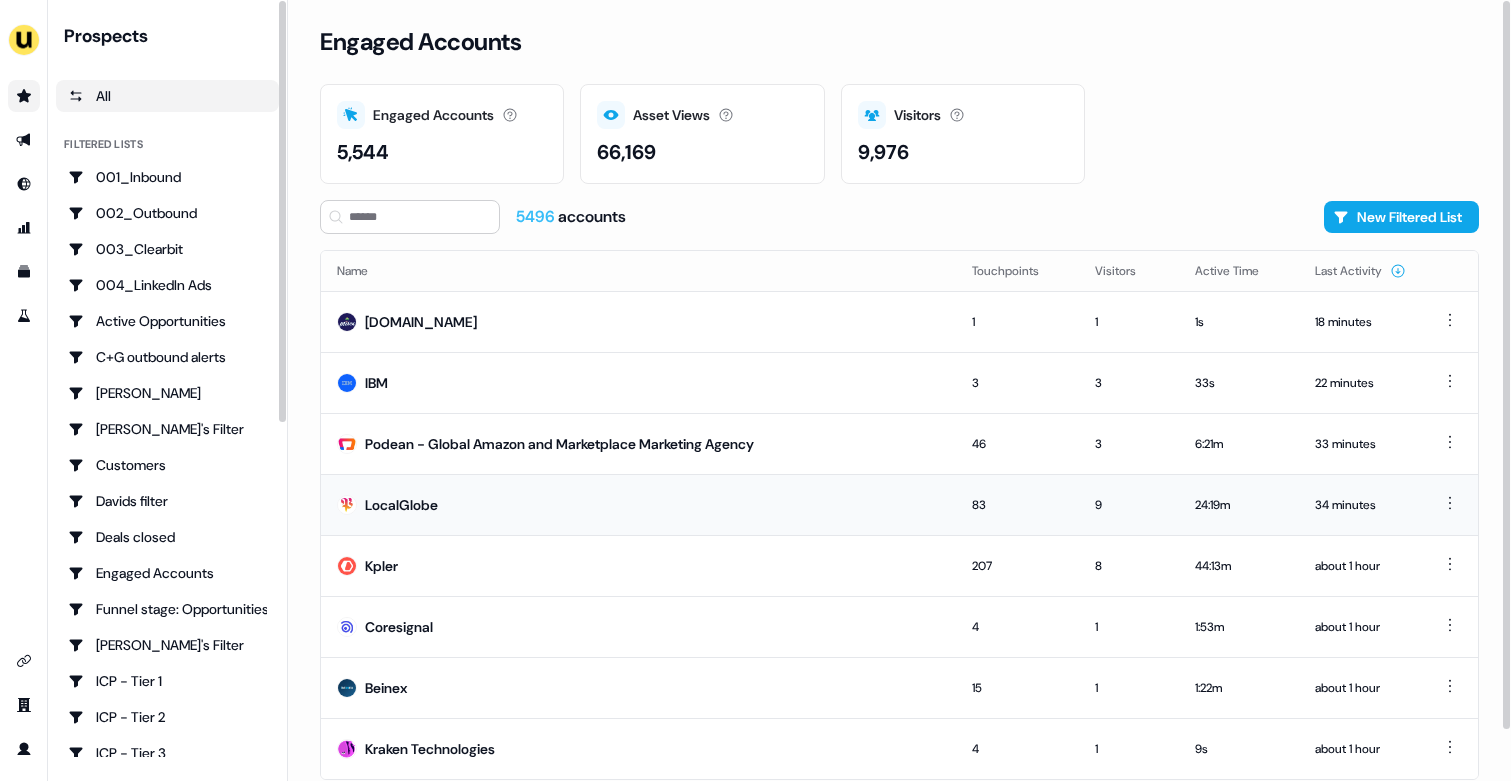 click on "LocalGlobe" at bounding box center (638, 504) 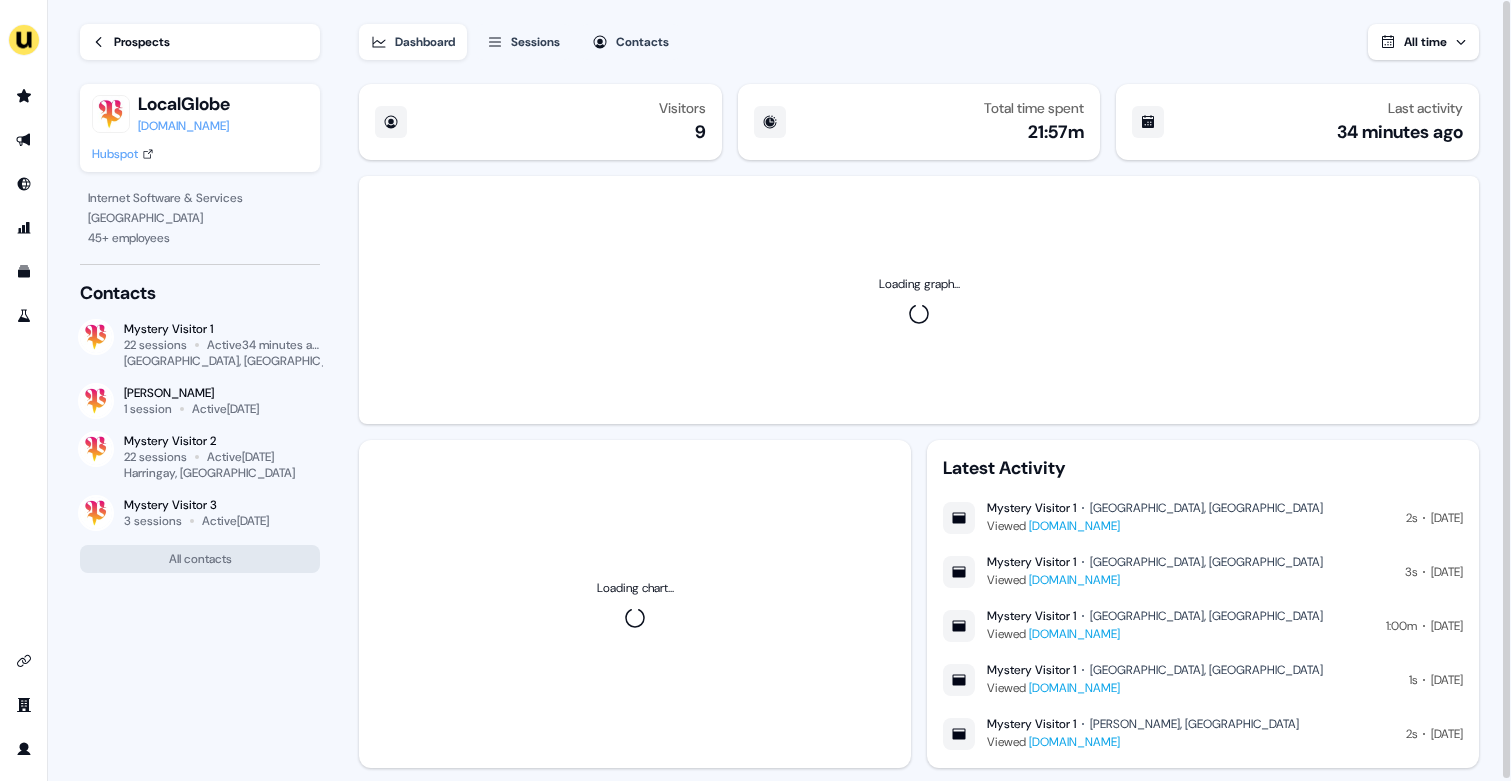 click on "Prospects" at bounding box center (142, 42) 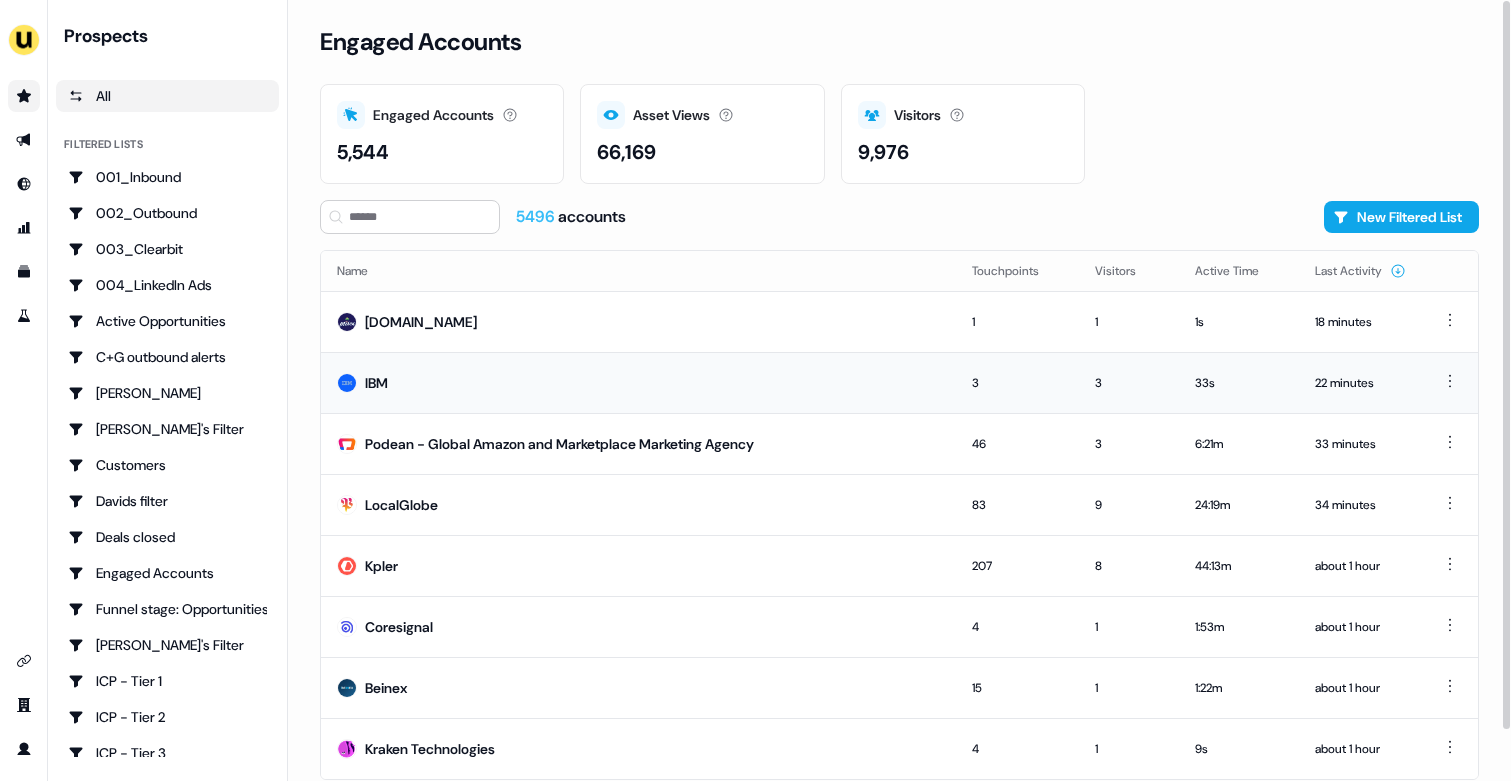 click on "IBM" at bounding box center [638, 382] 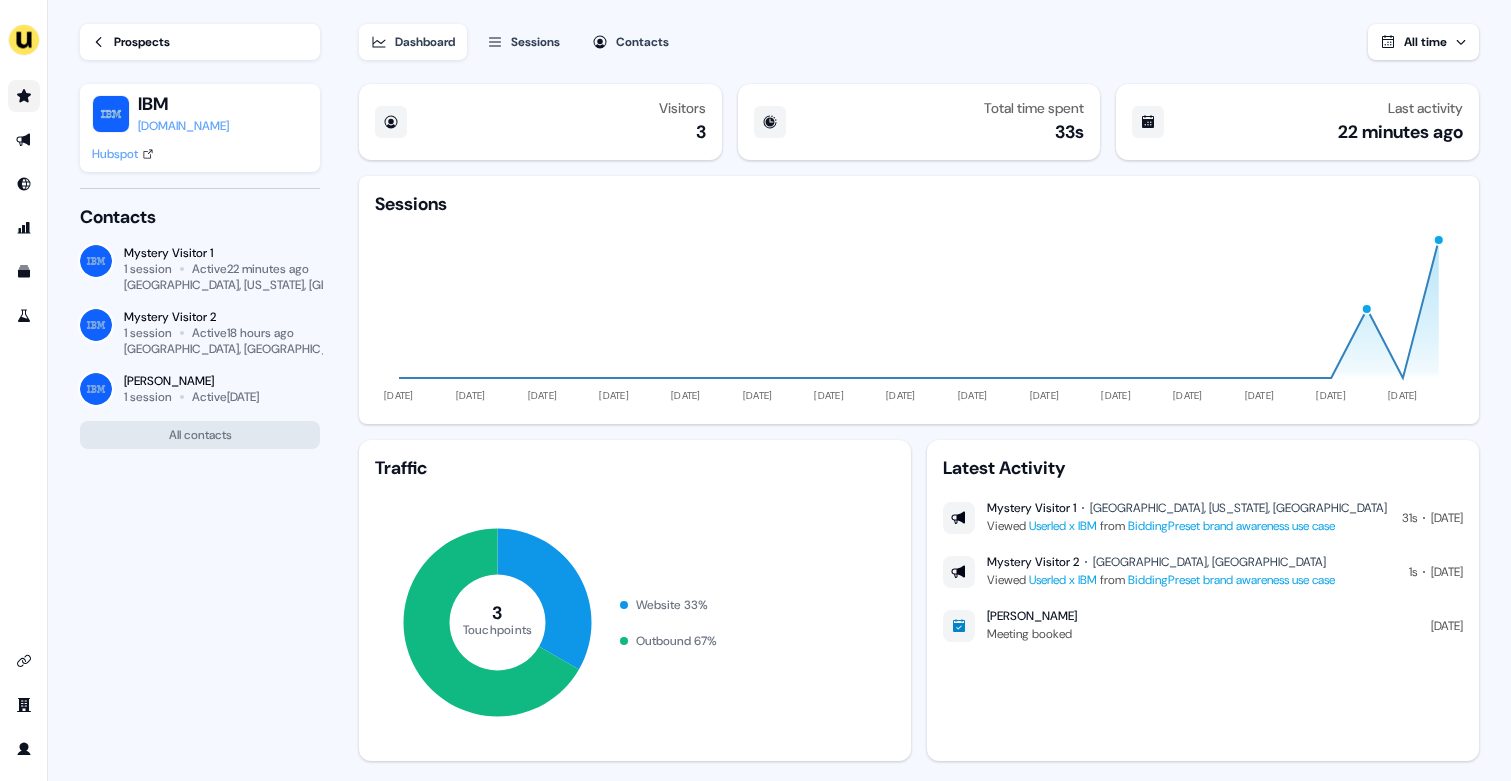 click at bounding box center [24, 96] 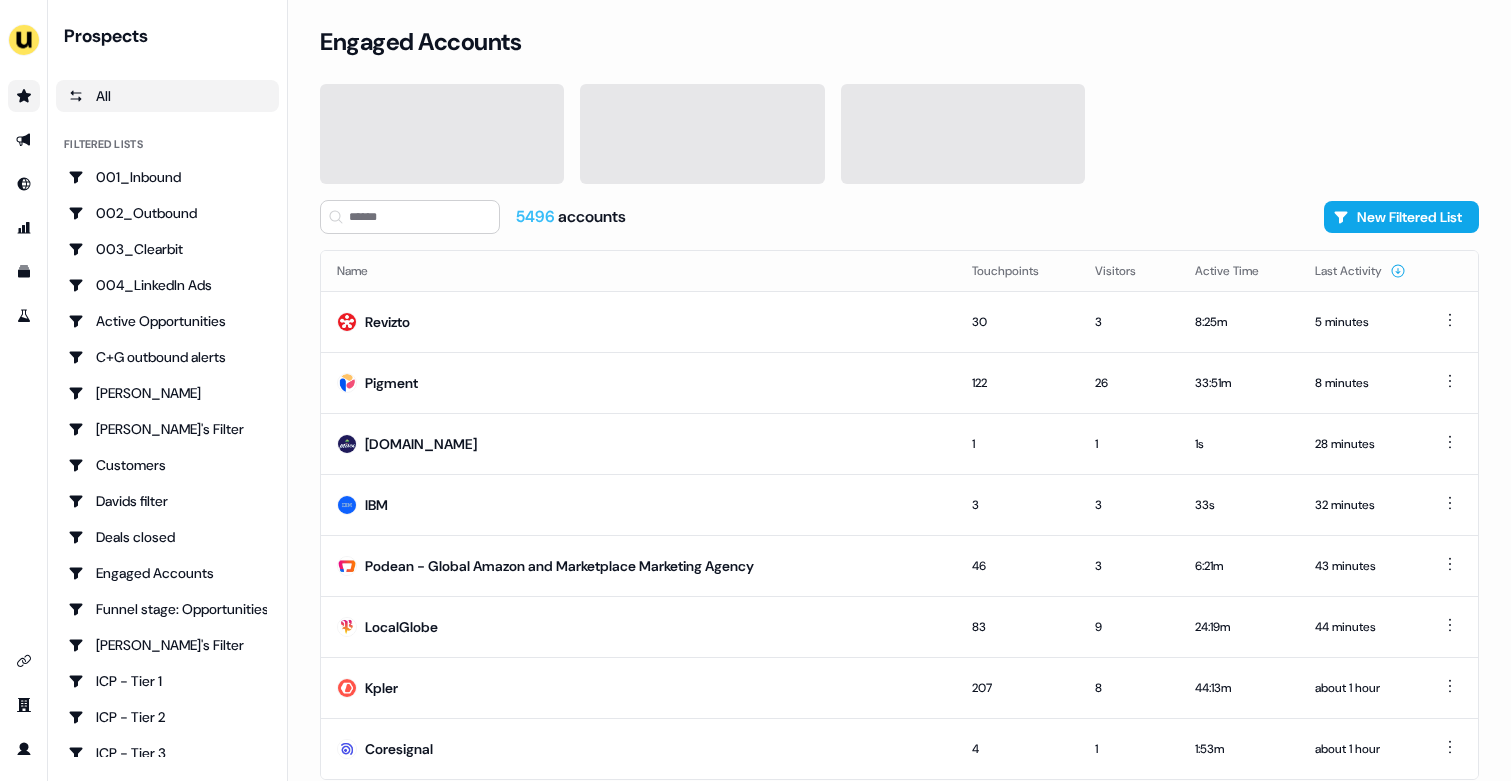 scroll, scrollTop: 0, scrollLeft: 0, axis: both 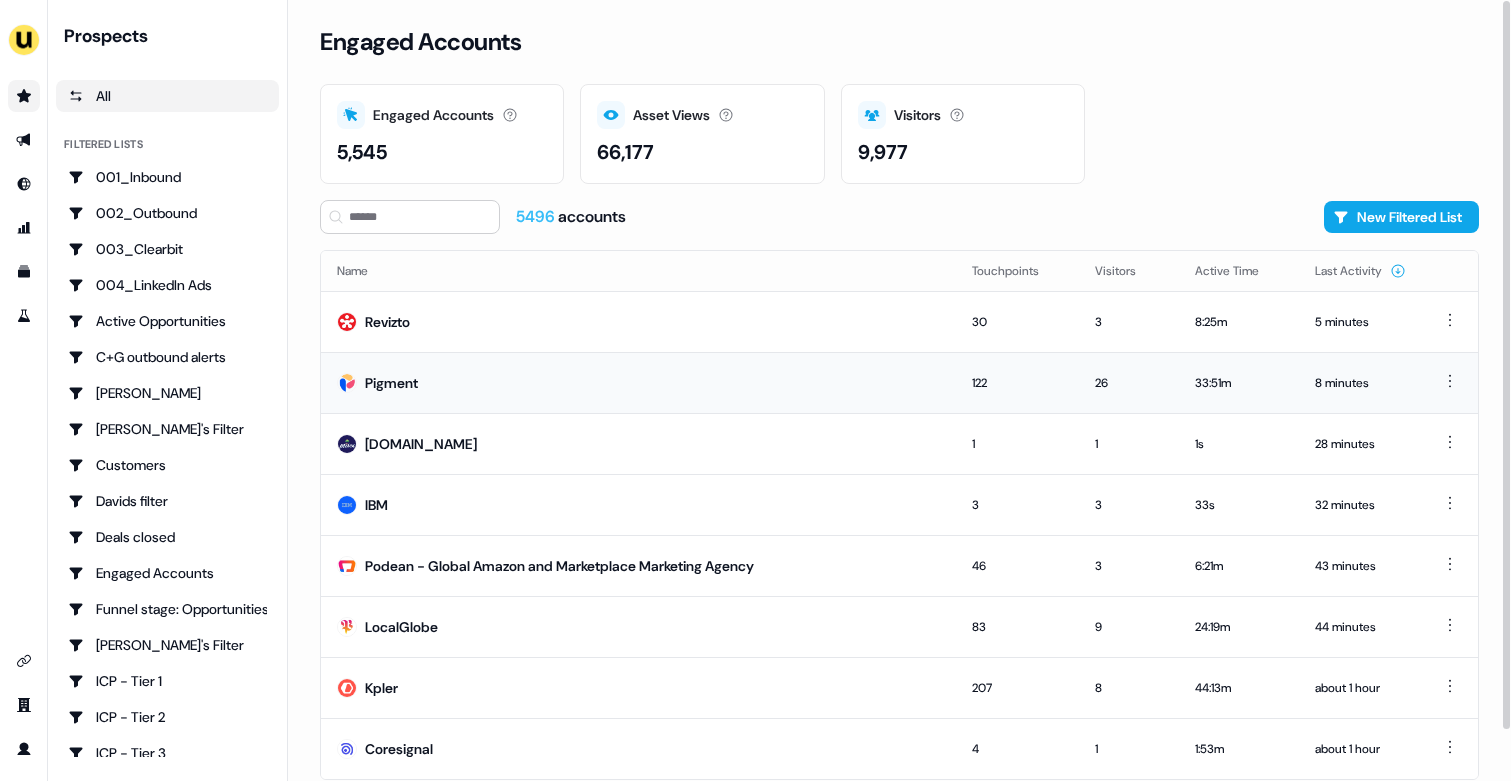 click on "Pigment" at bounding box center (638, 382) 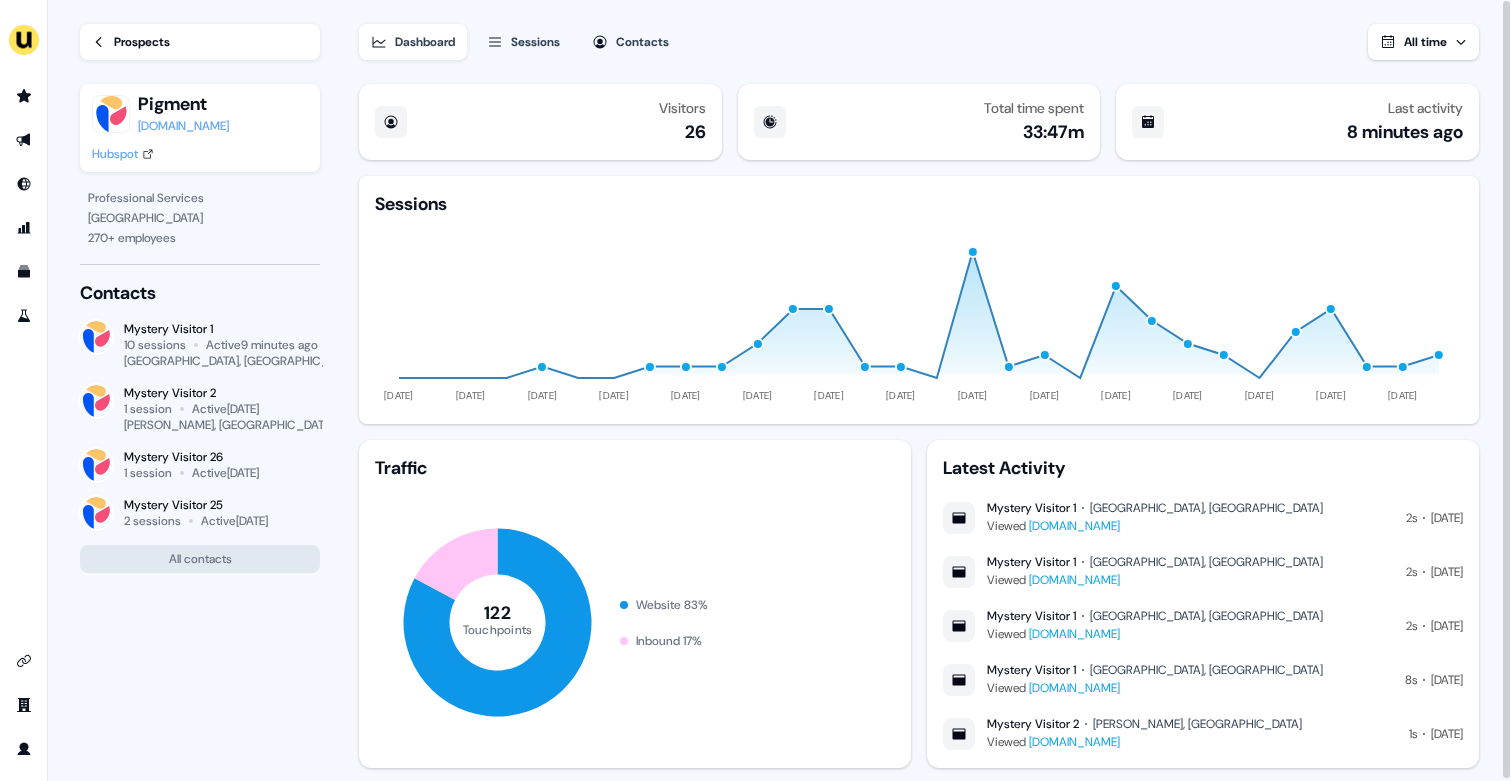 click on "Prospects" at bounding box center (200, 42) 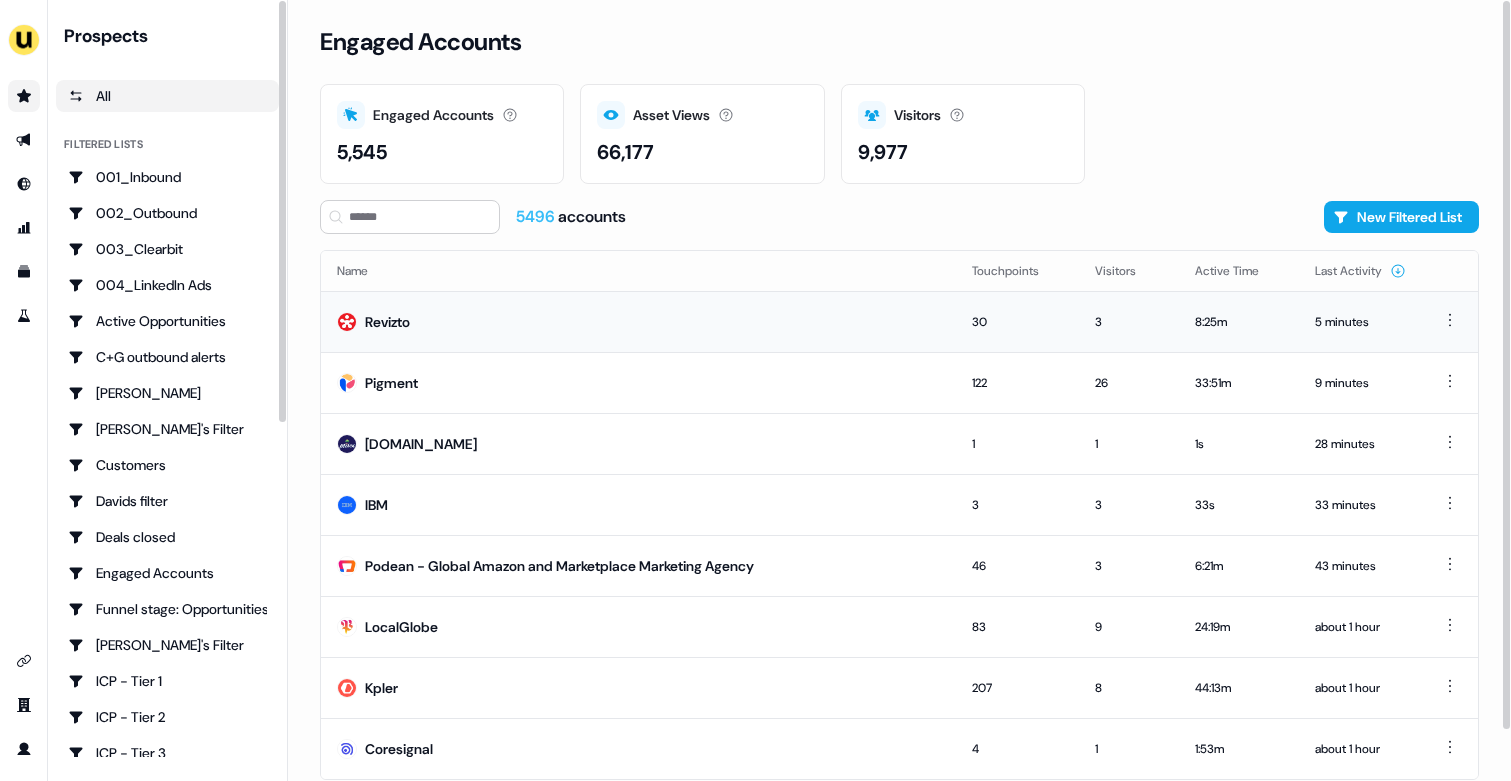 click on "Revizto" at bounding box center [638, 321] 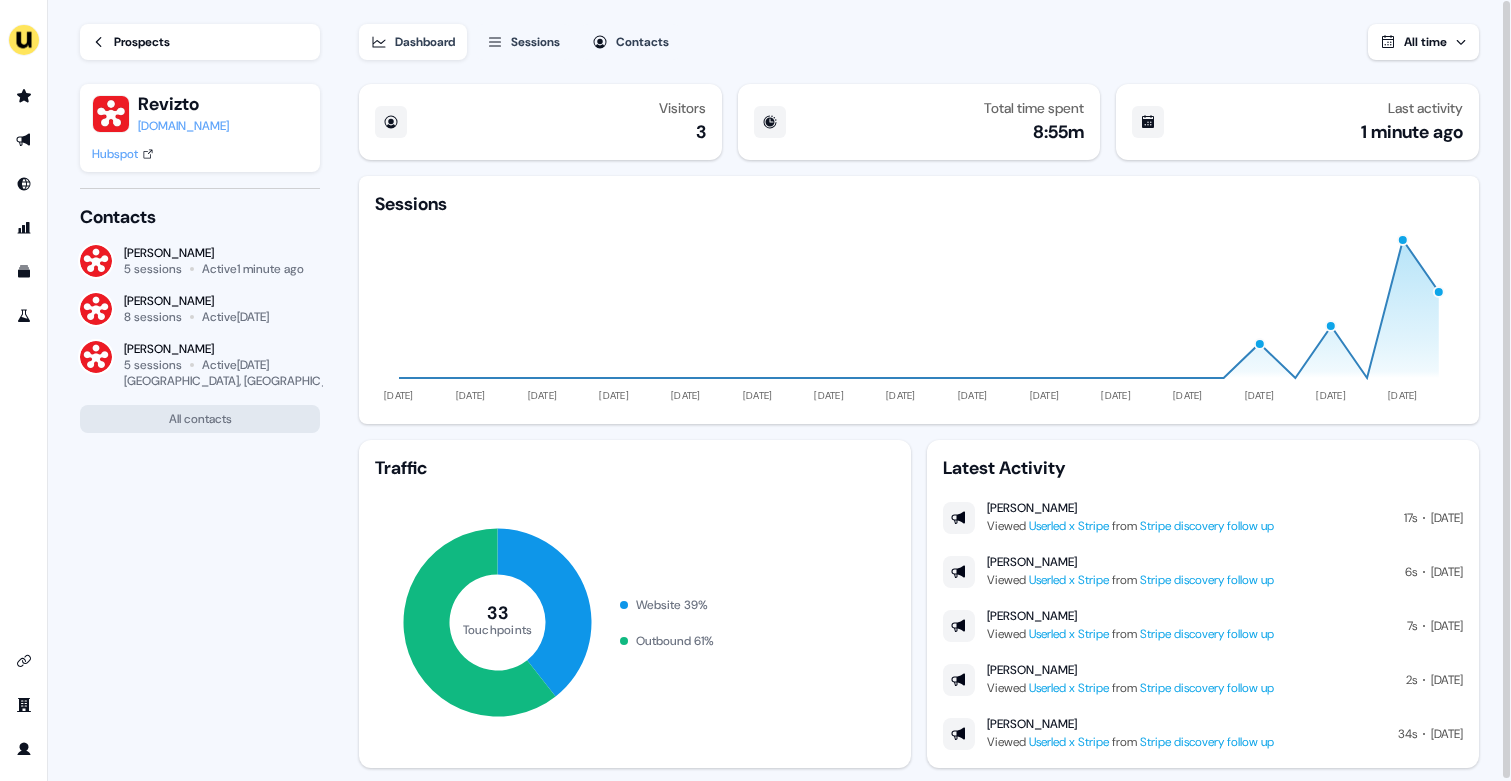 click on "Sessions" at bounding box center (535, 42) 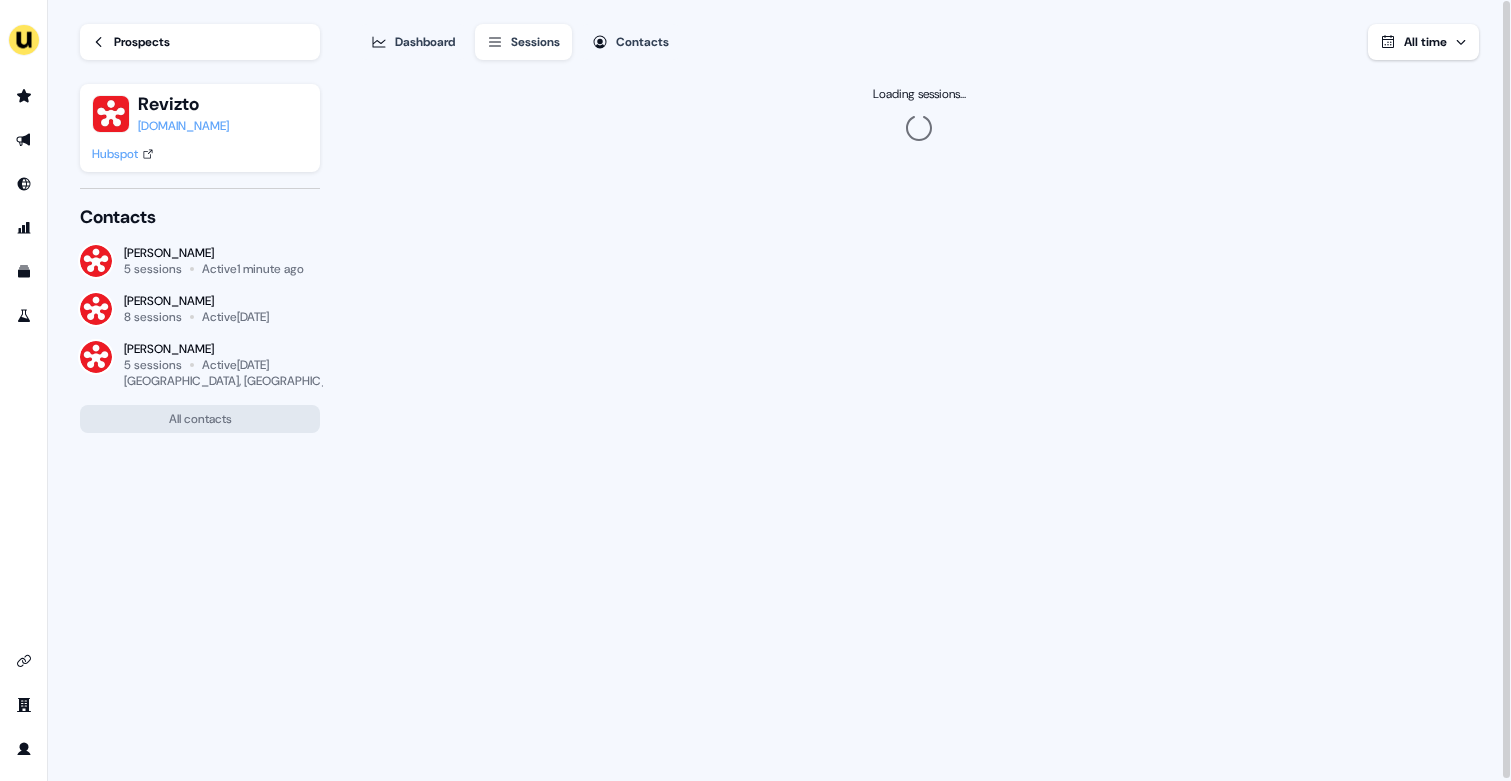 click on "Dashboard" at bounding box center (425, 42) 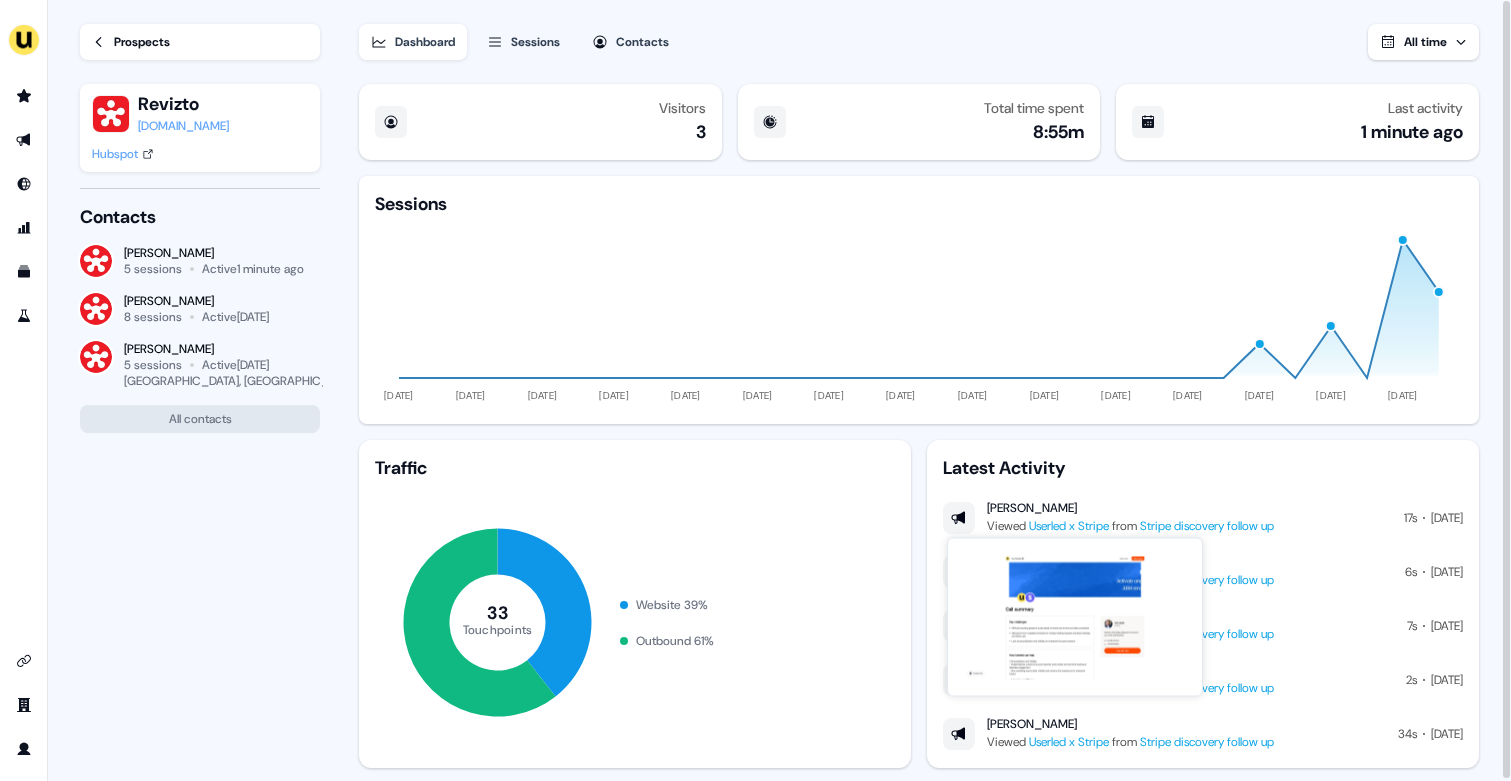 type 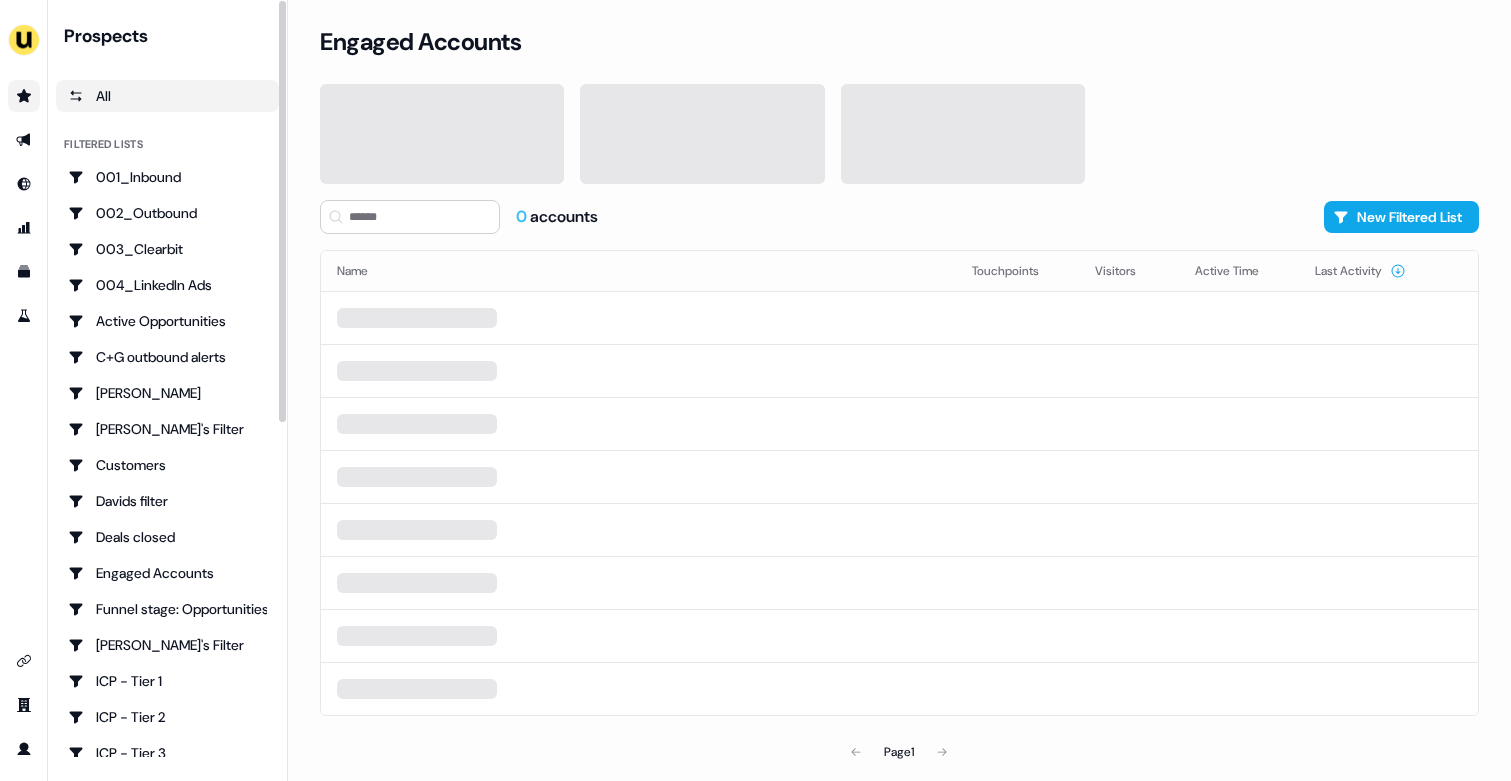 scroll, scrollTop: 0, scrollLeft: 0, axis: both 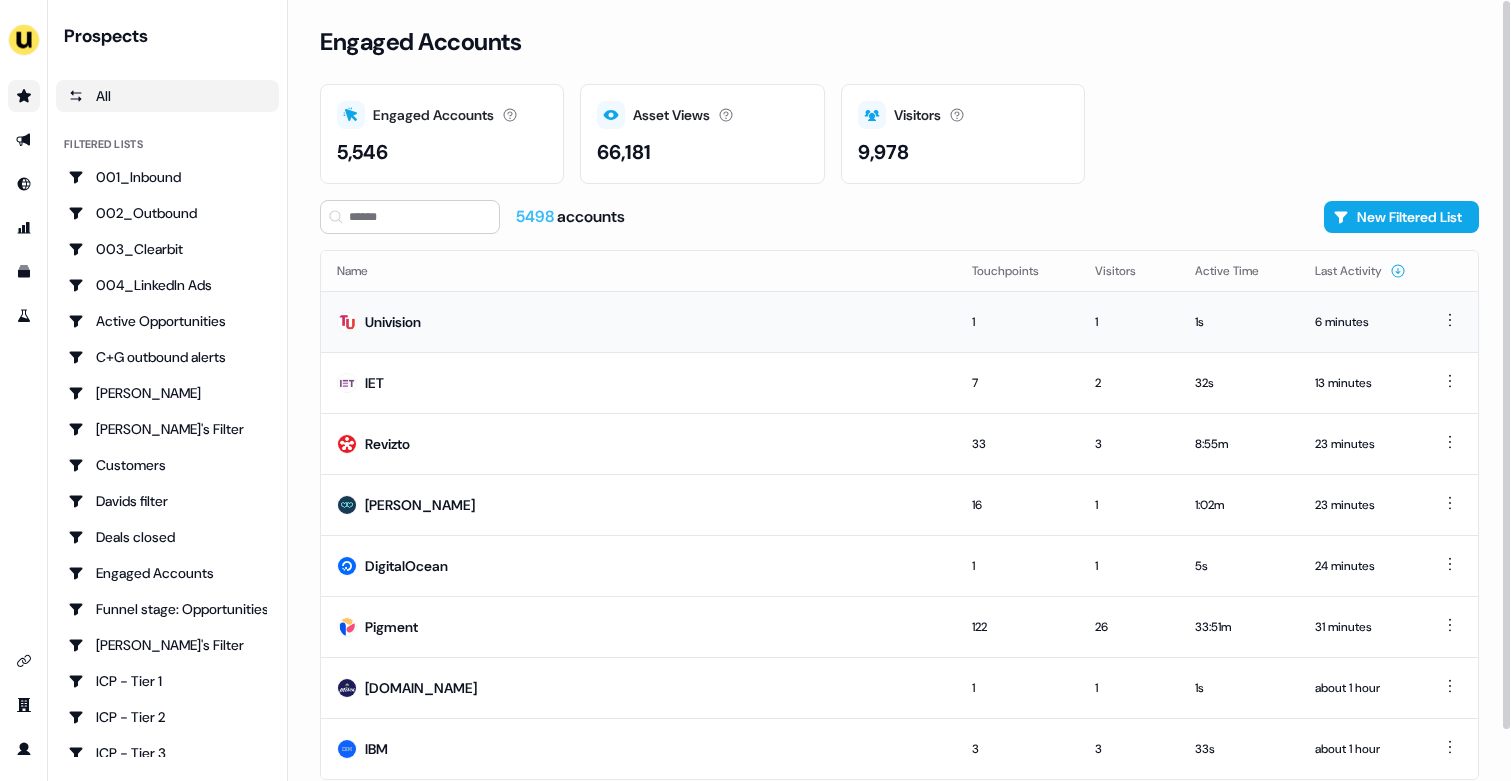 click on "Univision" at bounding box center [638, 321] 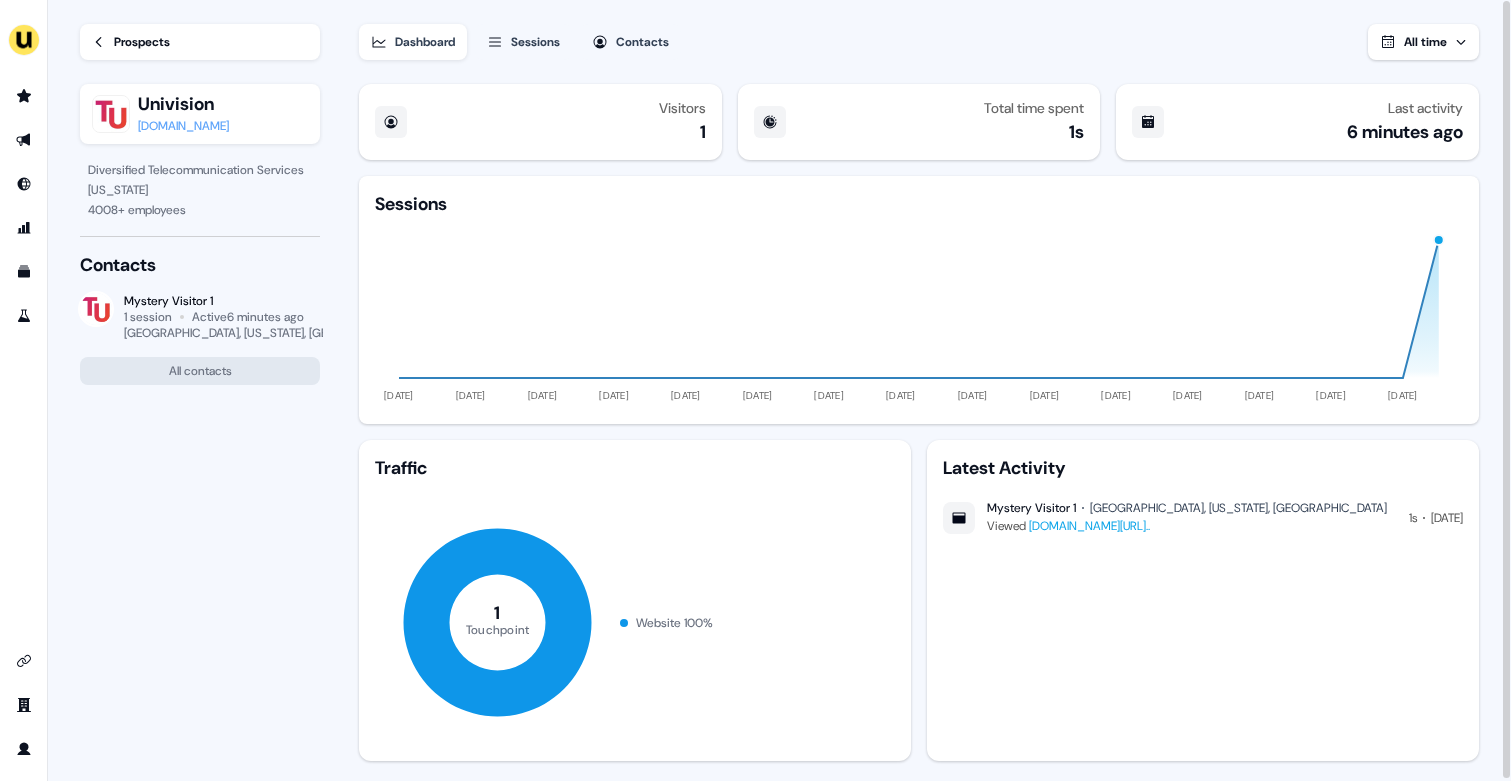 click on "[DOMAIN_NAME]" at bounding box center [183, 126] 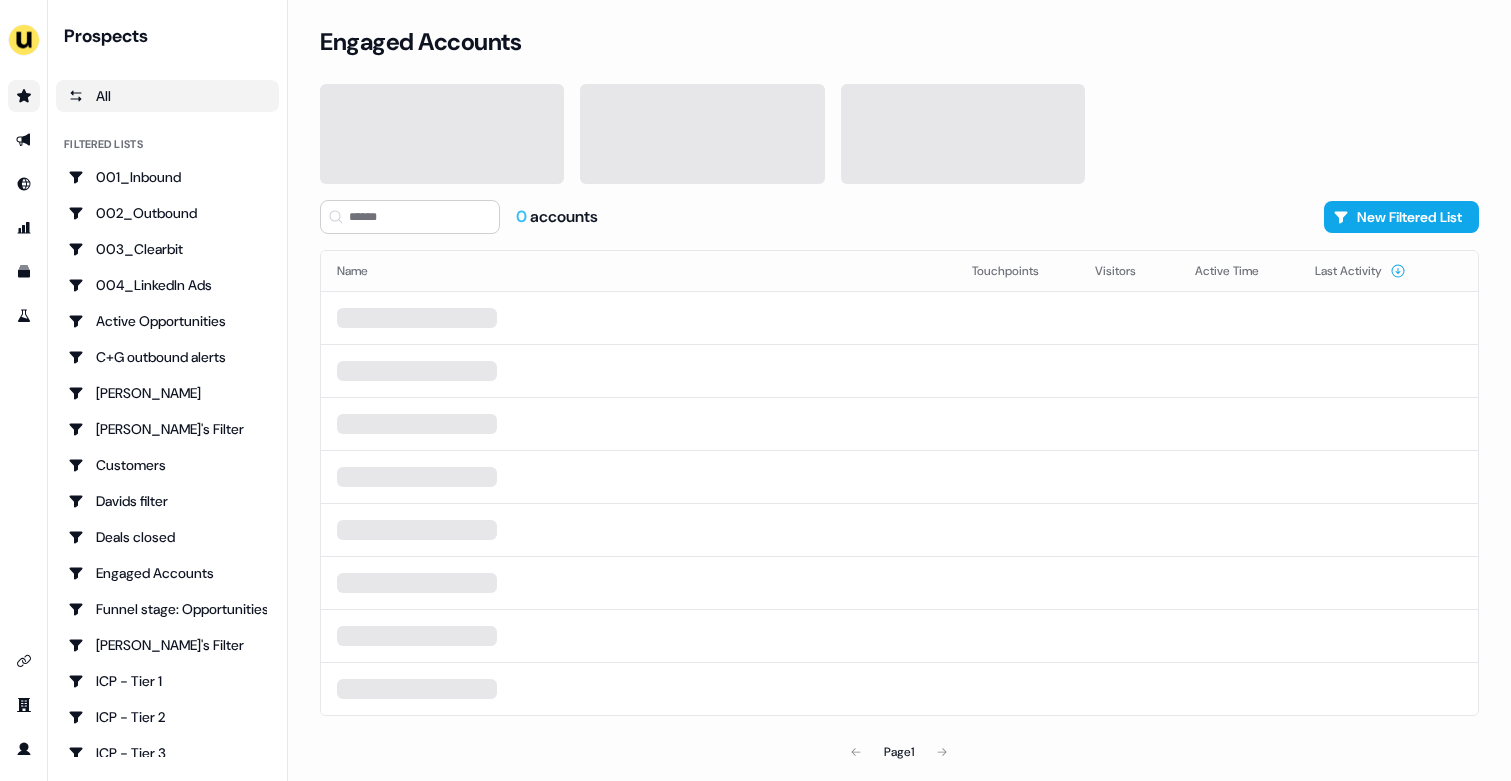 scroll, scrollTop: 0, scrollLeft: 0, axis: both 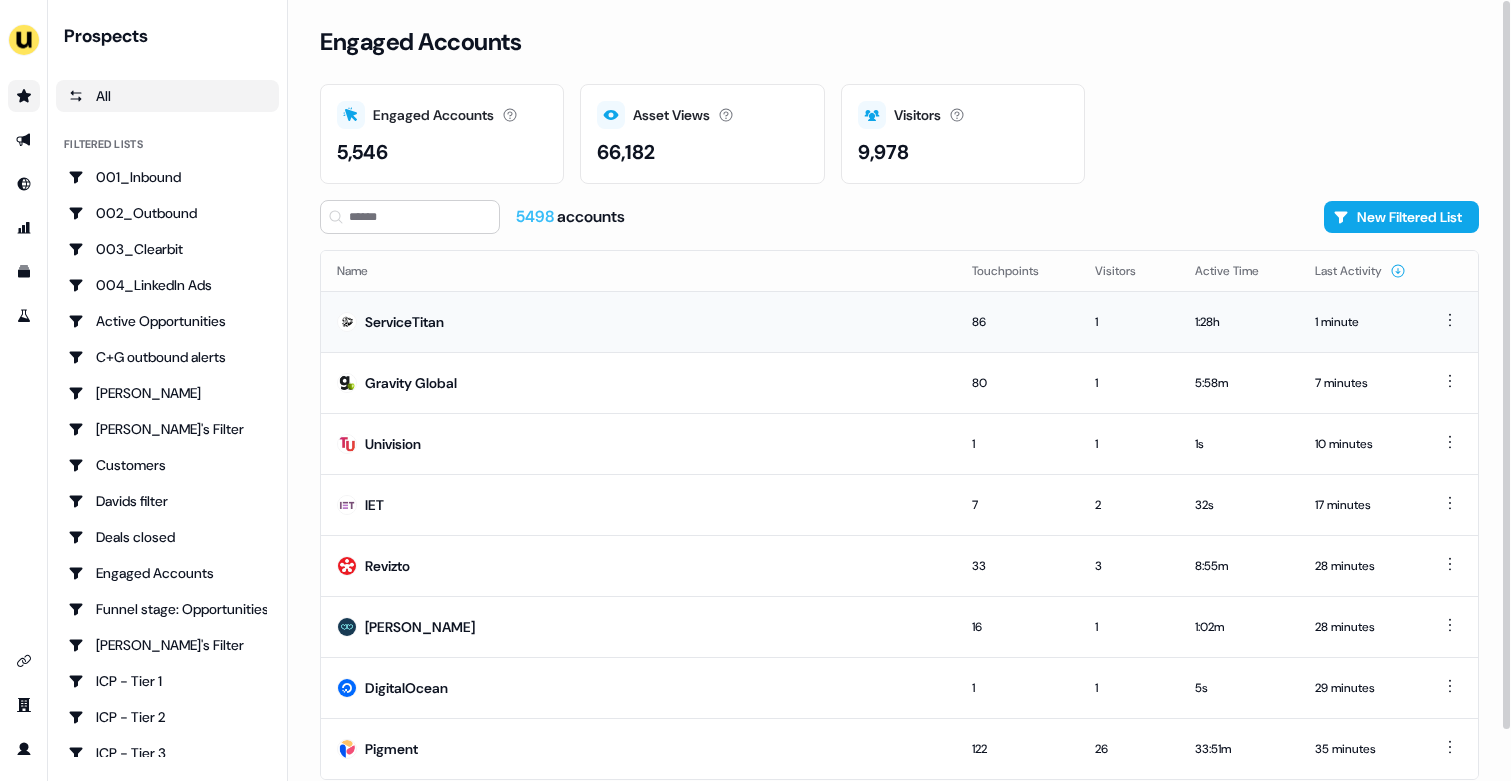 click on "ServiceTitan" at bounding box center (638, 321) 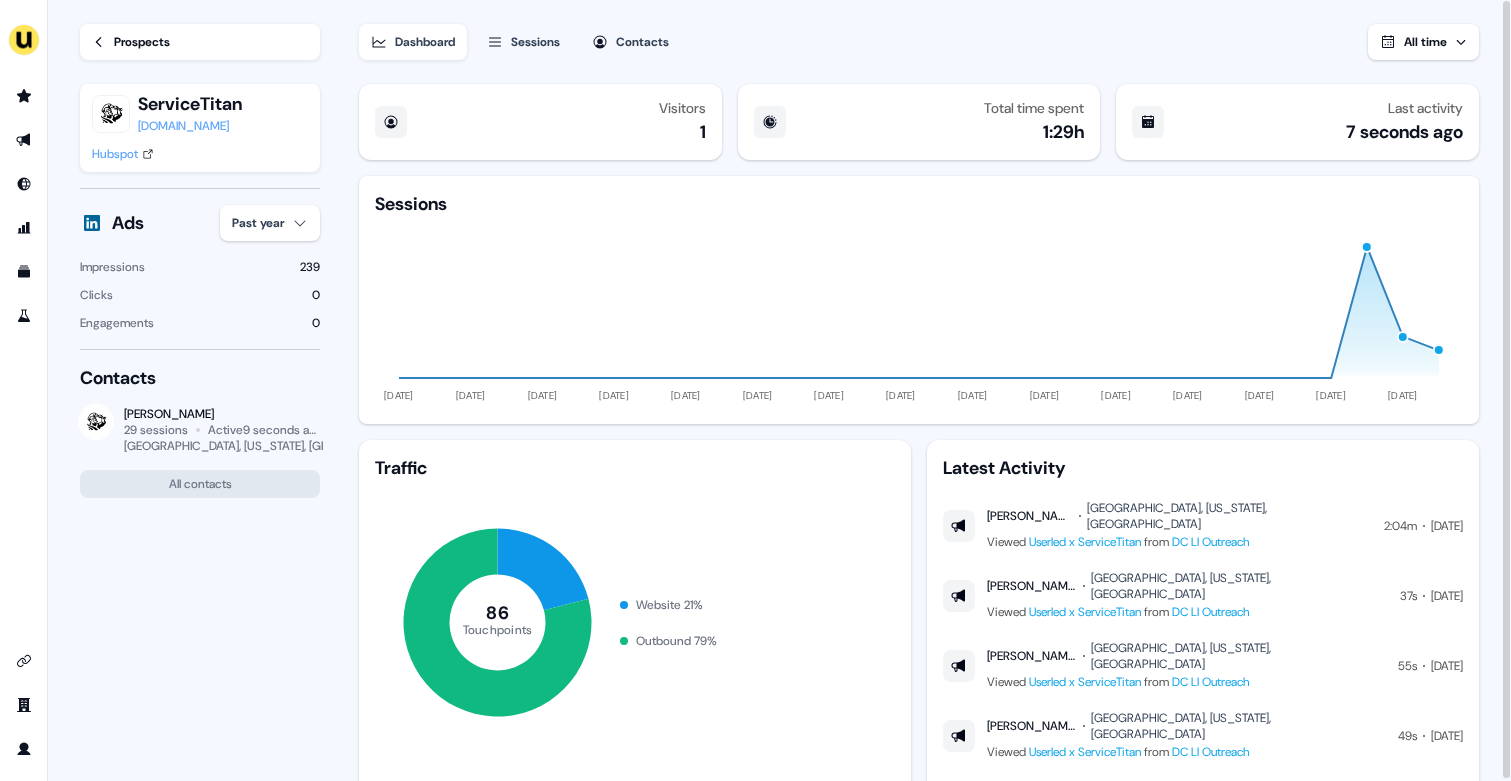 click on "Prospects" at bounding box center (142, 42) 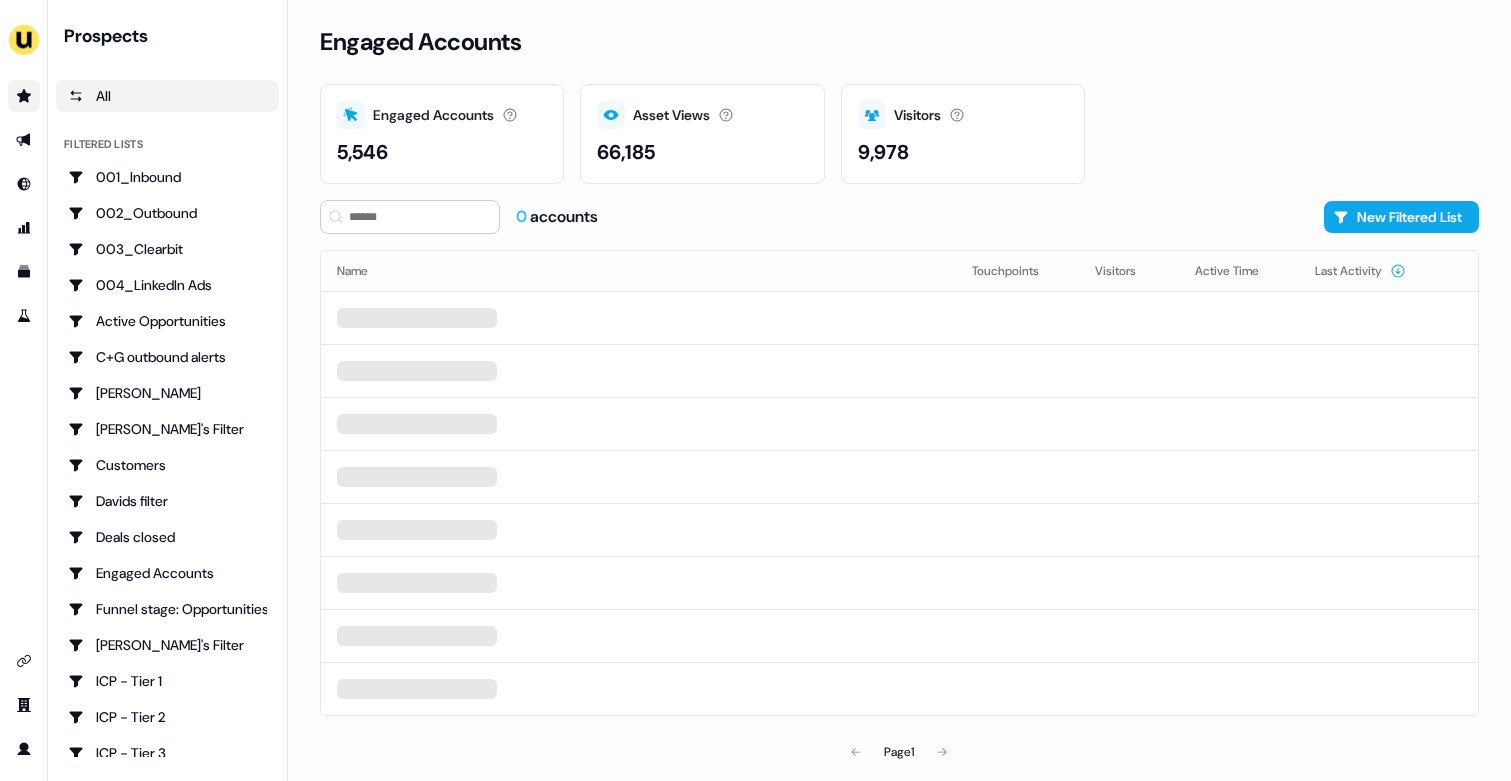scroll, scrollTop: 0, scrollLeft: 0, axis: both 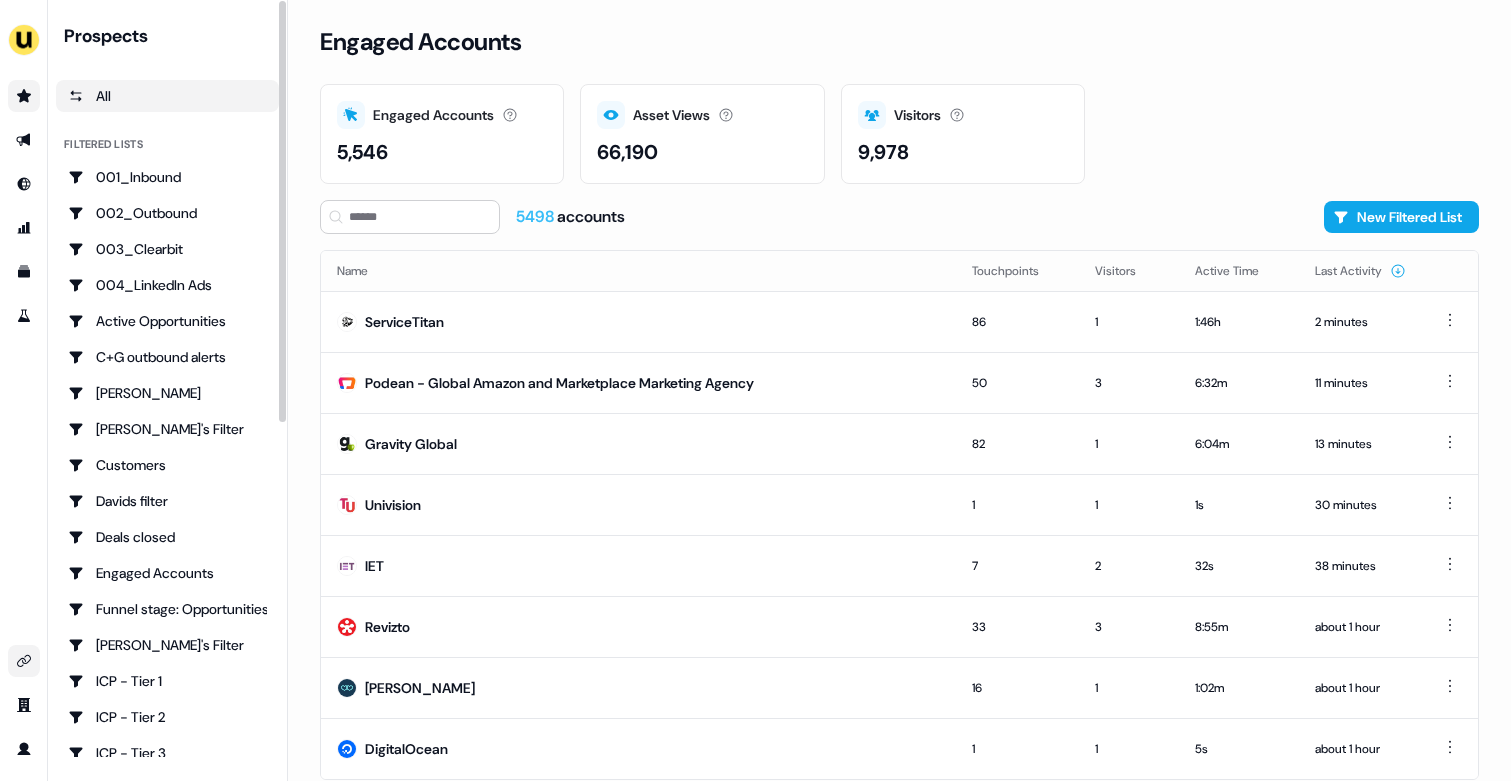 click at bounding box center (24, 661) 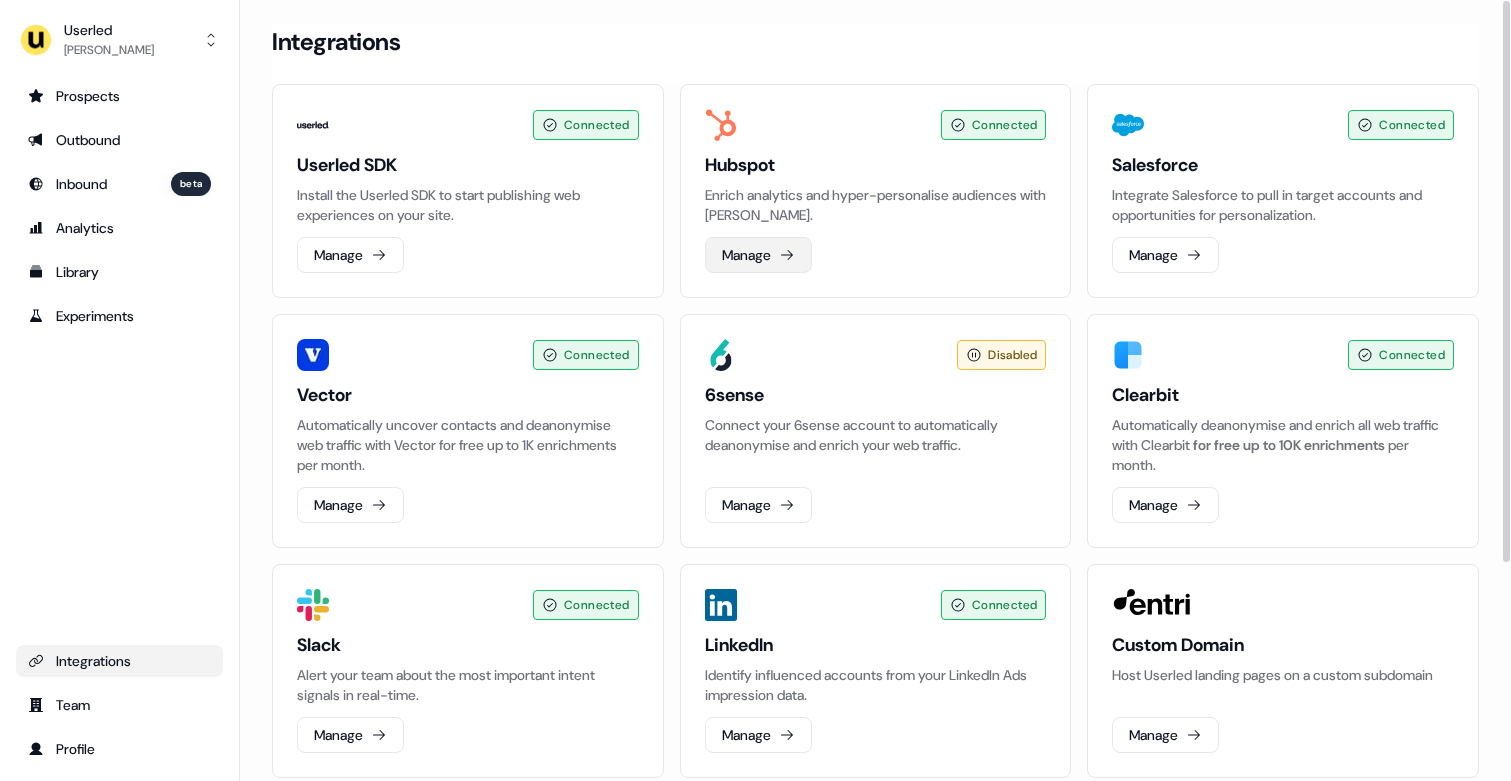 click 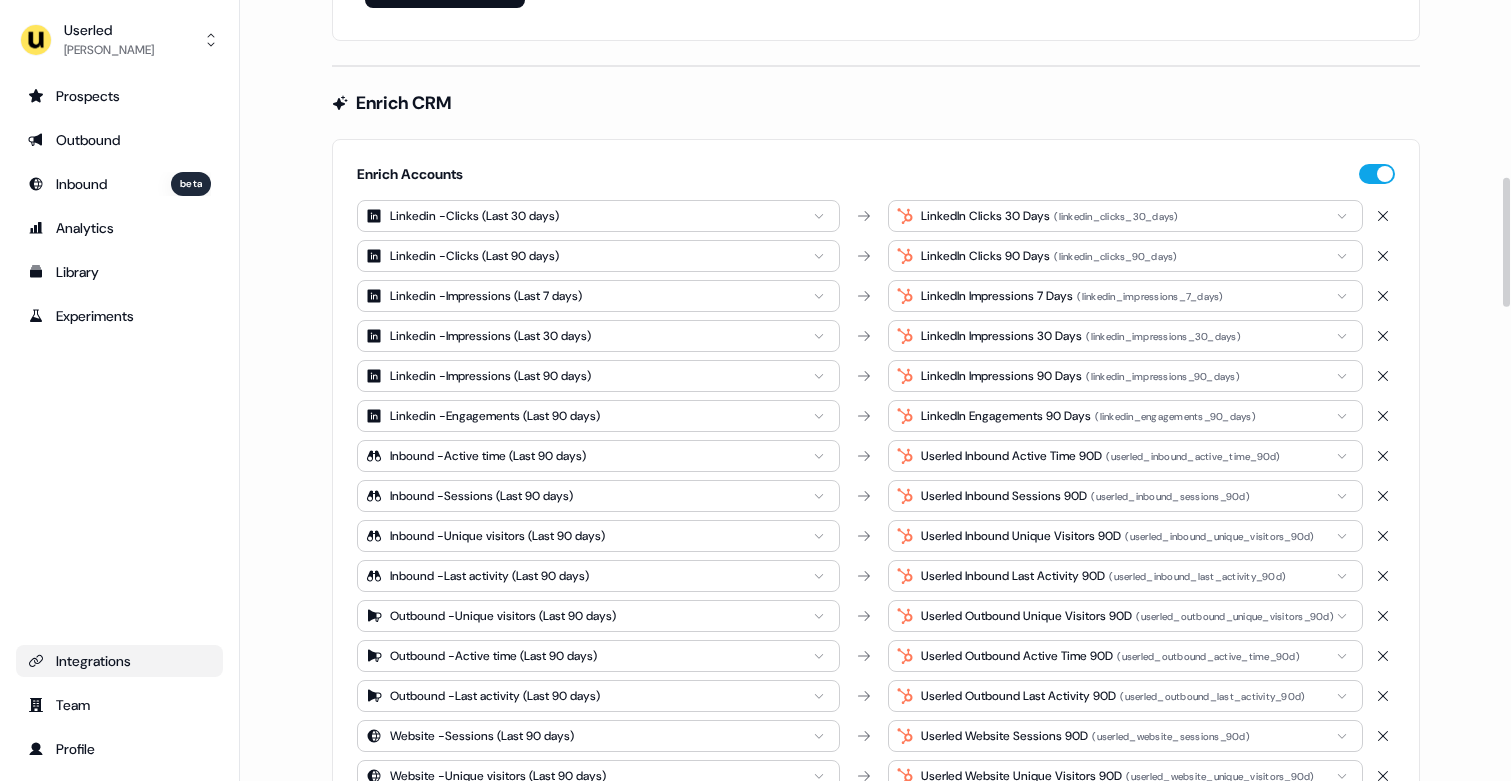 scroll, scrollTop: 1137, scrollLeft: 0, axis: vertical 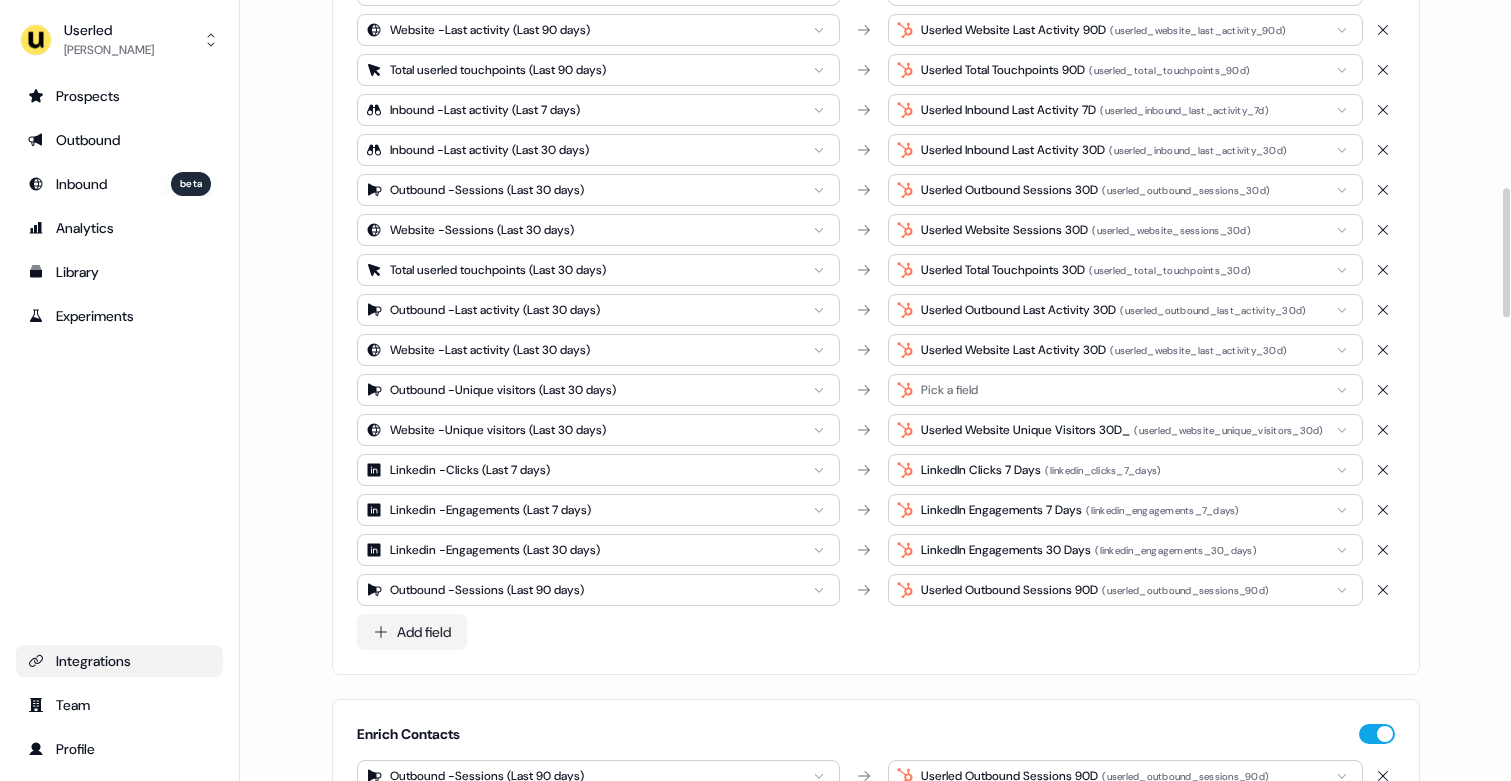 click on "Pick a field" at bounding box center [949, 390] 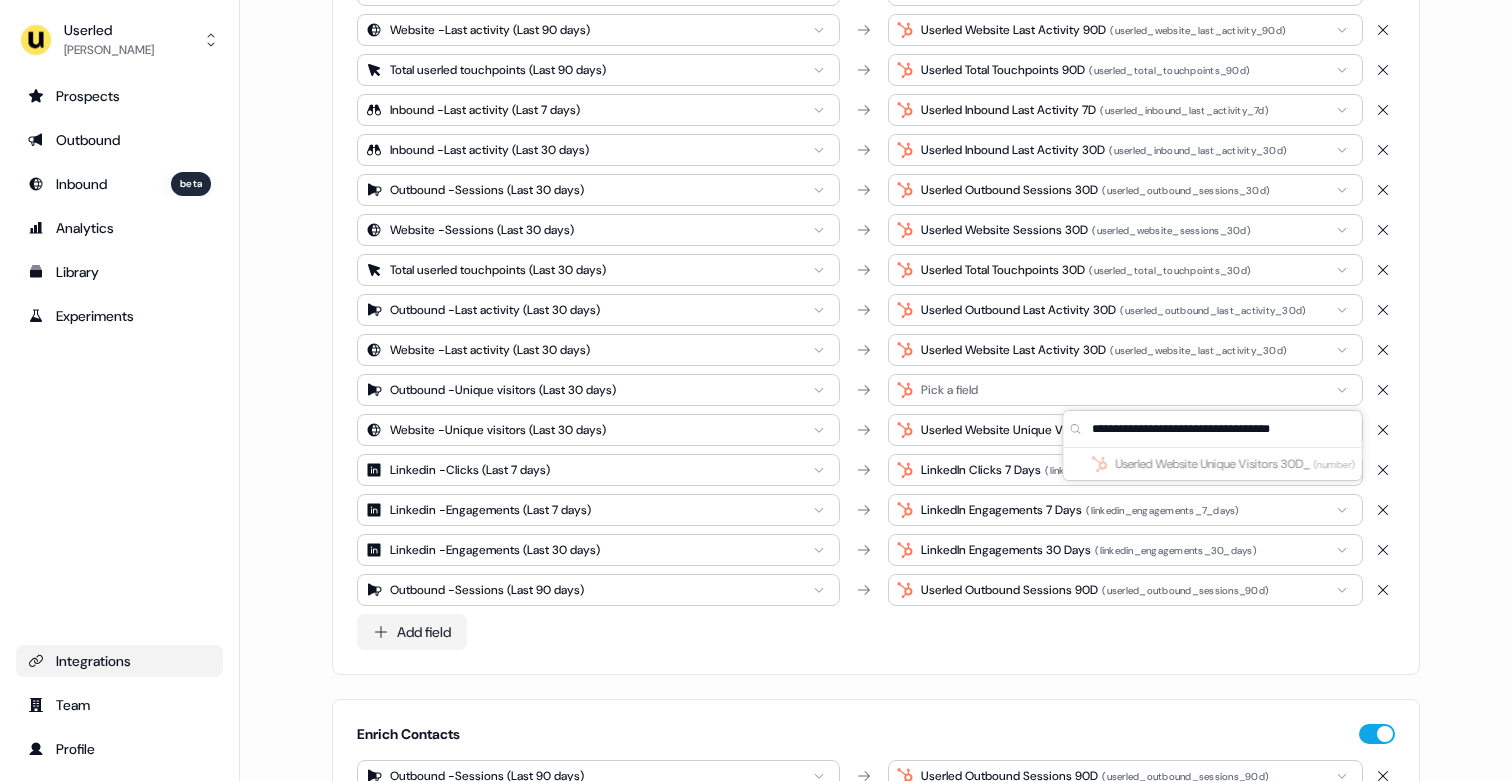 type on "**********" 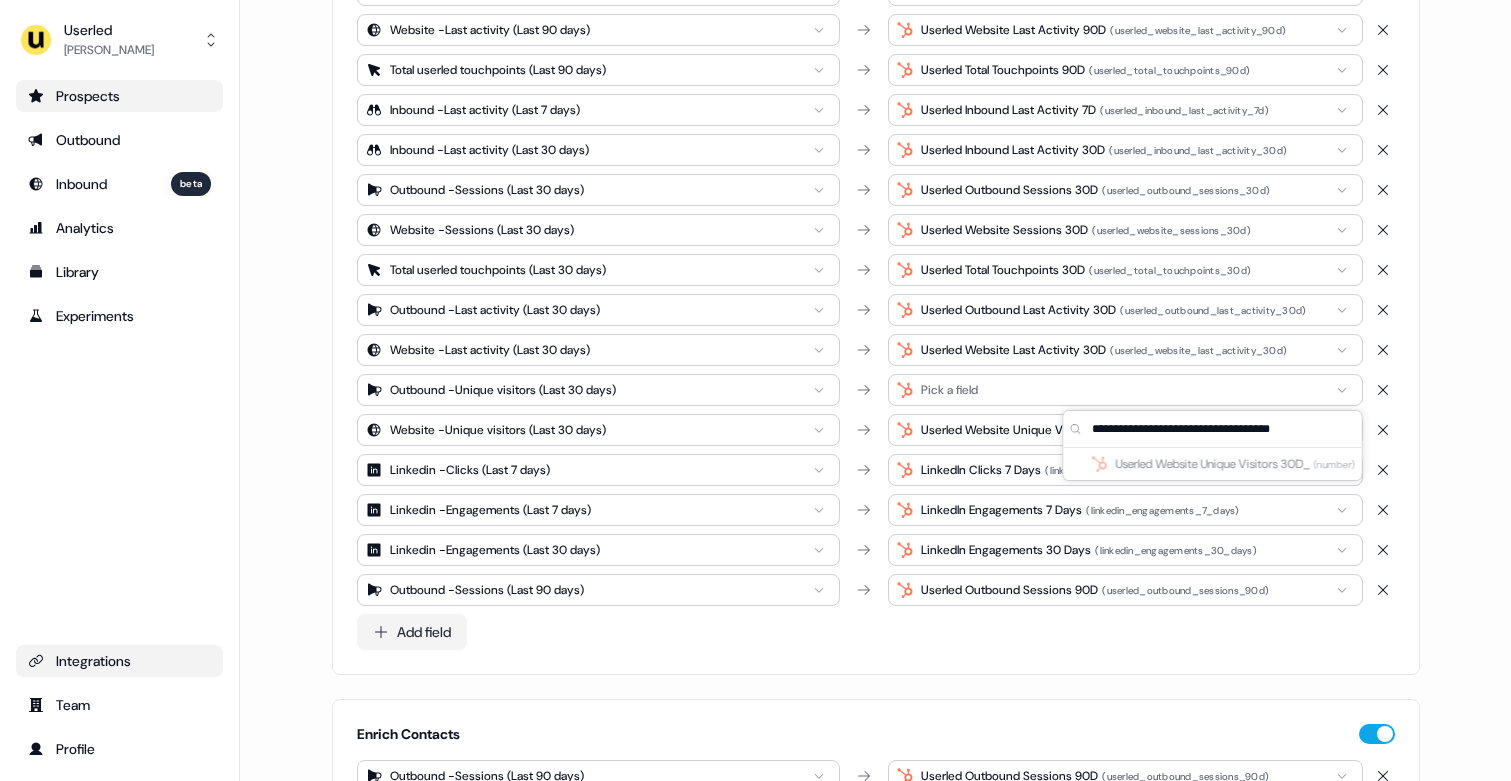 click on "Prospects" at bounding box center [119, 96] 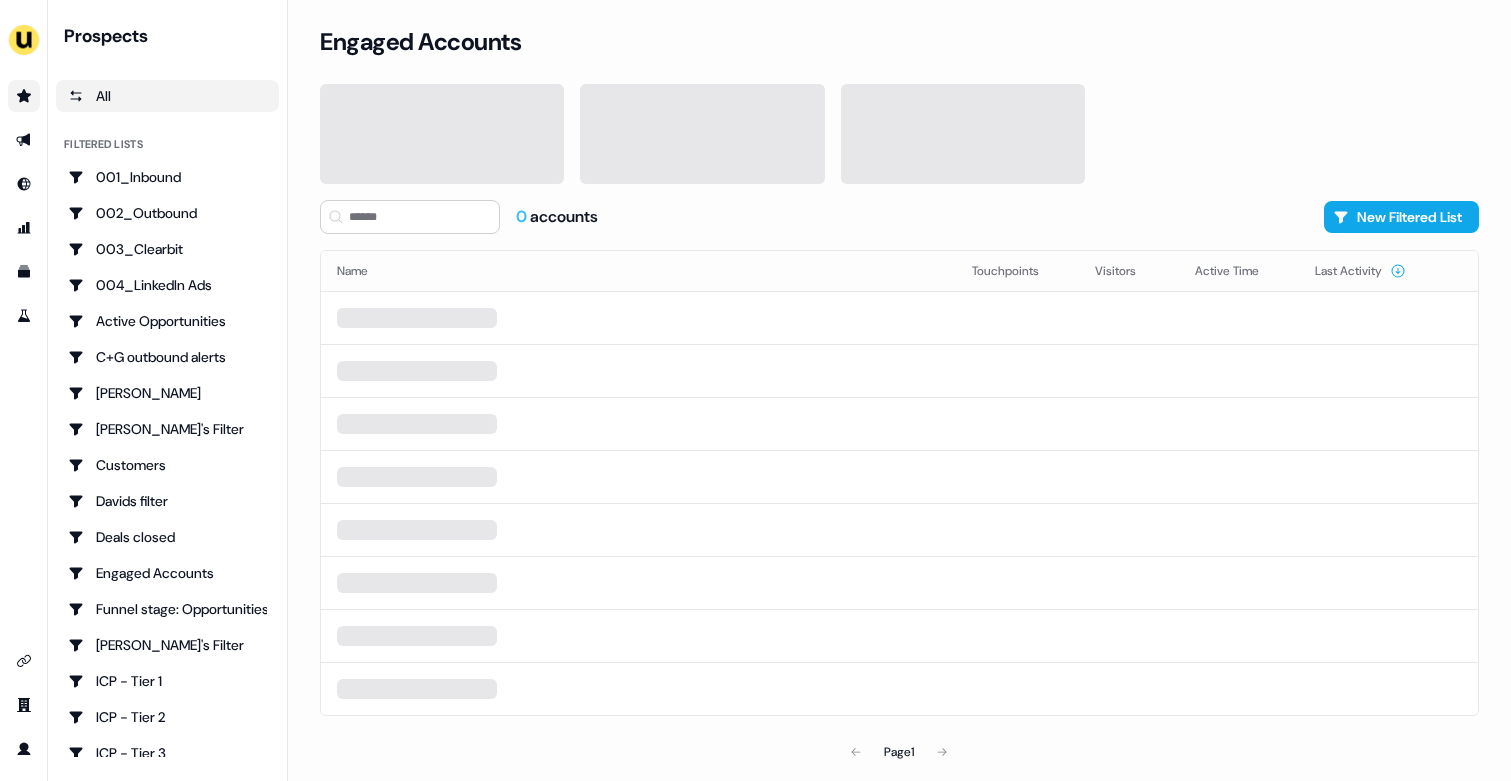 scroll, scrollTop: 0, scrollLeft: 0, axis: both 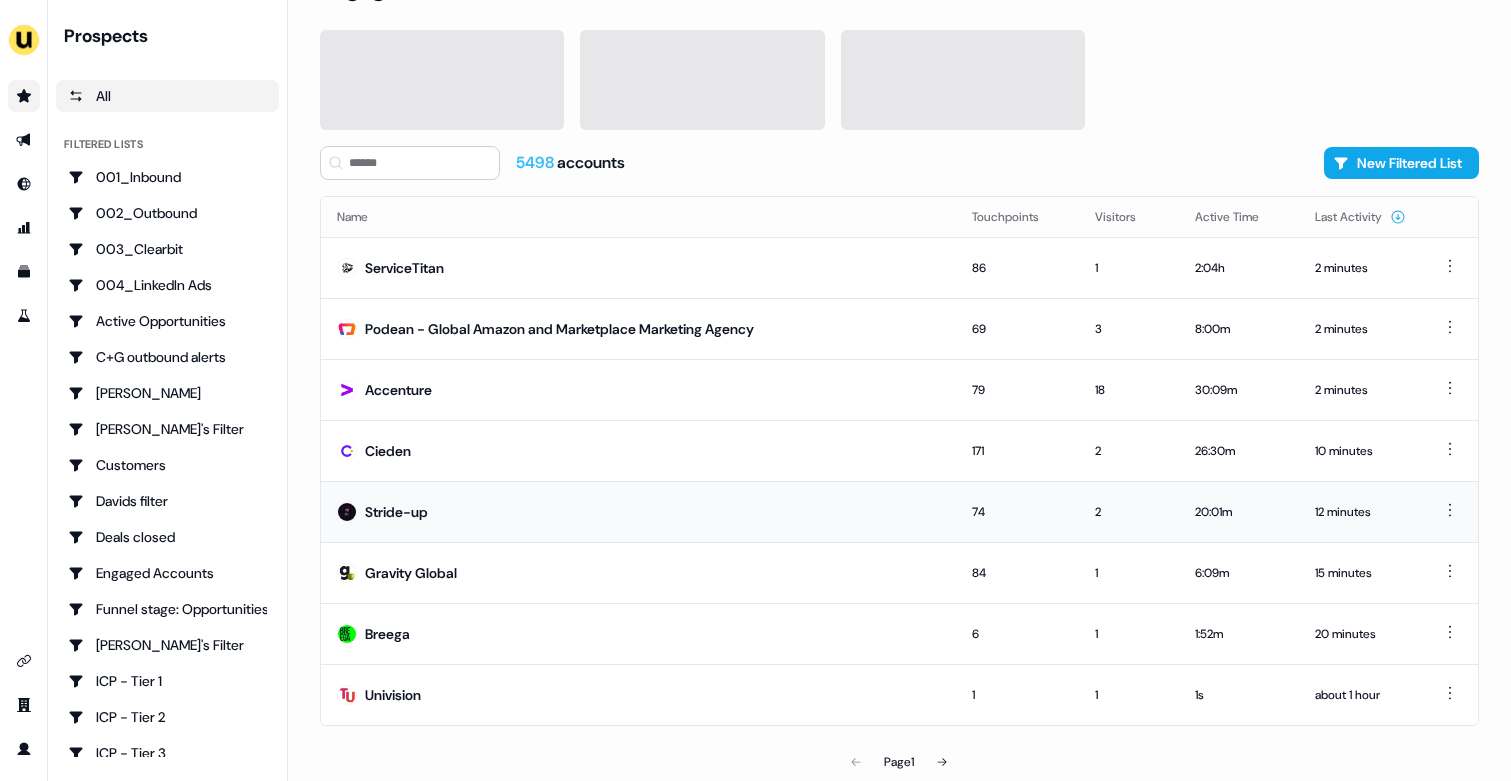 click on "Stride-up" at bounding box center [638, 511] 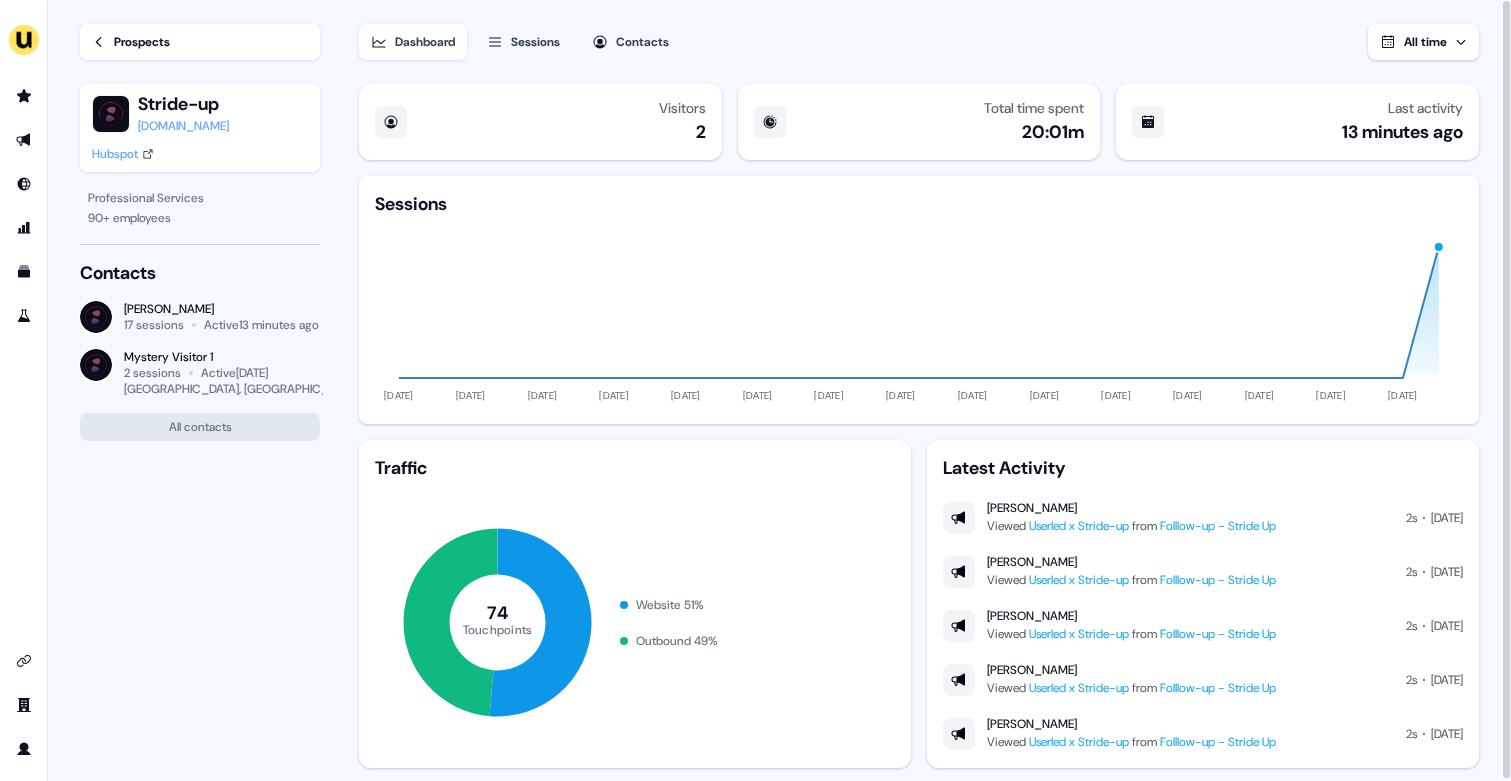 click on "Sessions" at bounding box center [535, 42] 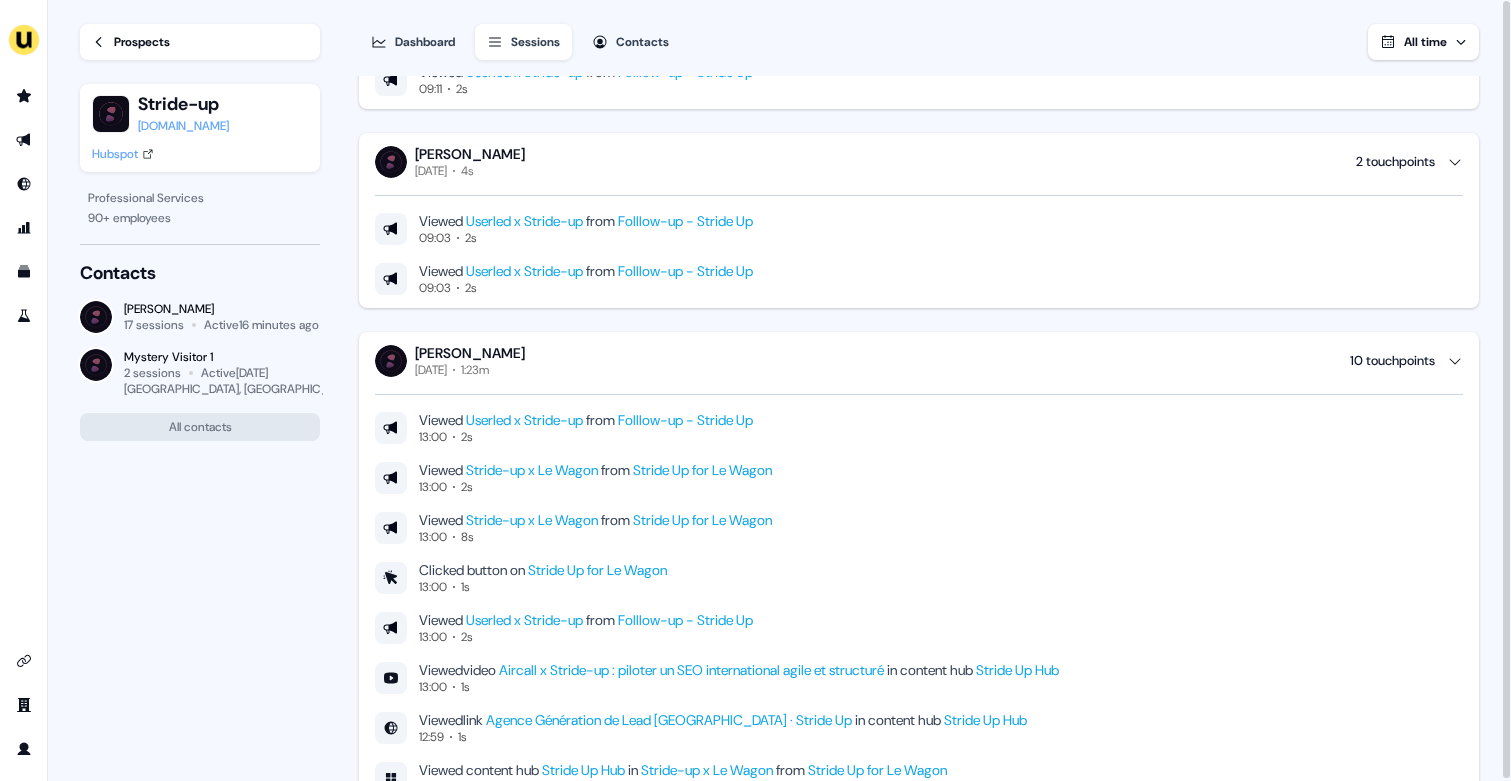 scroll, scrollTop: 0, scrollLeft: 0, axis: both 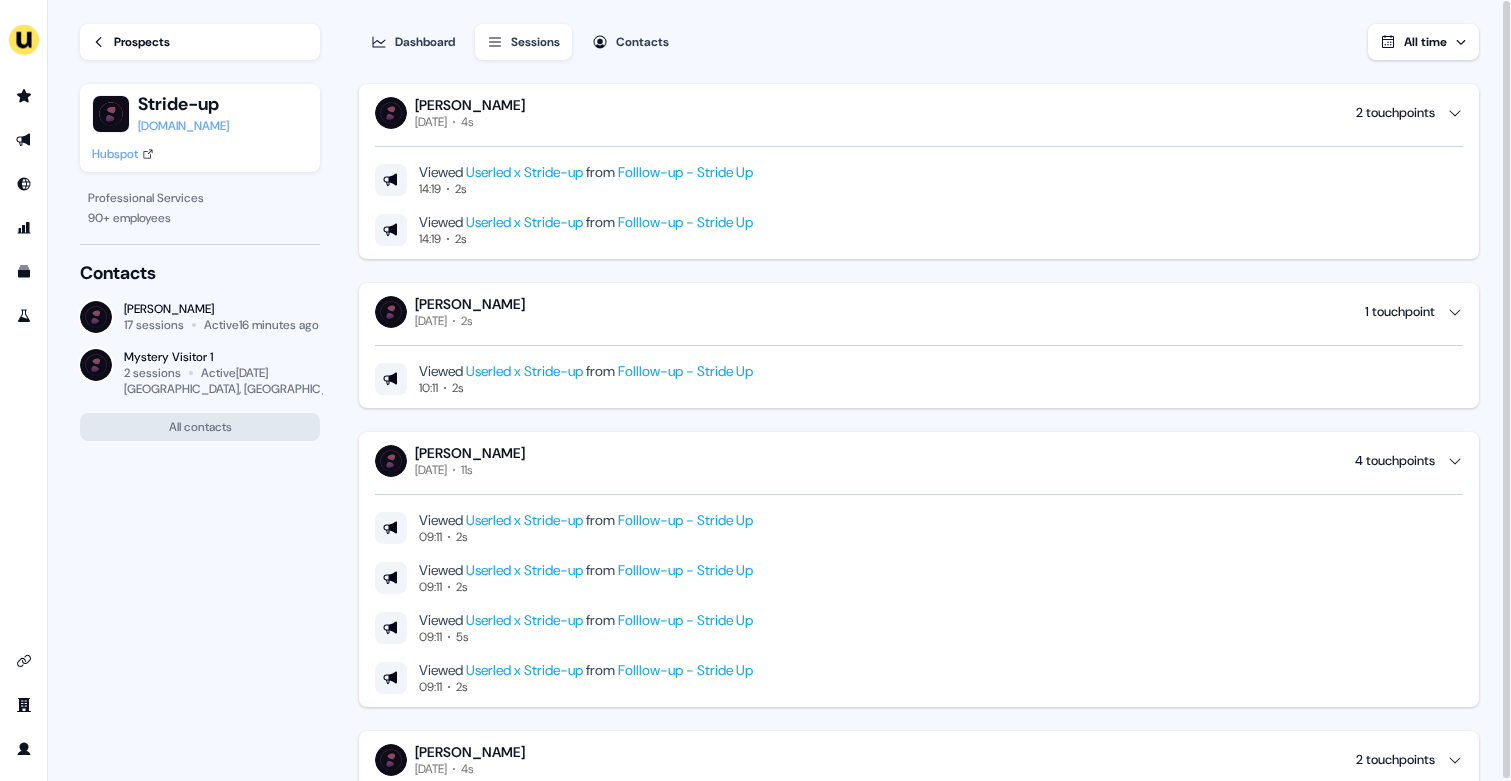 click on "Prospects" at bounding box center (142, 42) 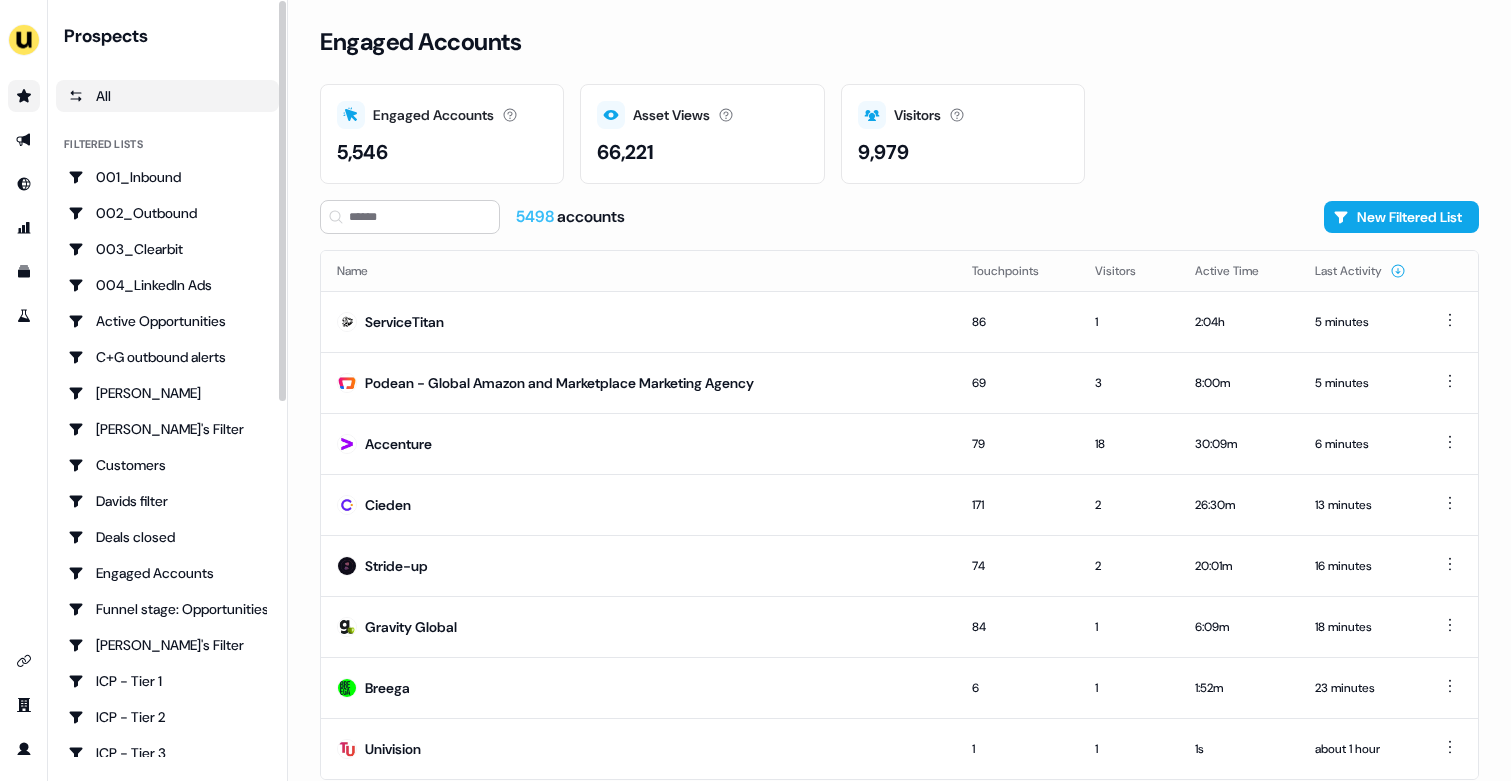 click 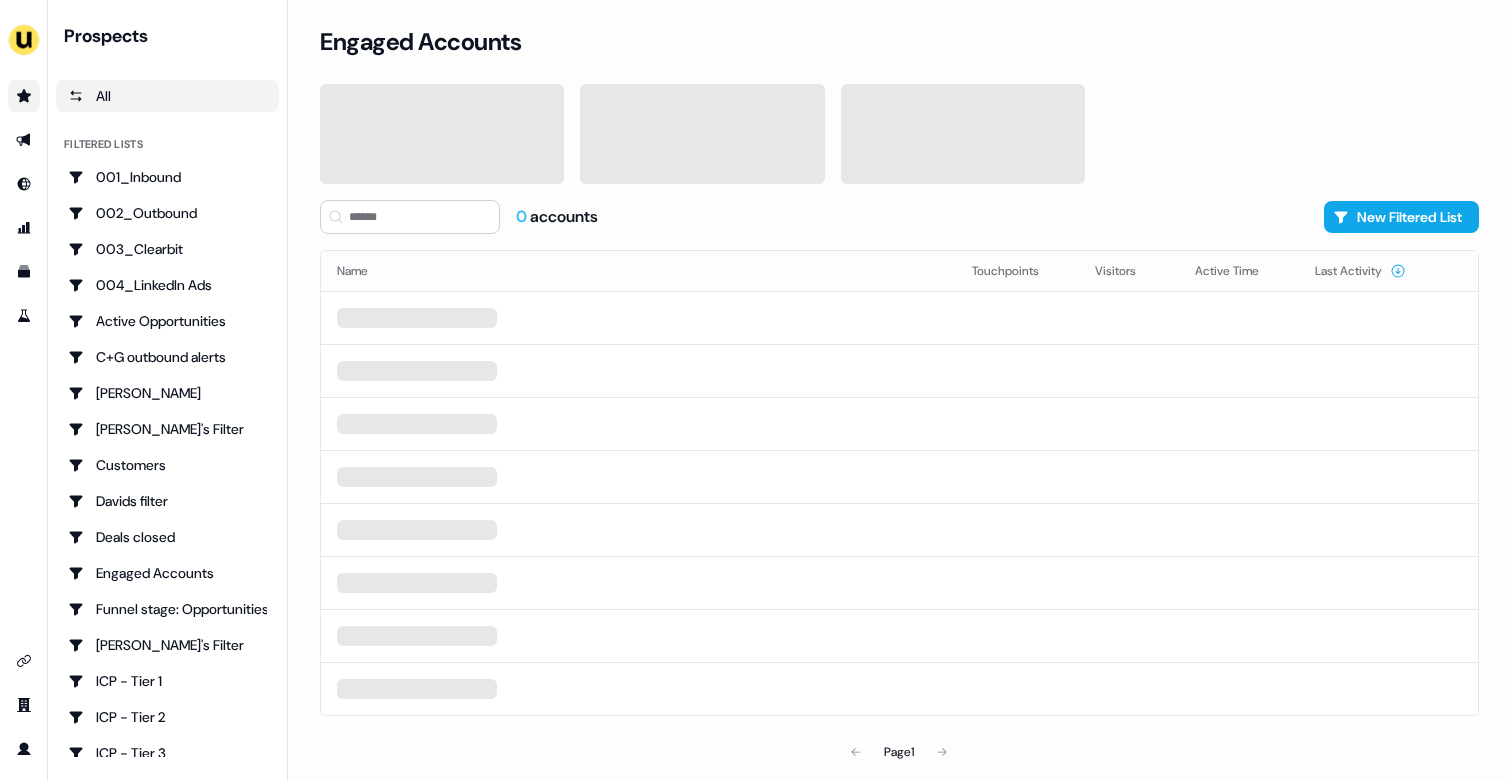 scroll, scrollTop: 0, scrollLeft: 0, axis: both 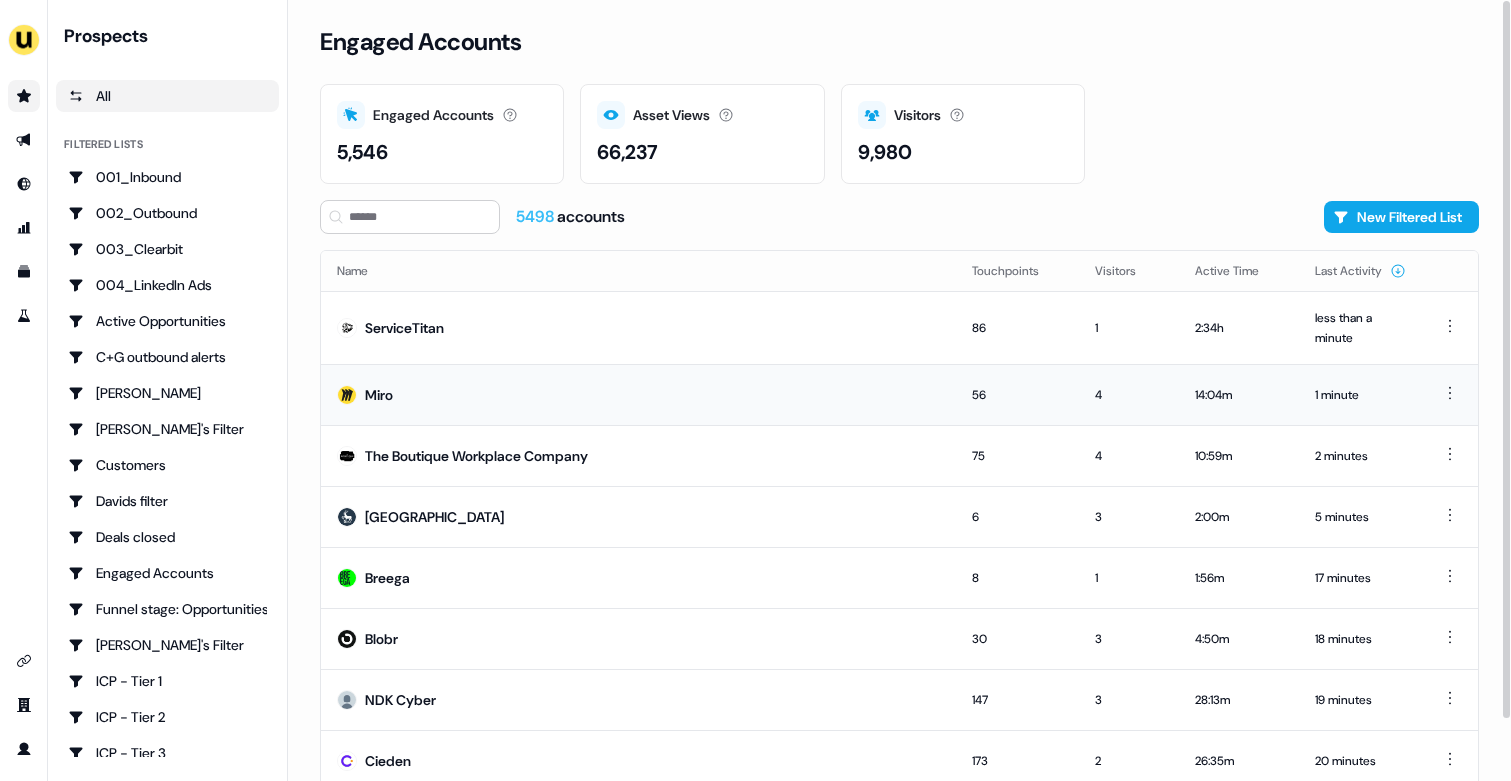 click on "Miro" at bounding box center [638, 394] 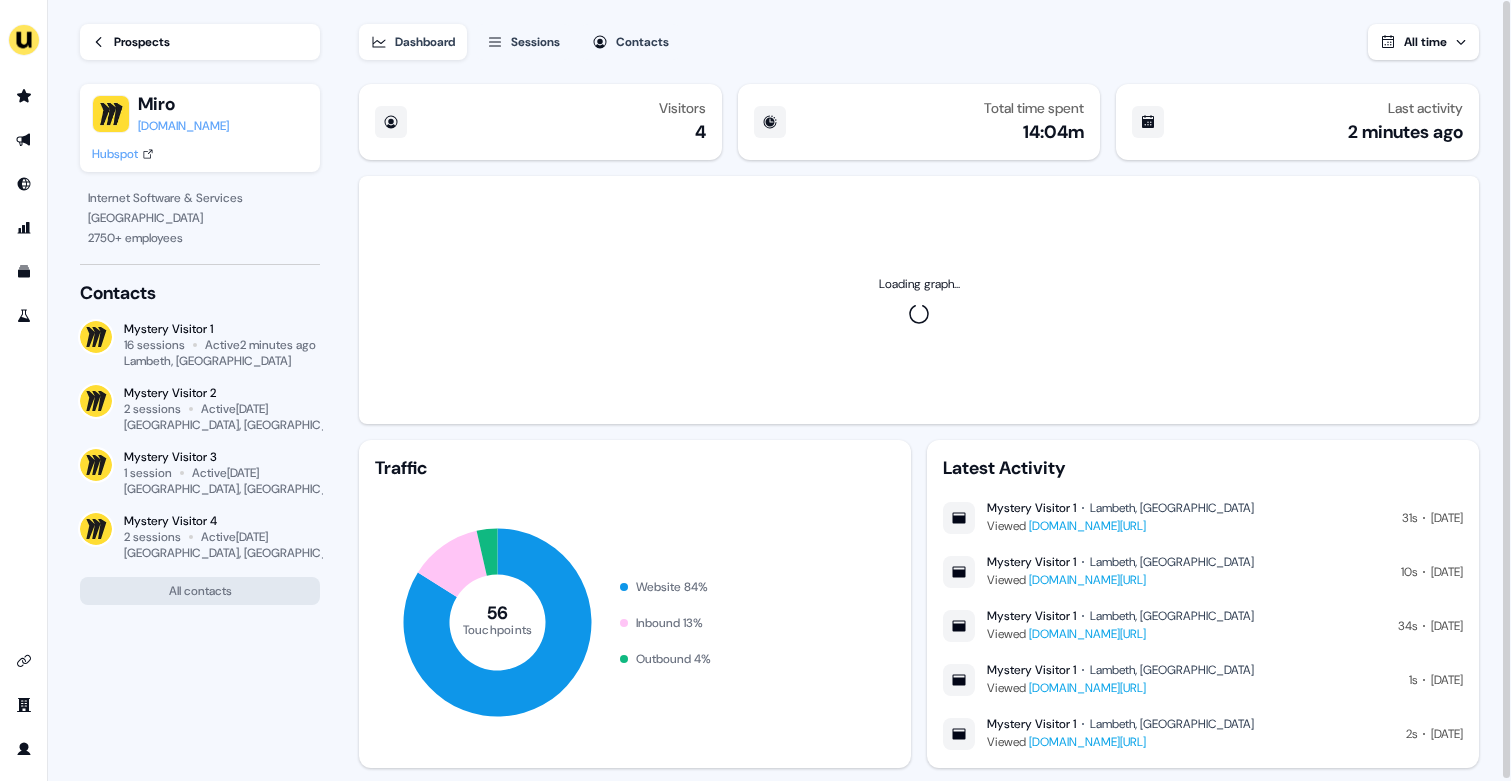 click on "Hubspot" at bounding box center [123, 154] 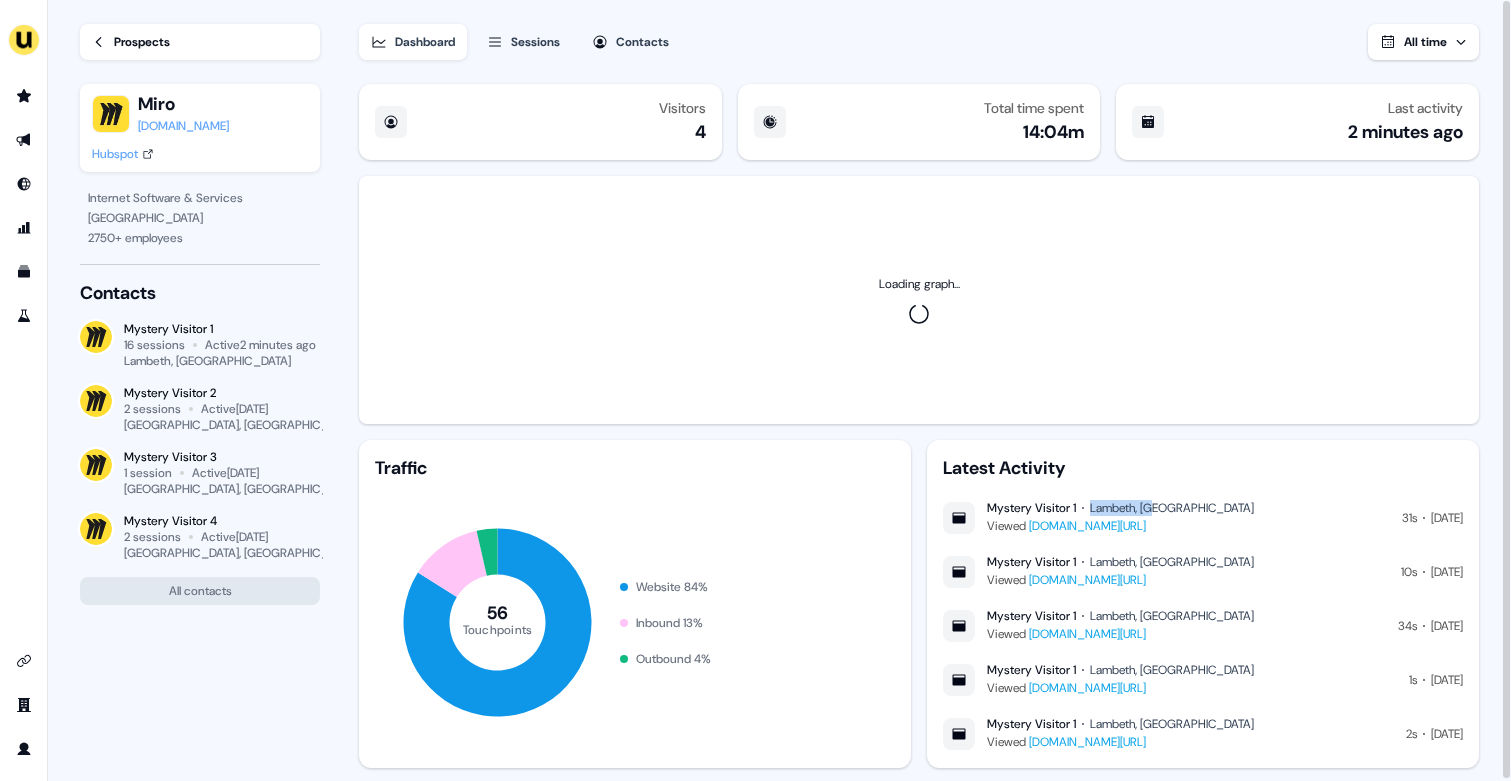drag, startPoint x: 1095, startPoint y: 510, endPoint x: 1185, endPoint y: 510, distance: 90 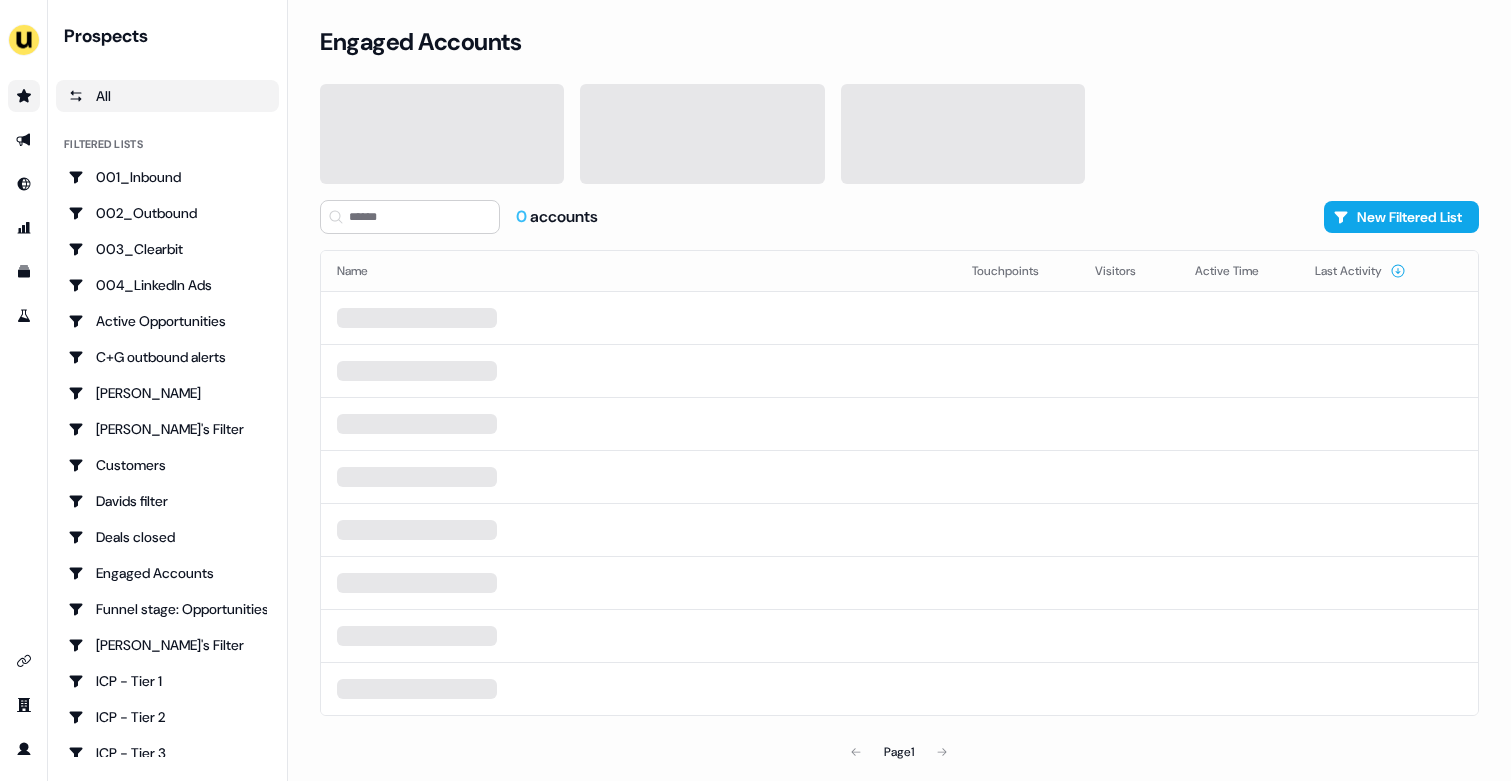 scroll, scrollTop: 0, scrollLeft: 0, axis: both 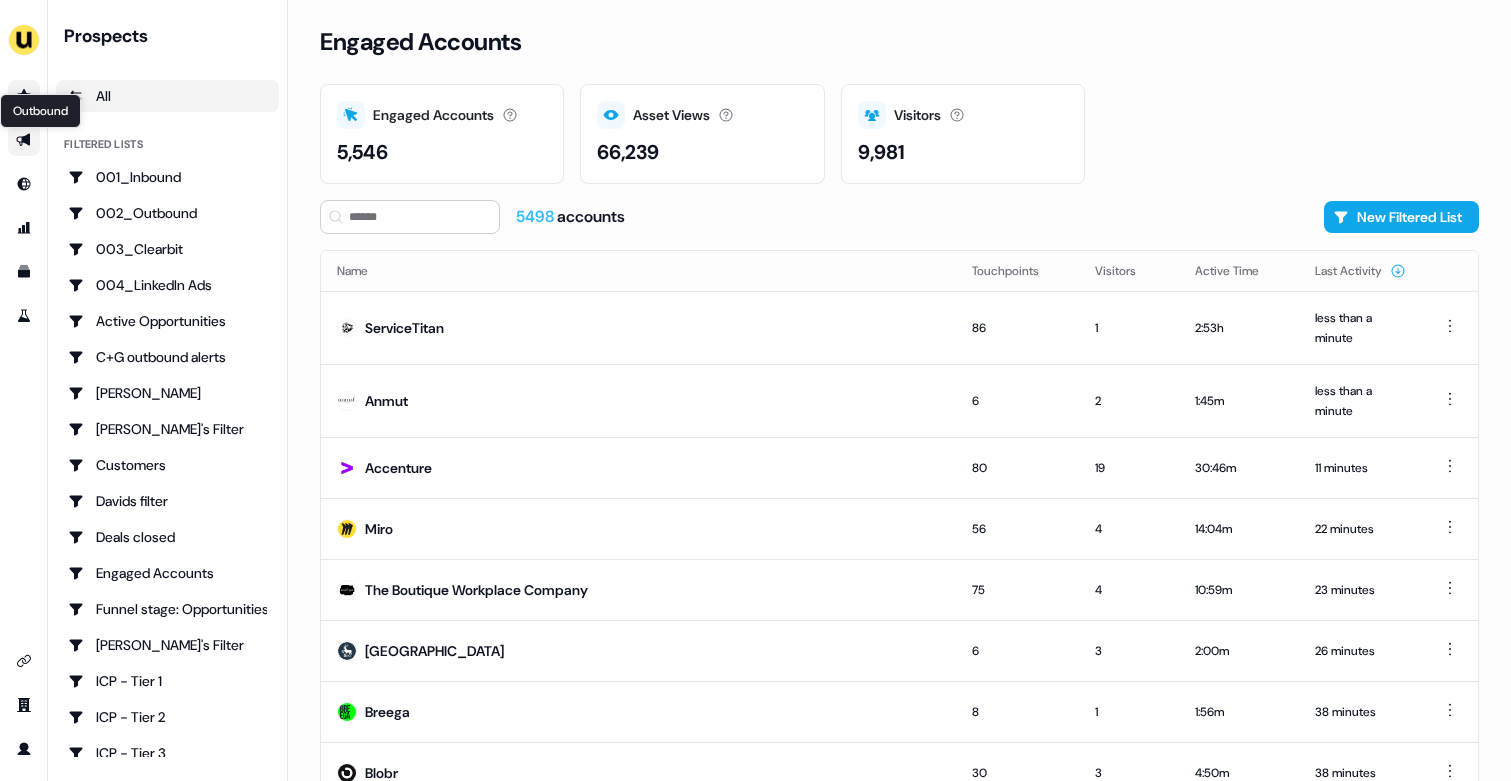 click 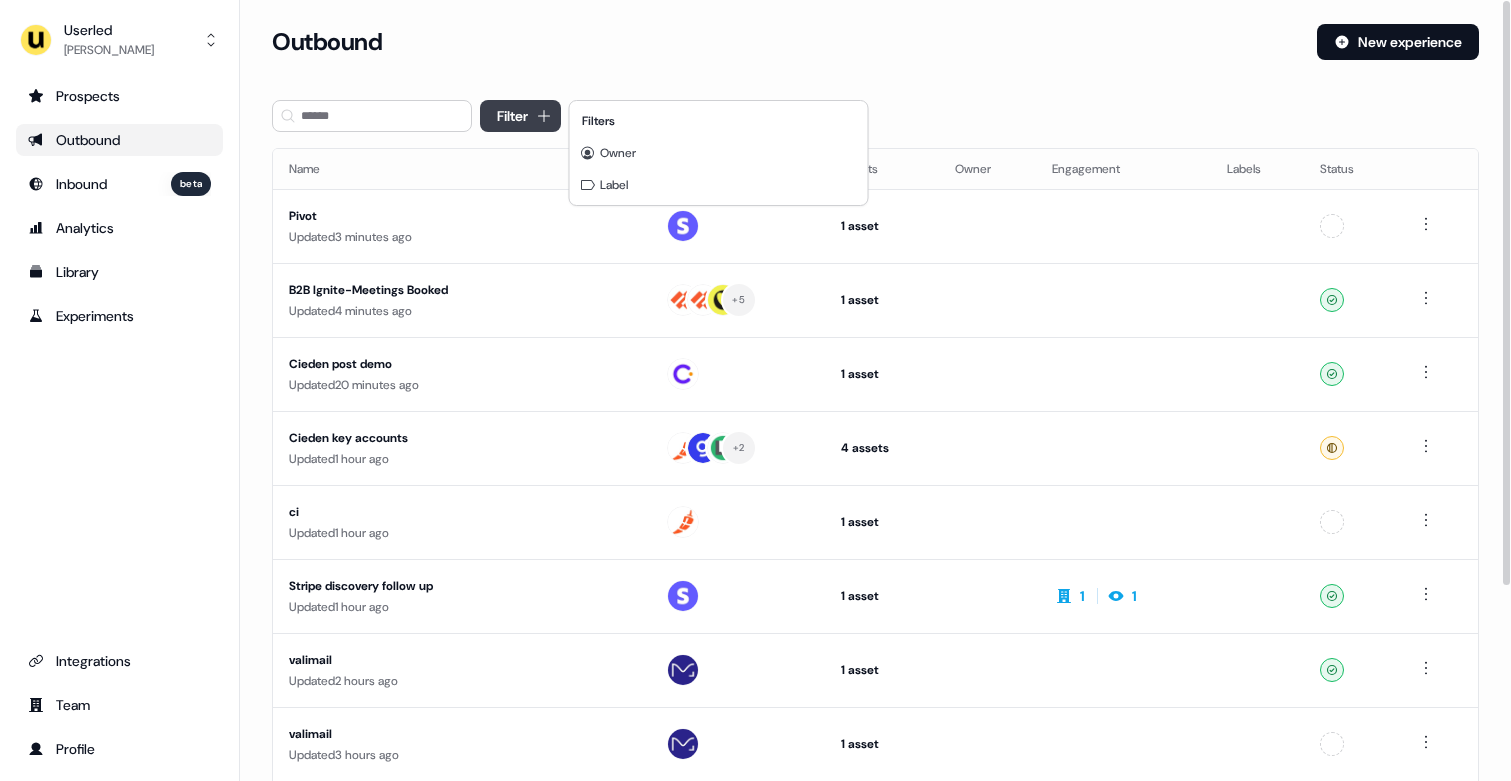 click on "For the best experience switch devices to a bigger screen. Go to [DOMAIN_NAME] Userled [PERSON_NAME] Prospects Outbound Inbound beta Analytics Library Experiments Integrations Team Profile Loading... Outbound New experience Filter Name Targets Assets Owner Engagement Labels Status Pivot Updated  3 minutes ago 1   asset Outreach (Starter) Unconfigured B2B Ignite-Meetings Booked Updated  4 minutes ago + 5 1   asset Outreach (Starter) Ready Cieden post demo  Updated  20 minutes ago 1   asset Post-demo follow-up Ready Cieden key accounts  Updated  1 hour ago + 2 4   assets Outreach (Starter), Post-demo follow-up, Webinar, LinkedIn Square Ready ci Updated  1 hour ago 1   asset Outreach (Starter) Unconfigured Stripe discovery follow up  Updated  1 hour ago 1   asset Post-demo follow-up 1 1 Ready valimail Updated  2 hours ago 1   asset Post-demo follow-up Ready valimail Updated  3 hours ago 1   asset Post-demo follow-up Unconfigured Ignite event invites - potential attendees  Updated  3 hours ago + 141 1" at bounding box center (755, 390) 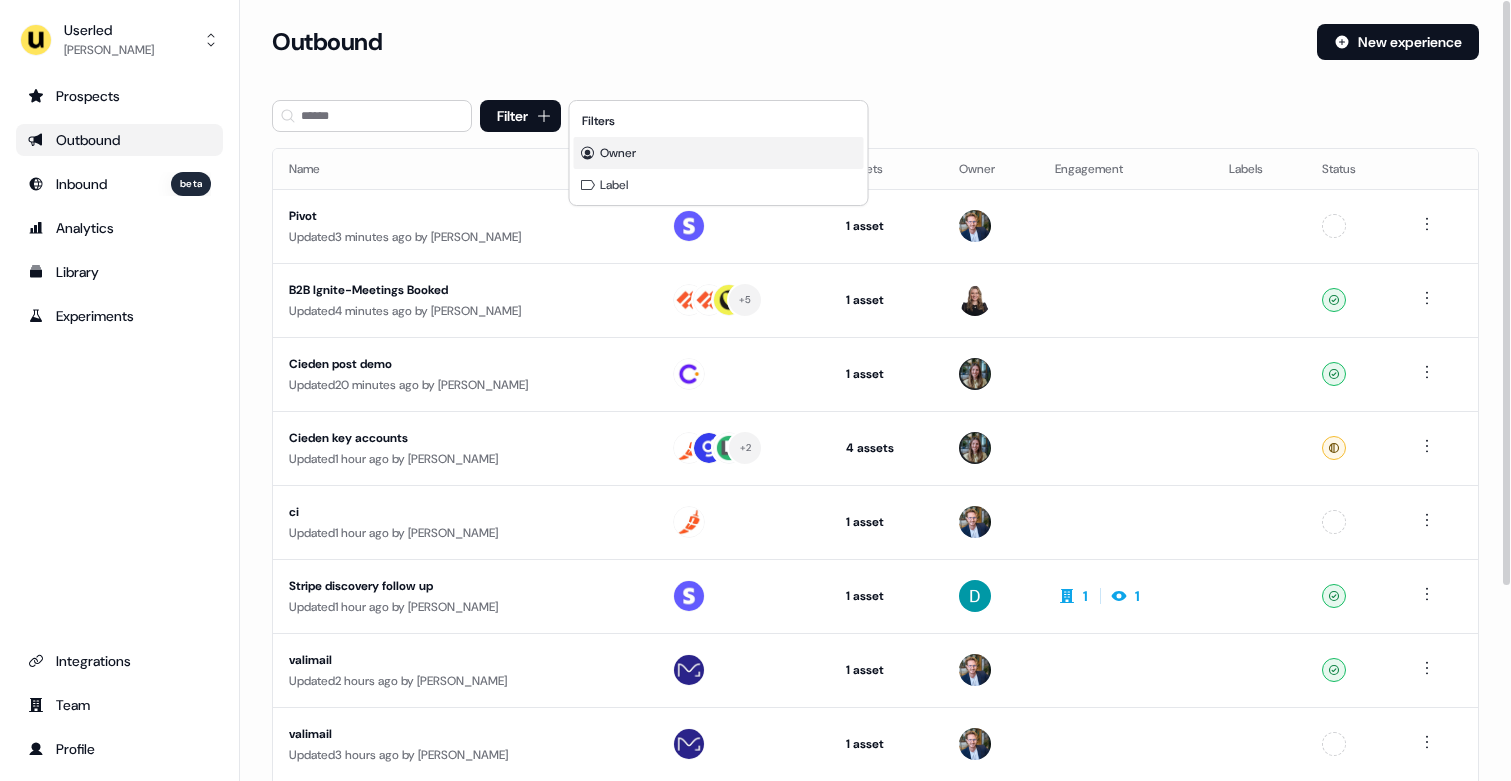 click on "Owner" at bounding box center [618, 153] 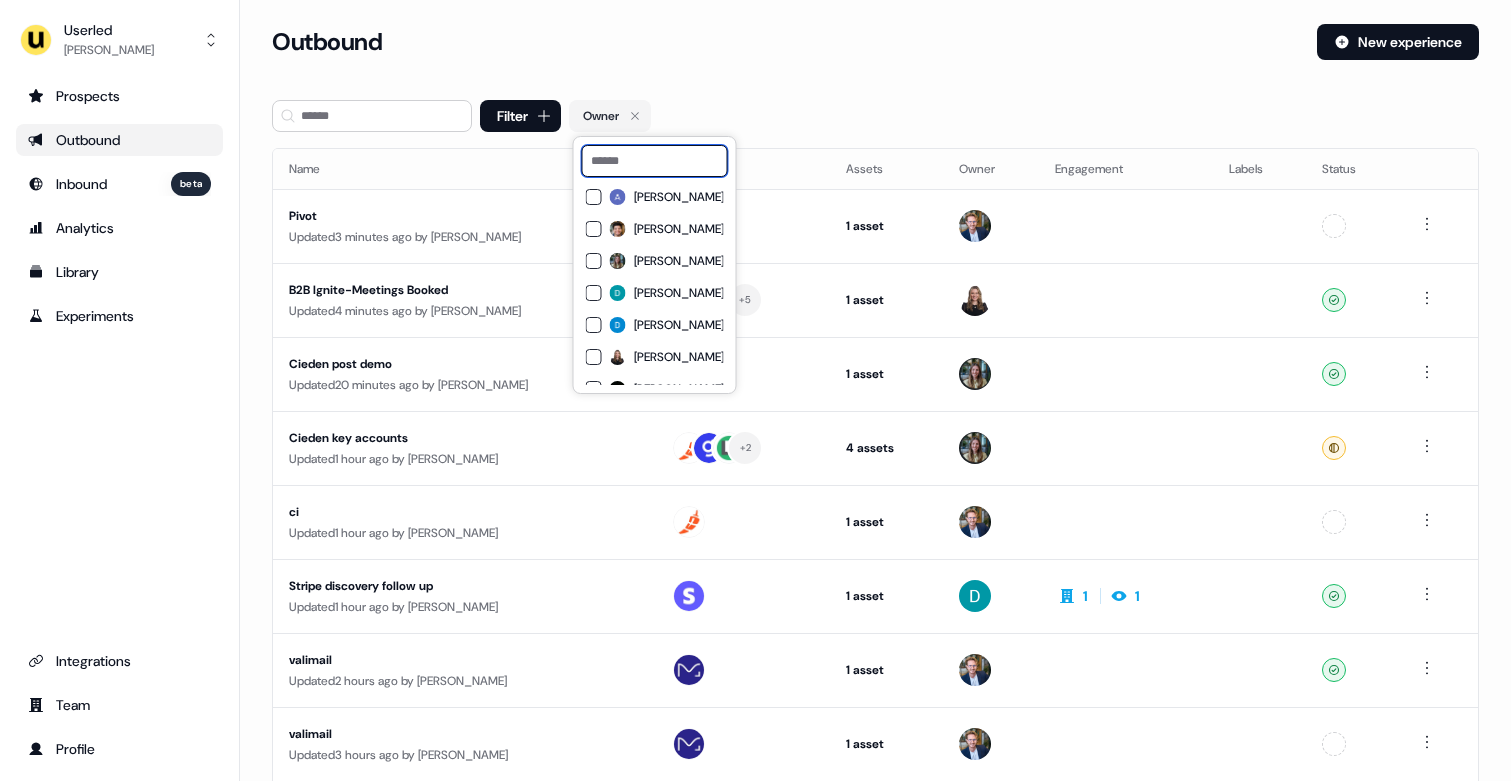 click at bounding box center (655, 161) 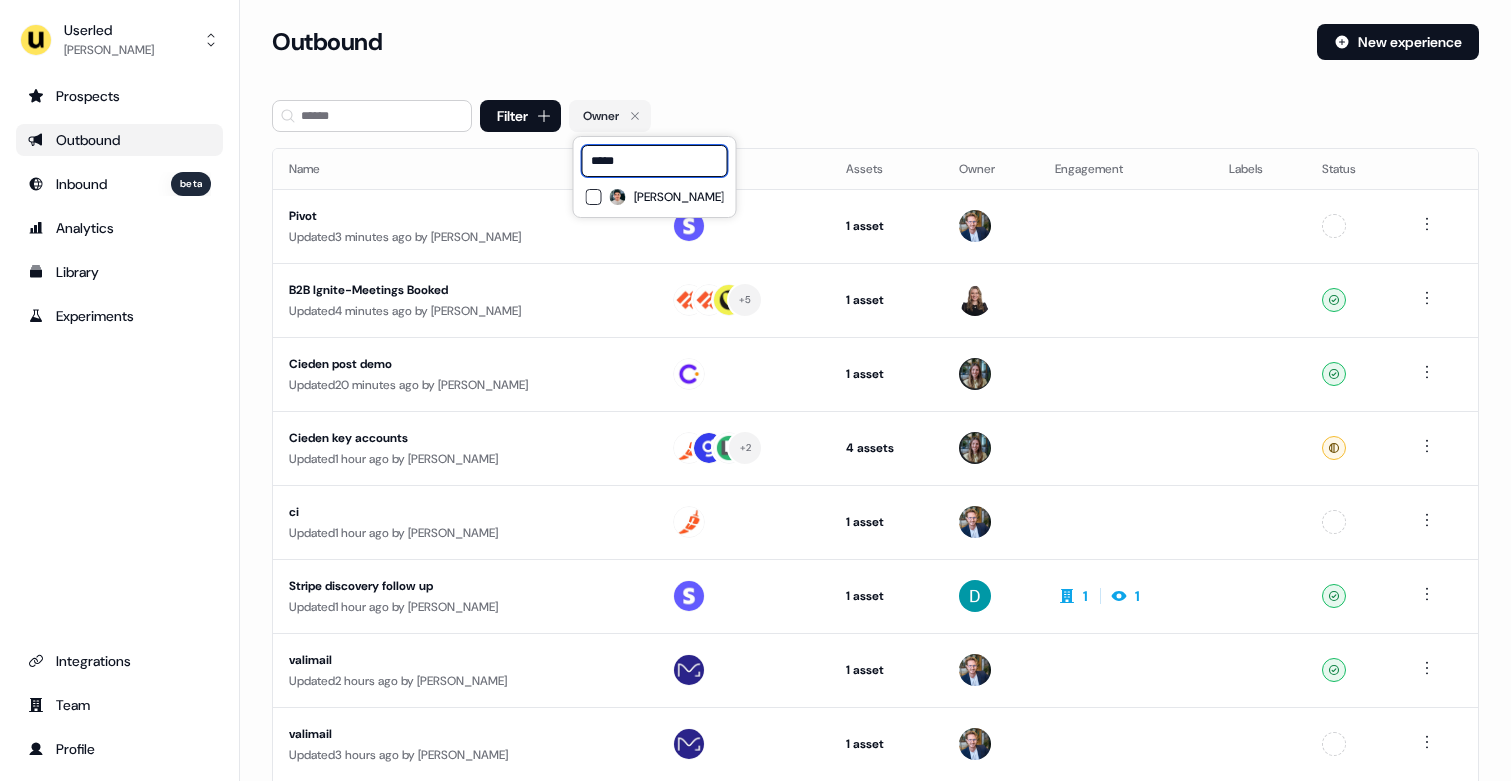 type on "*****" 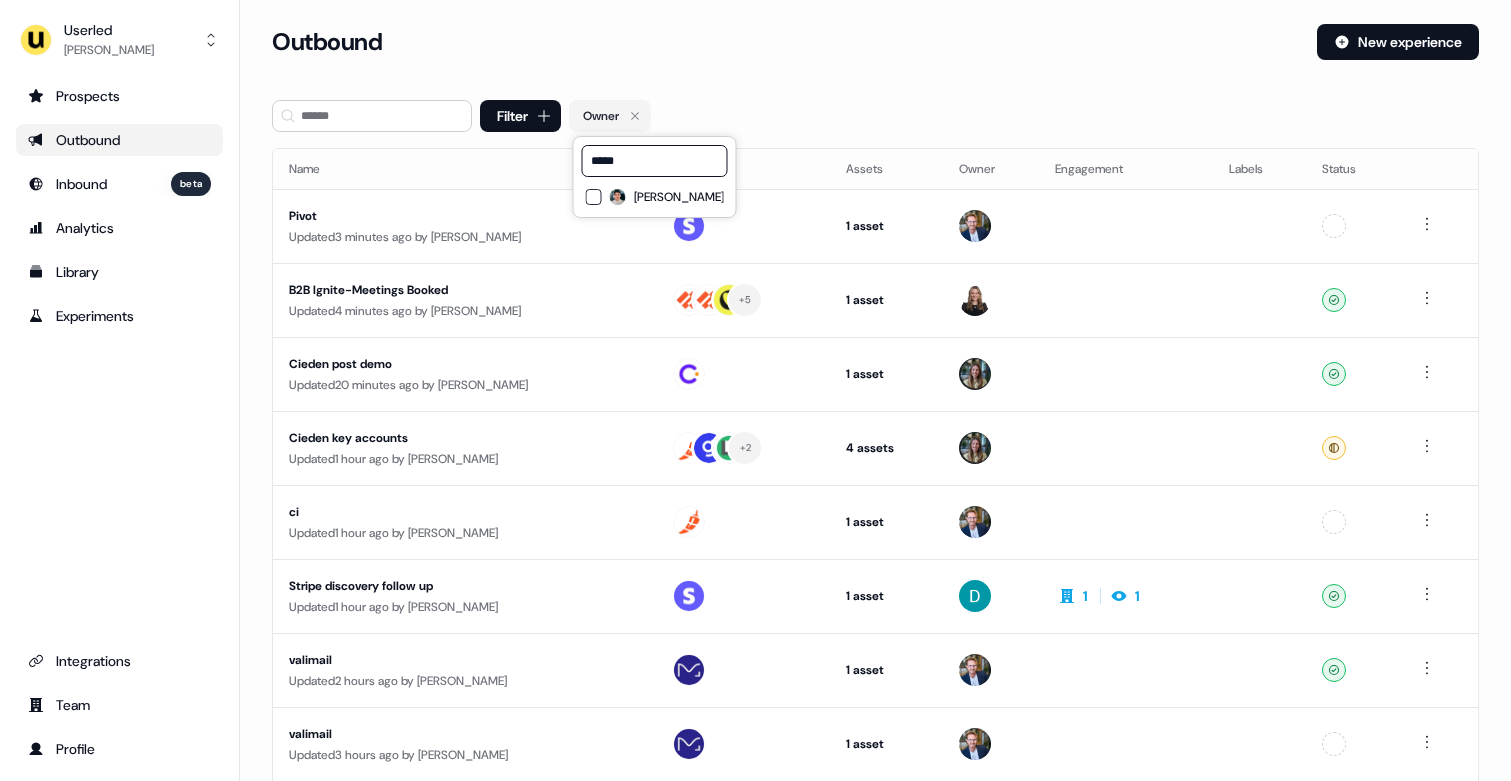 click on "Vincent Plassard" at bounding box center (679, 197) 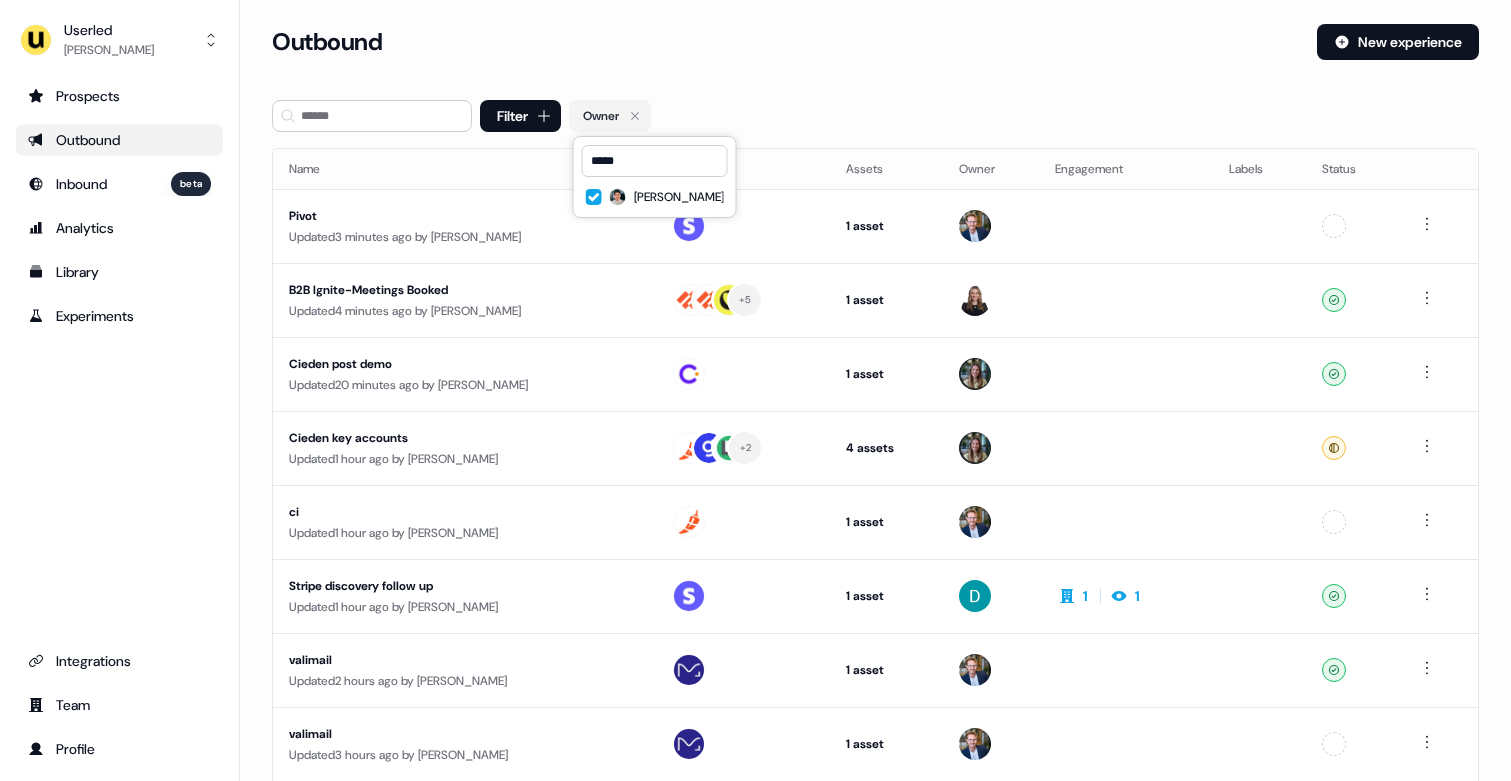 click on "Filter Owner" at bounding box center (875, 116) 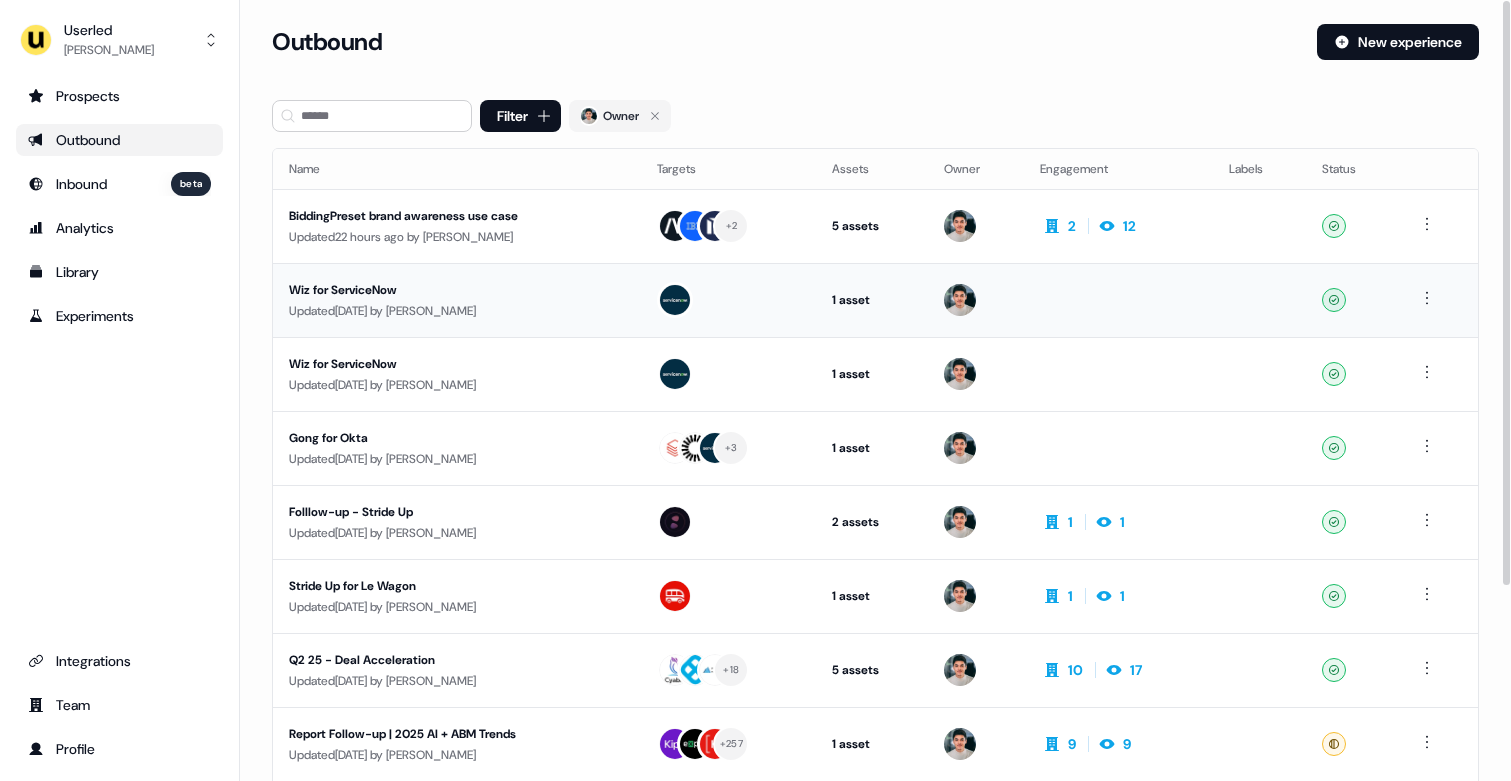 click on "Wiz for ServiceNow" at bounding box center [457, 290] 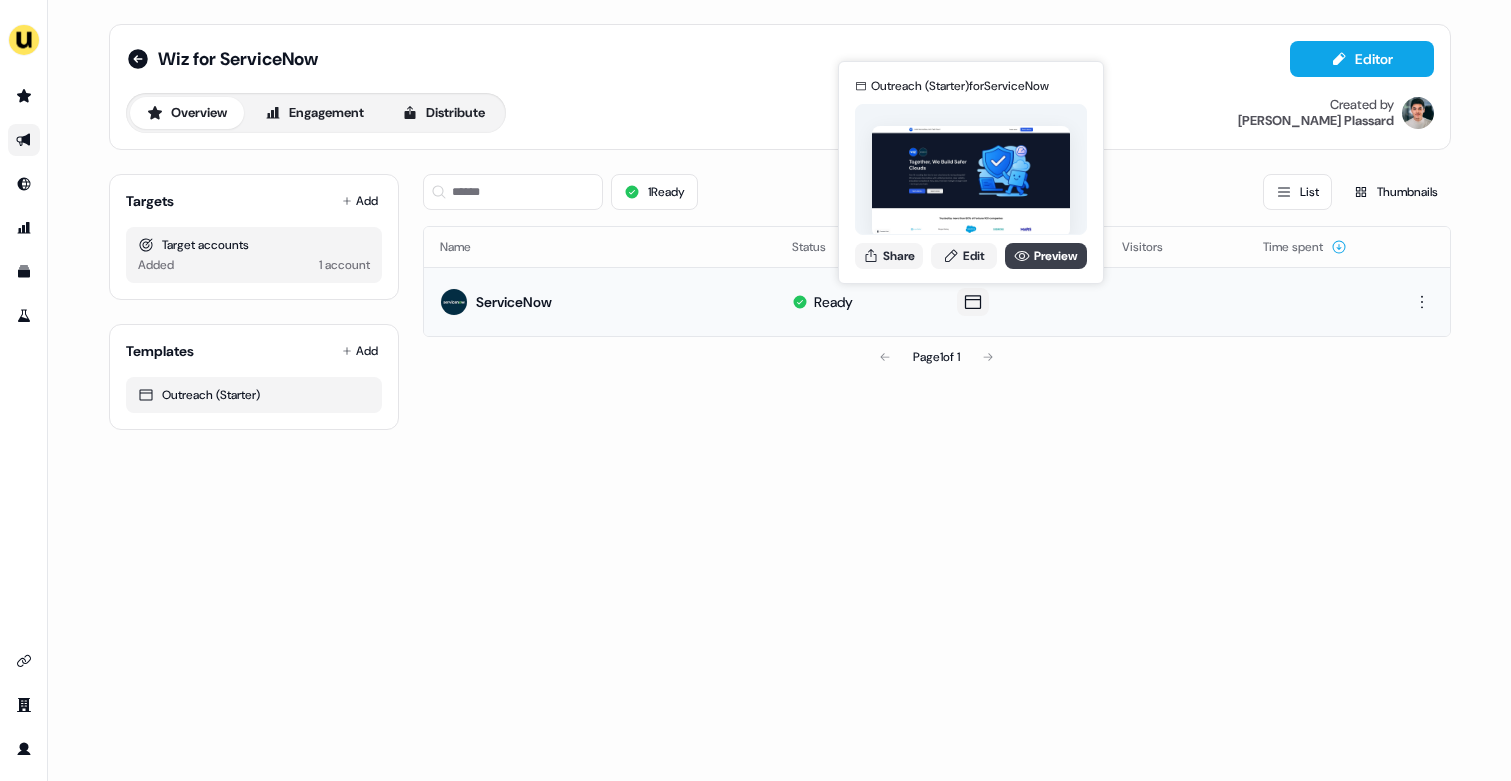 click on "Preview" at bounding box center [1046, 256] 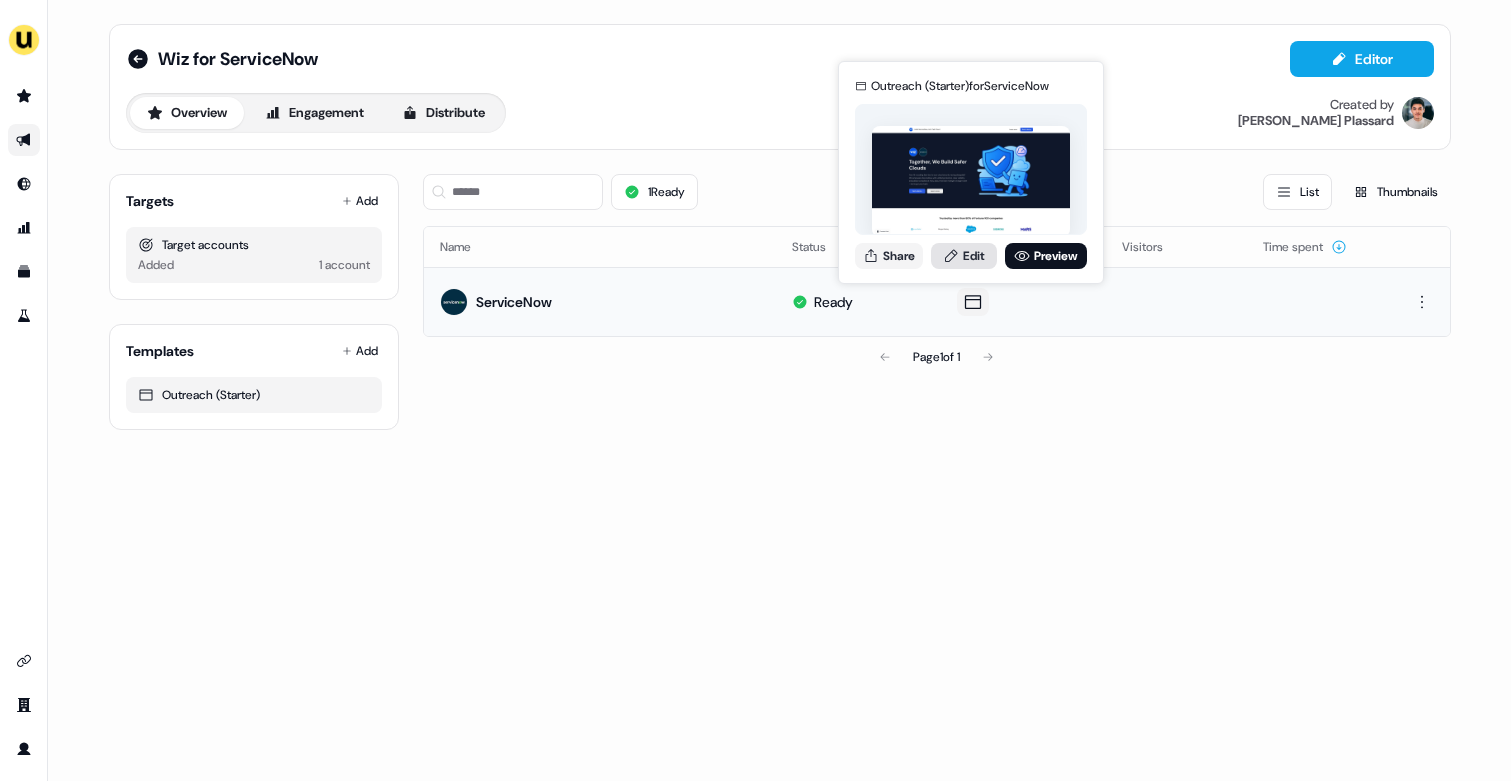 click on "Edit" at bounding box center (964, 256) 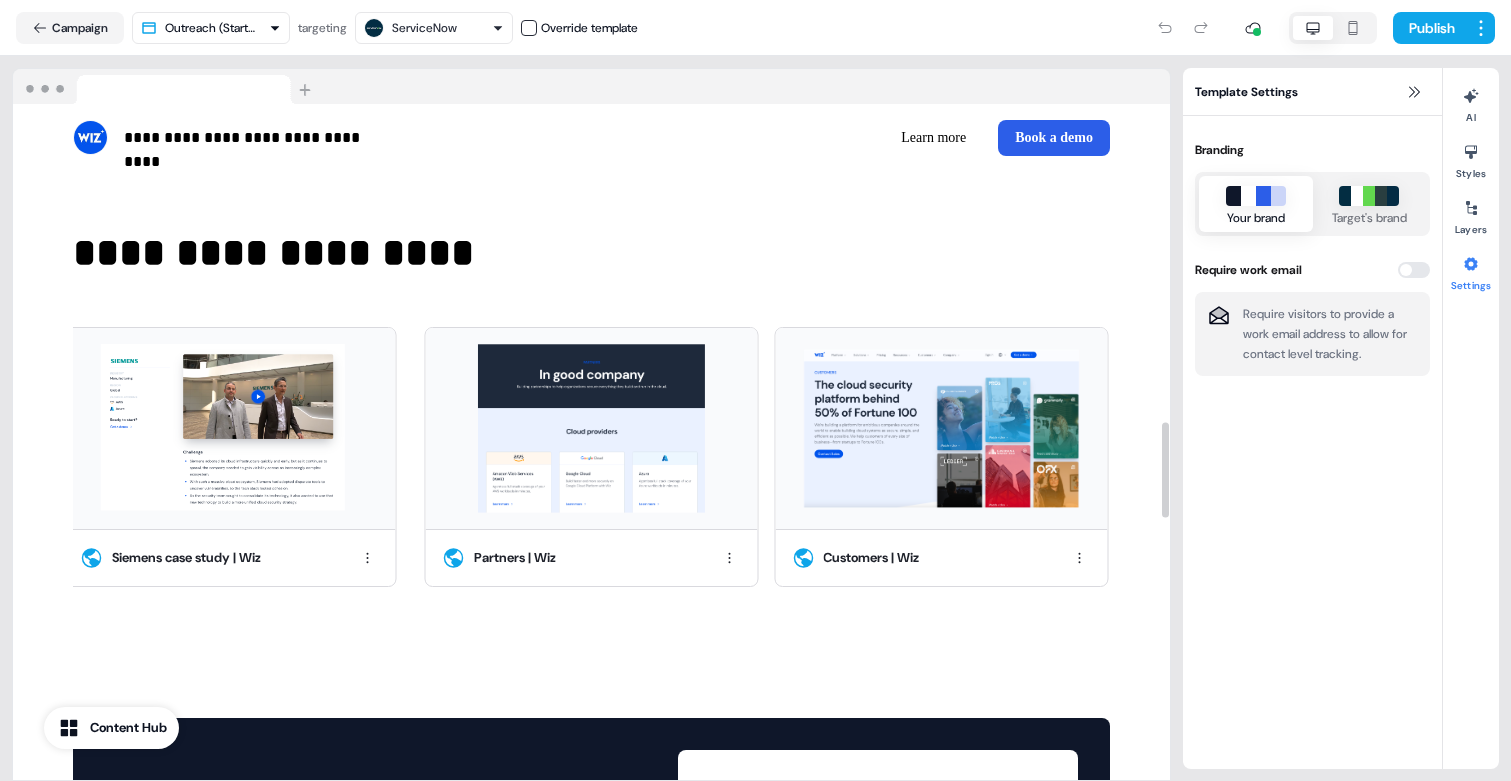 scroll, scrollTop: 4116, scrollLeft: 0, axis: vertical 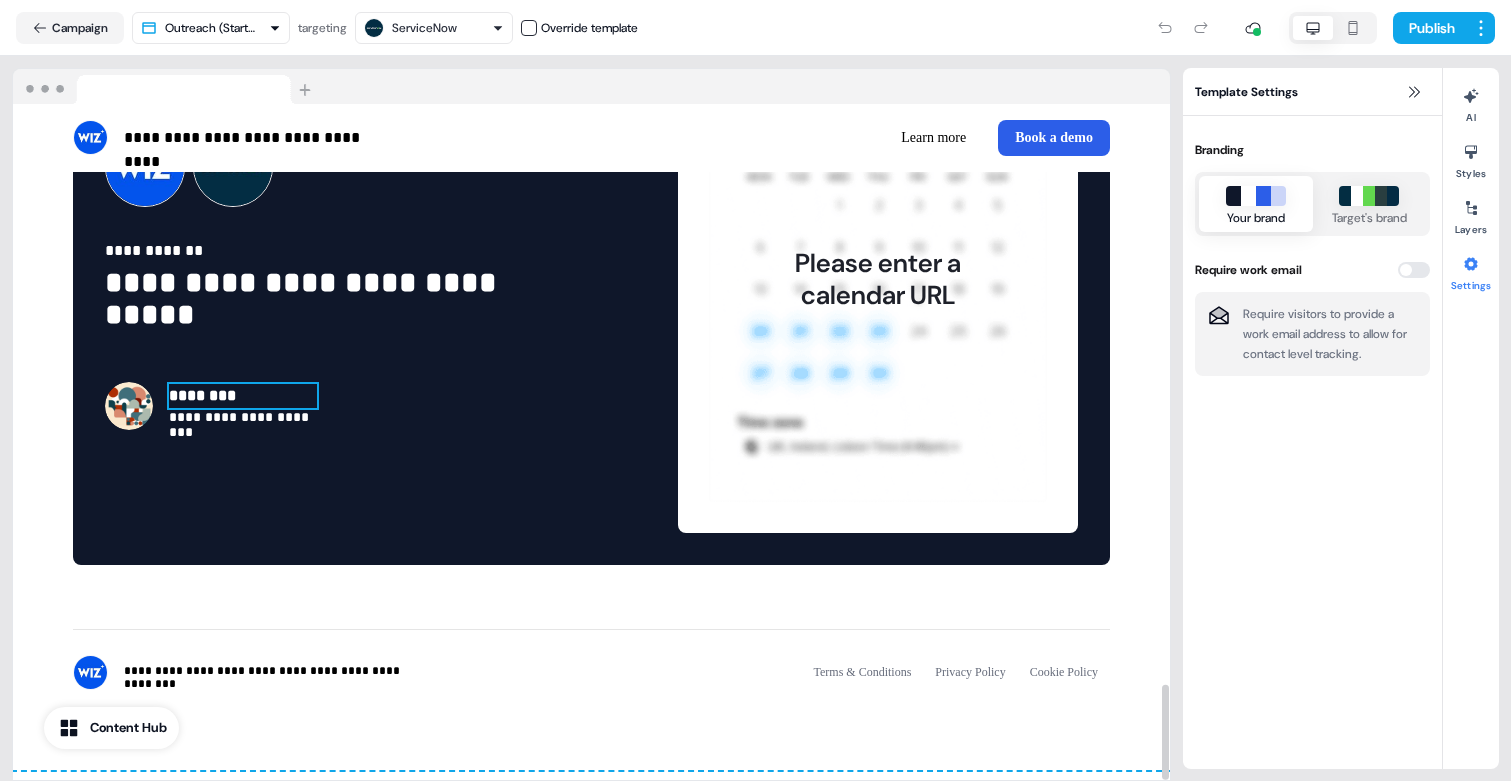click on "********" at bounding box center (243, 396) 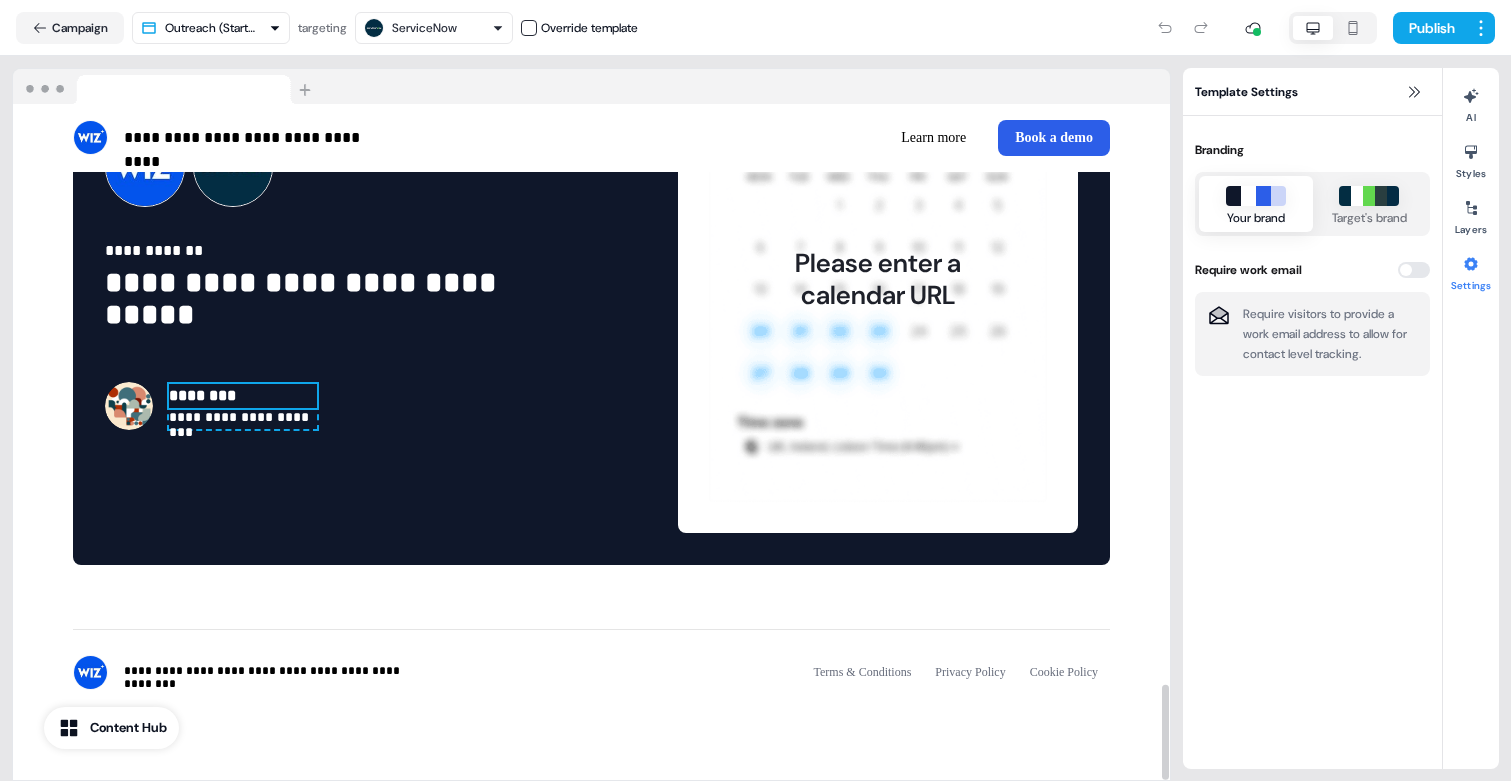 click on "********" at bounding box center [243, 396] 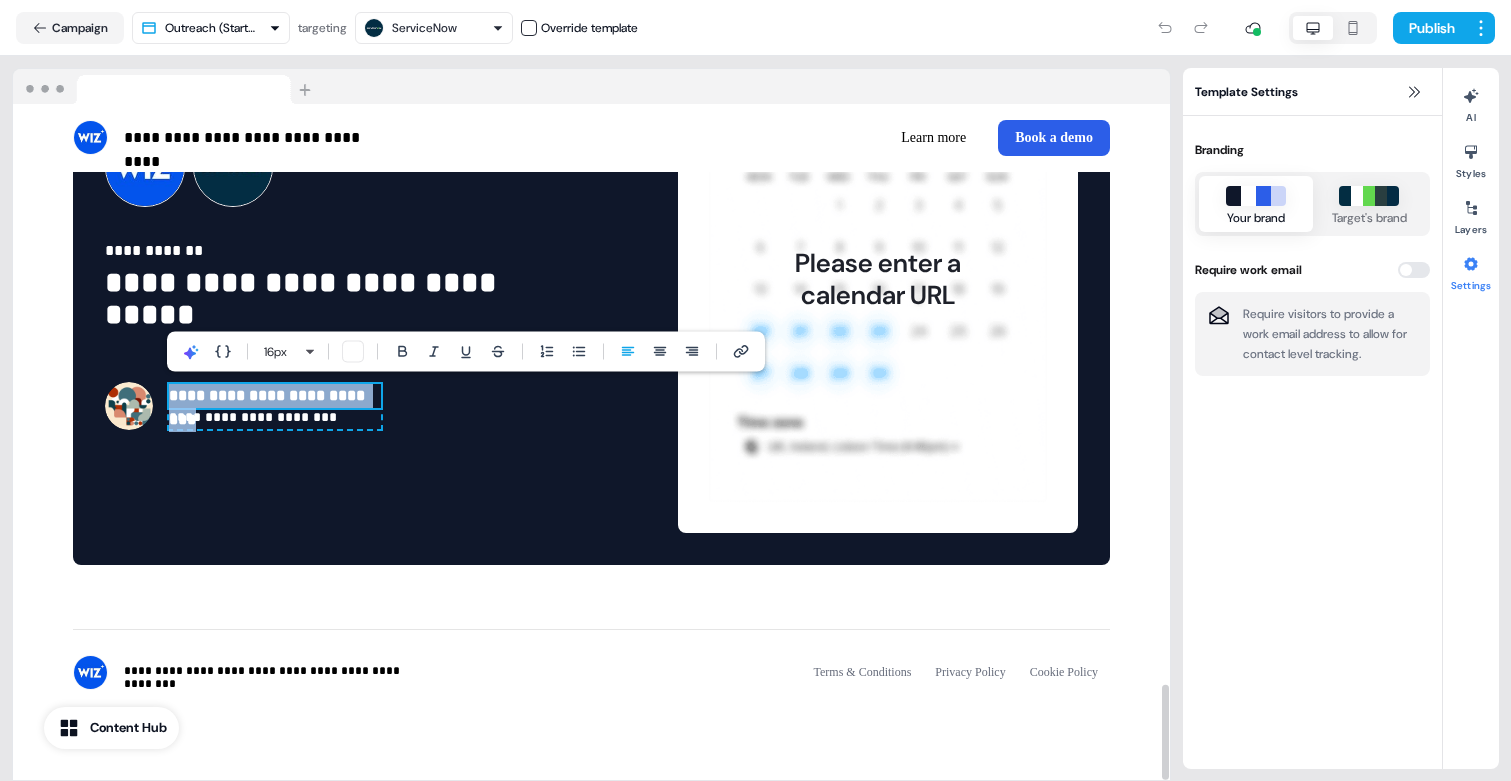 type 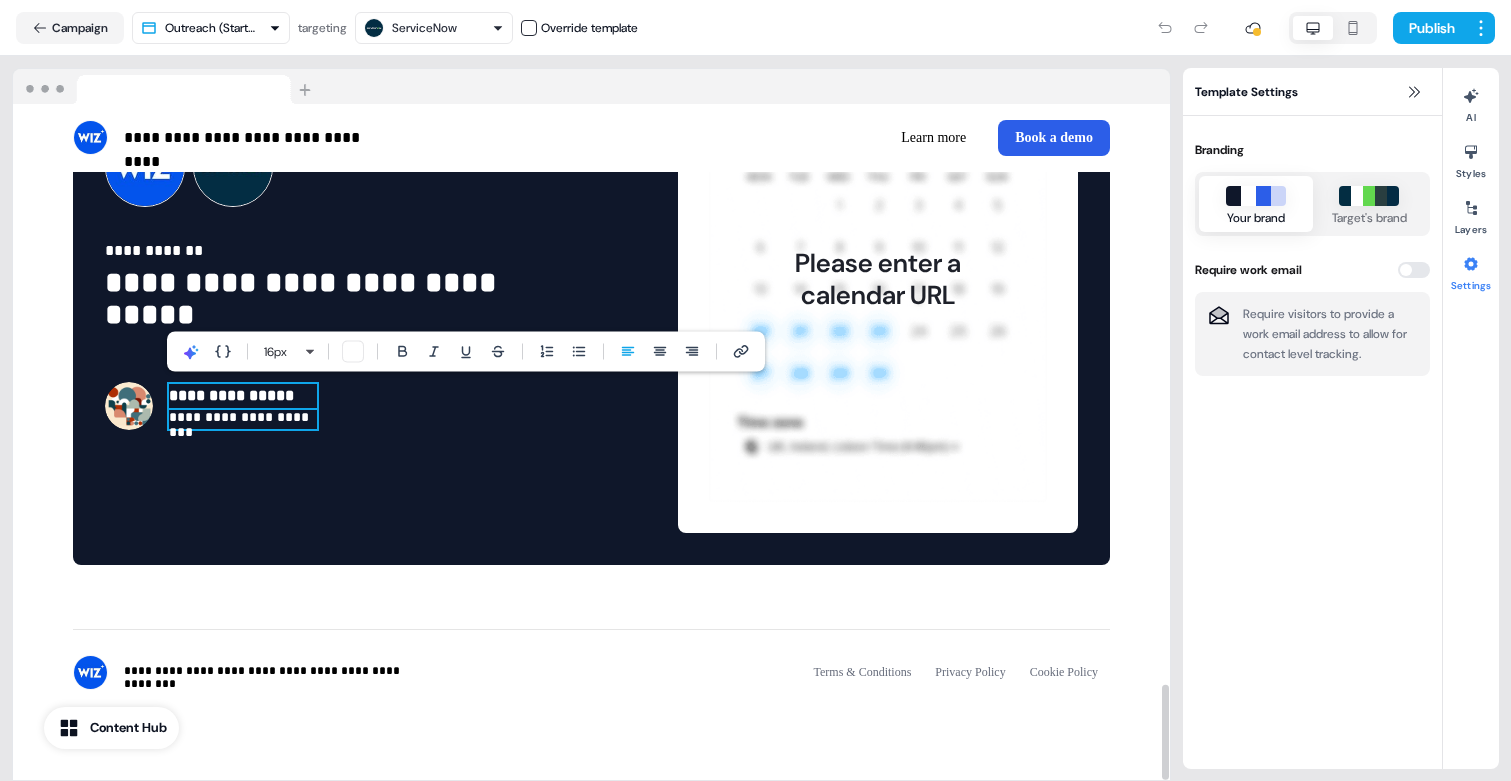 click on "**********" at bounding box center [243, 419] 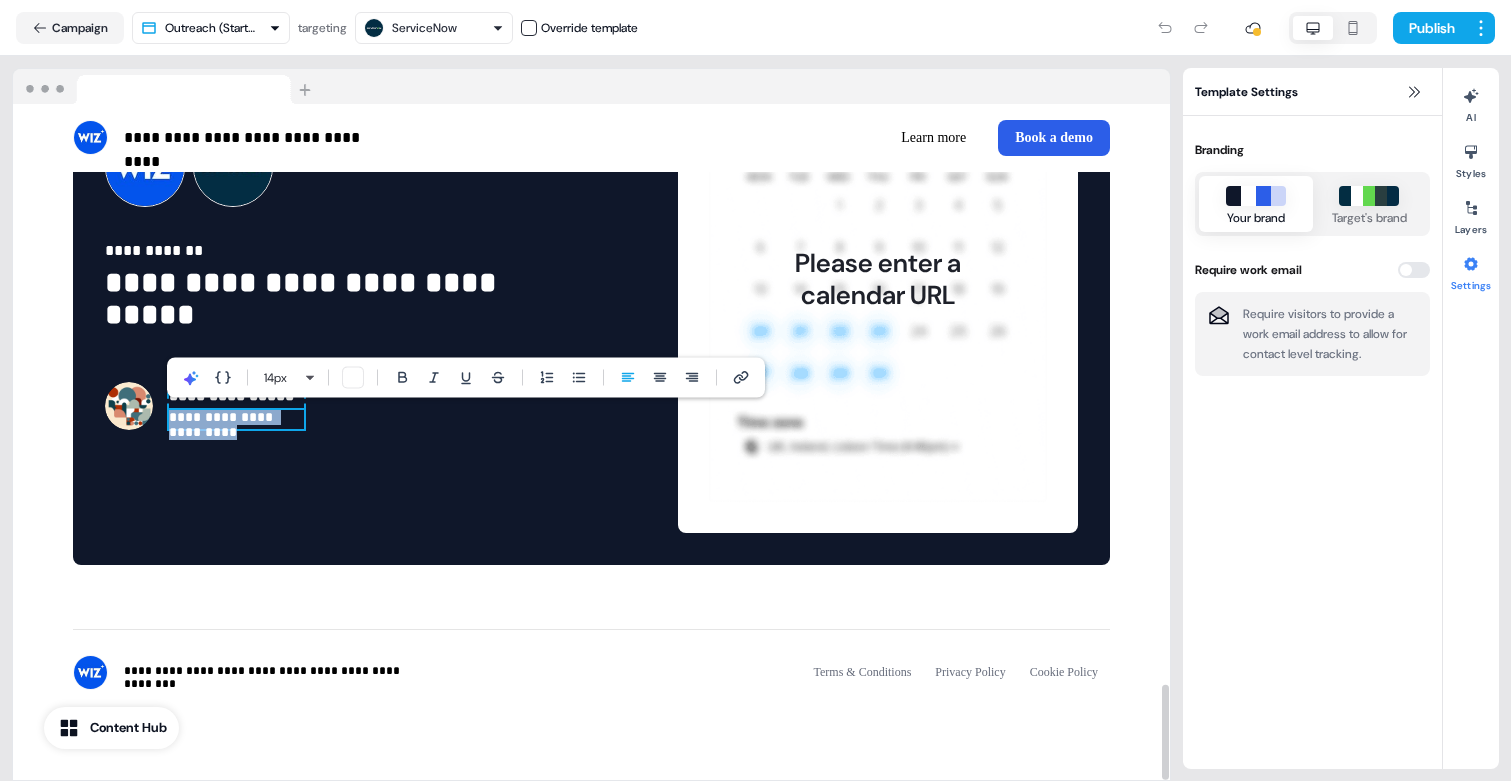 click on "**********" at bounding box center (236, 419) 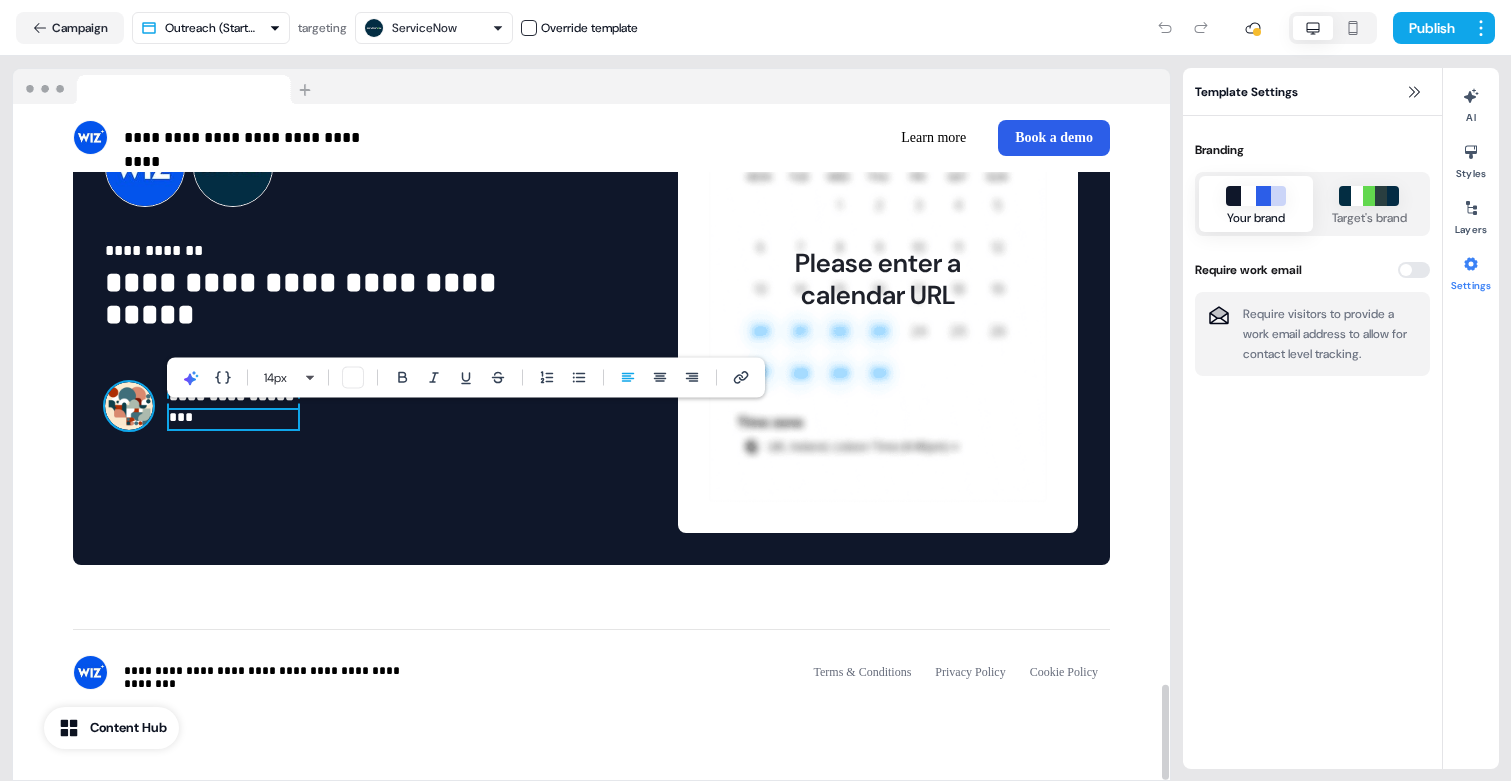 click at bounding box center [129, 406] 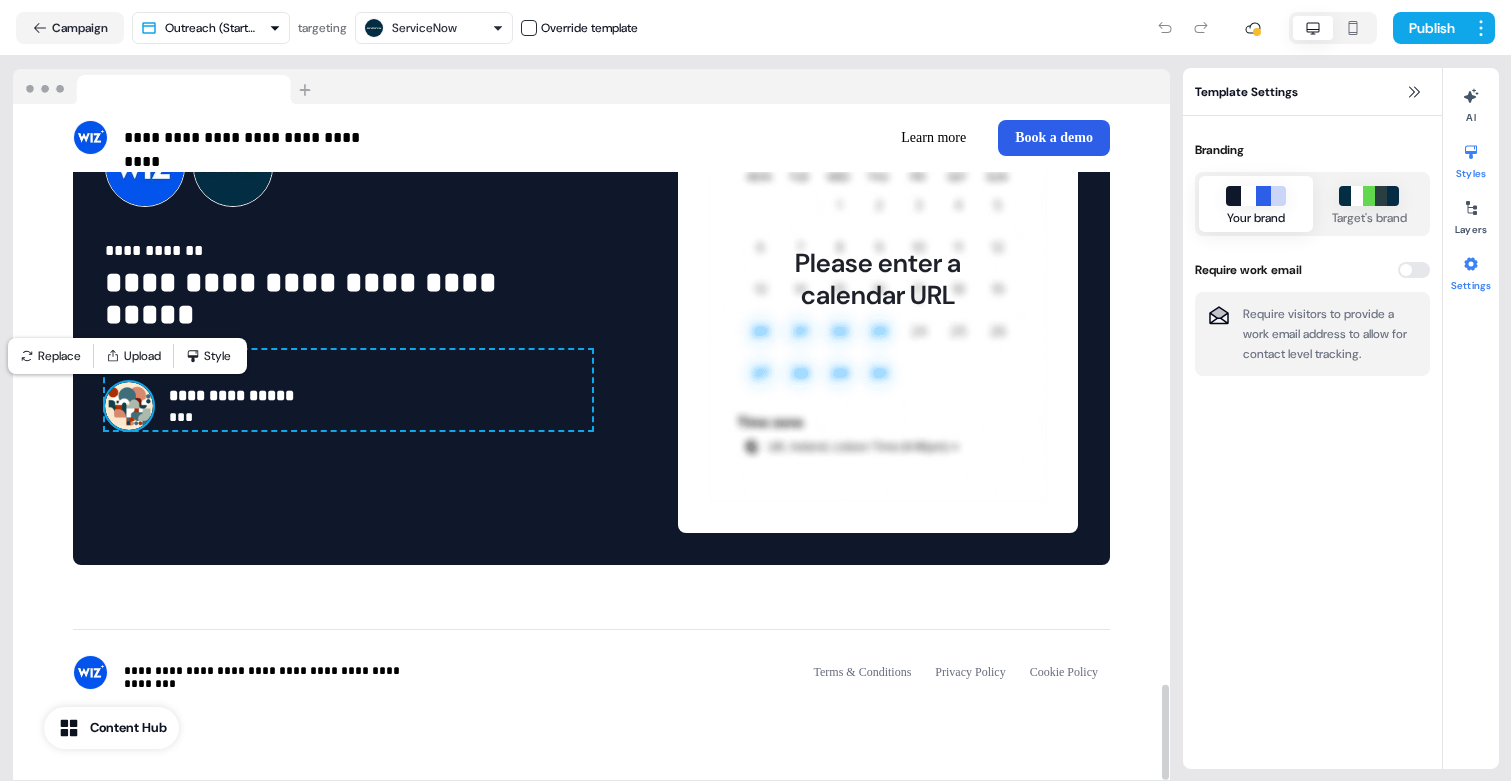 click at bounding box center (1471, 152) 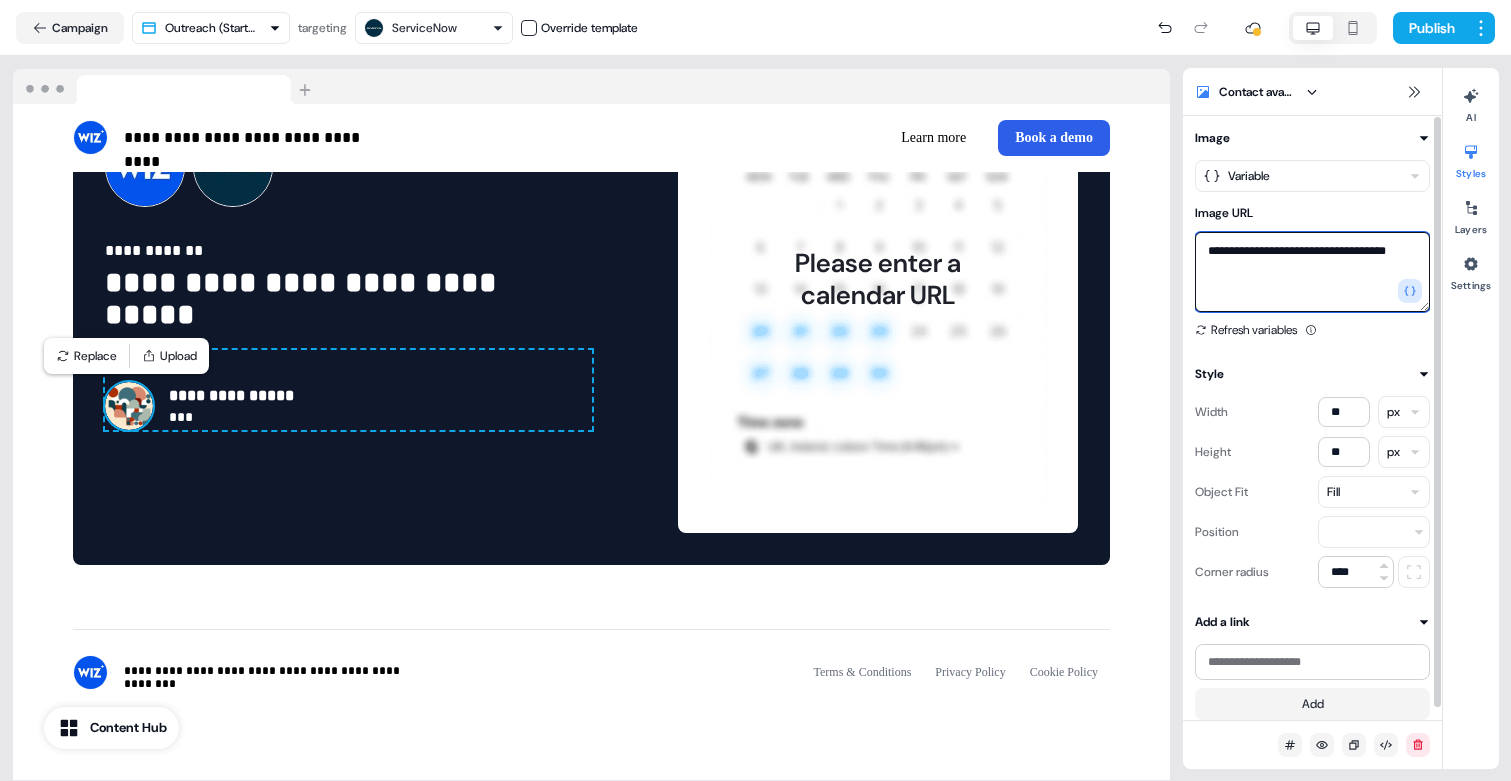 click on "**********" at bounding box center [1312, 272] 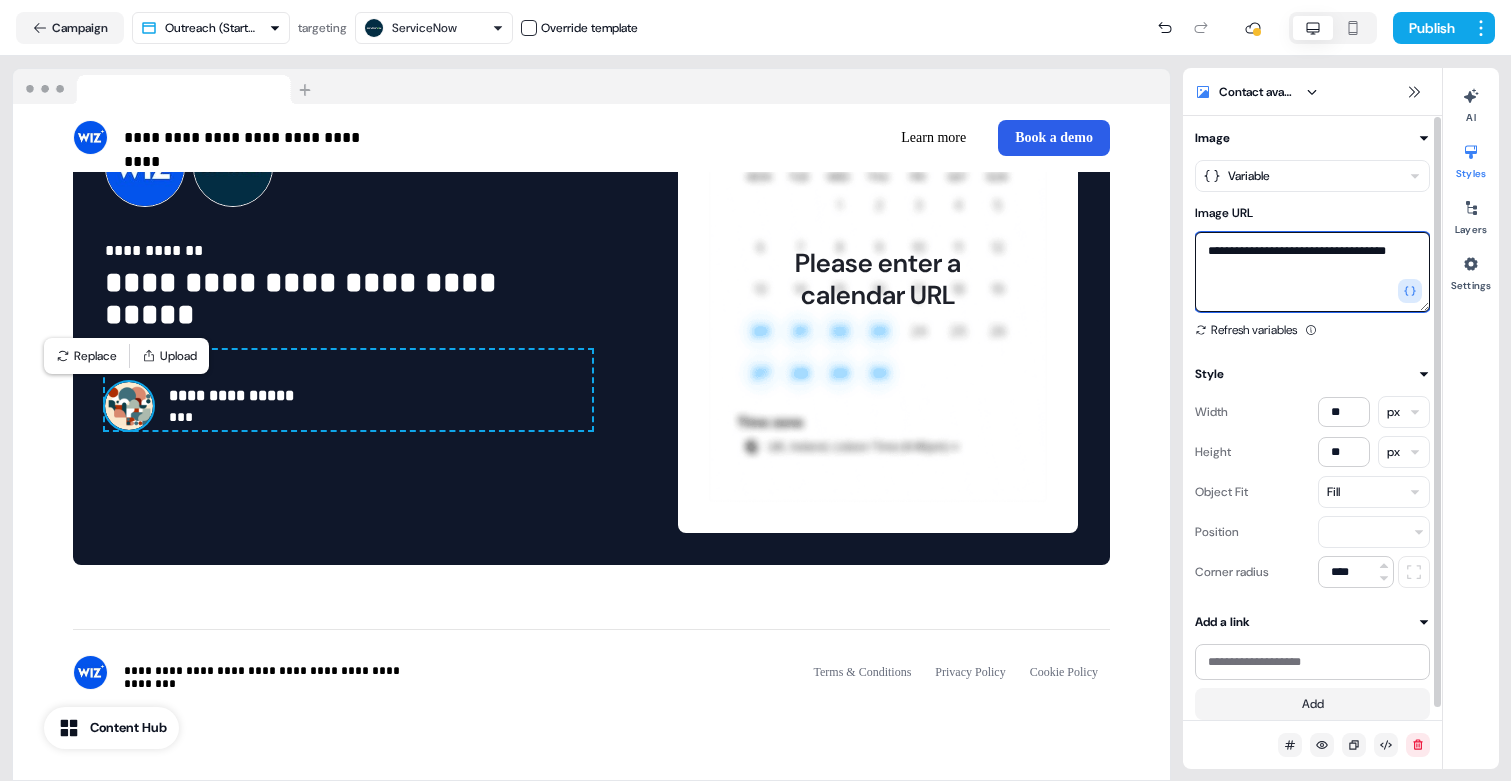 click on "**********" at bounding box center [1312, 272] 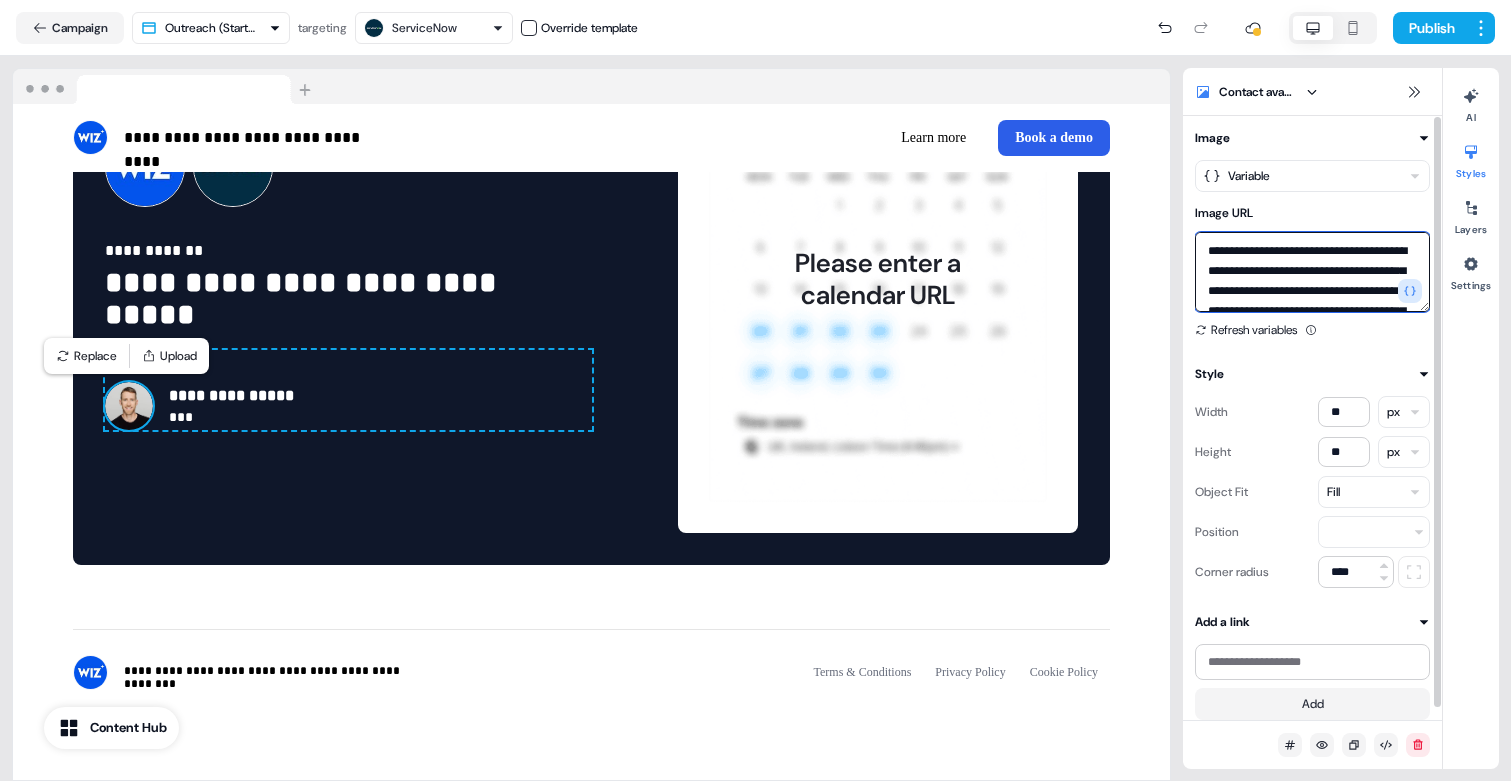 scroll, scrollTop: 4167, scrollLeft: 0, axis: vertical 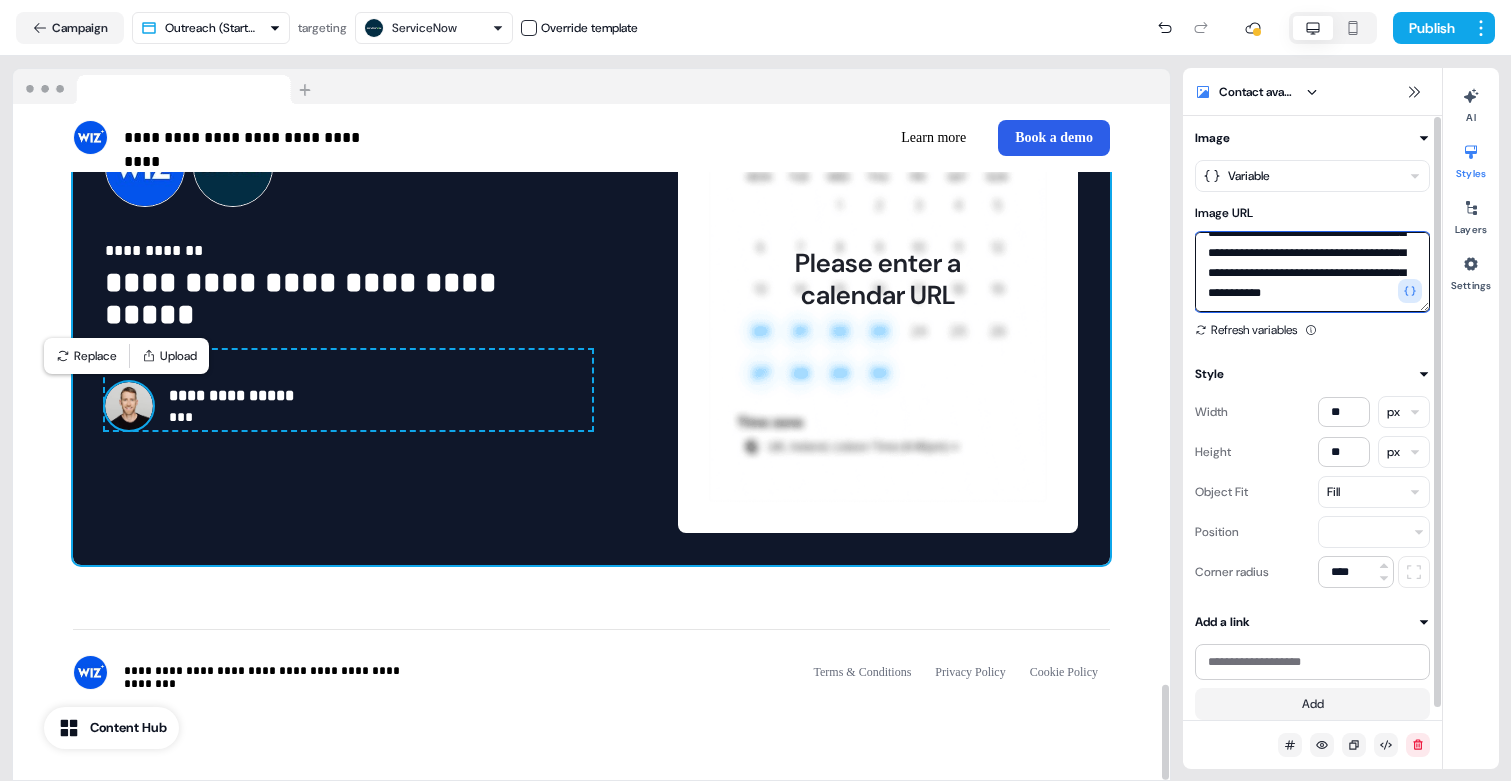 type on "**********" 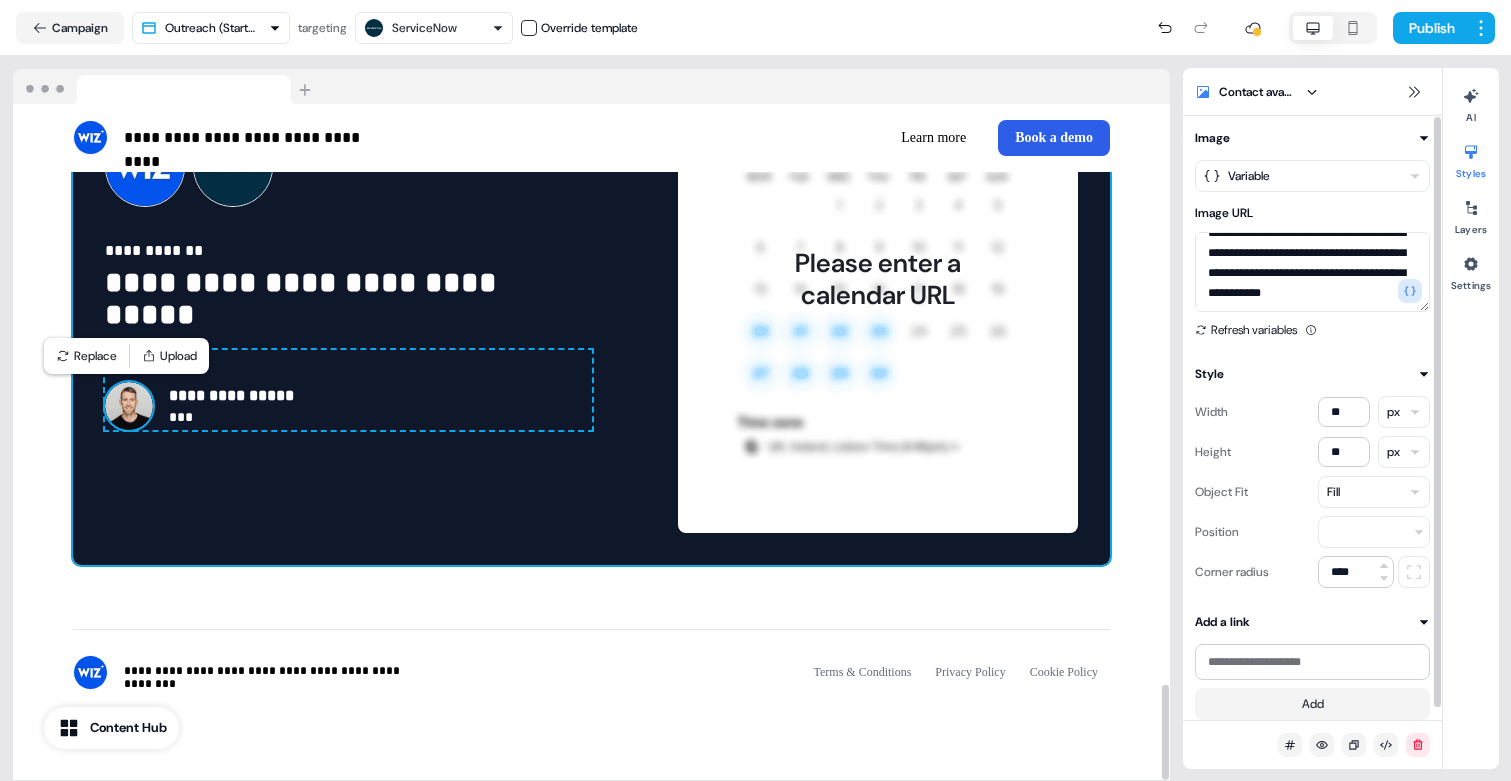 click on "**********" at bounding box center [591, 279] 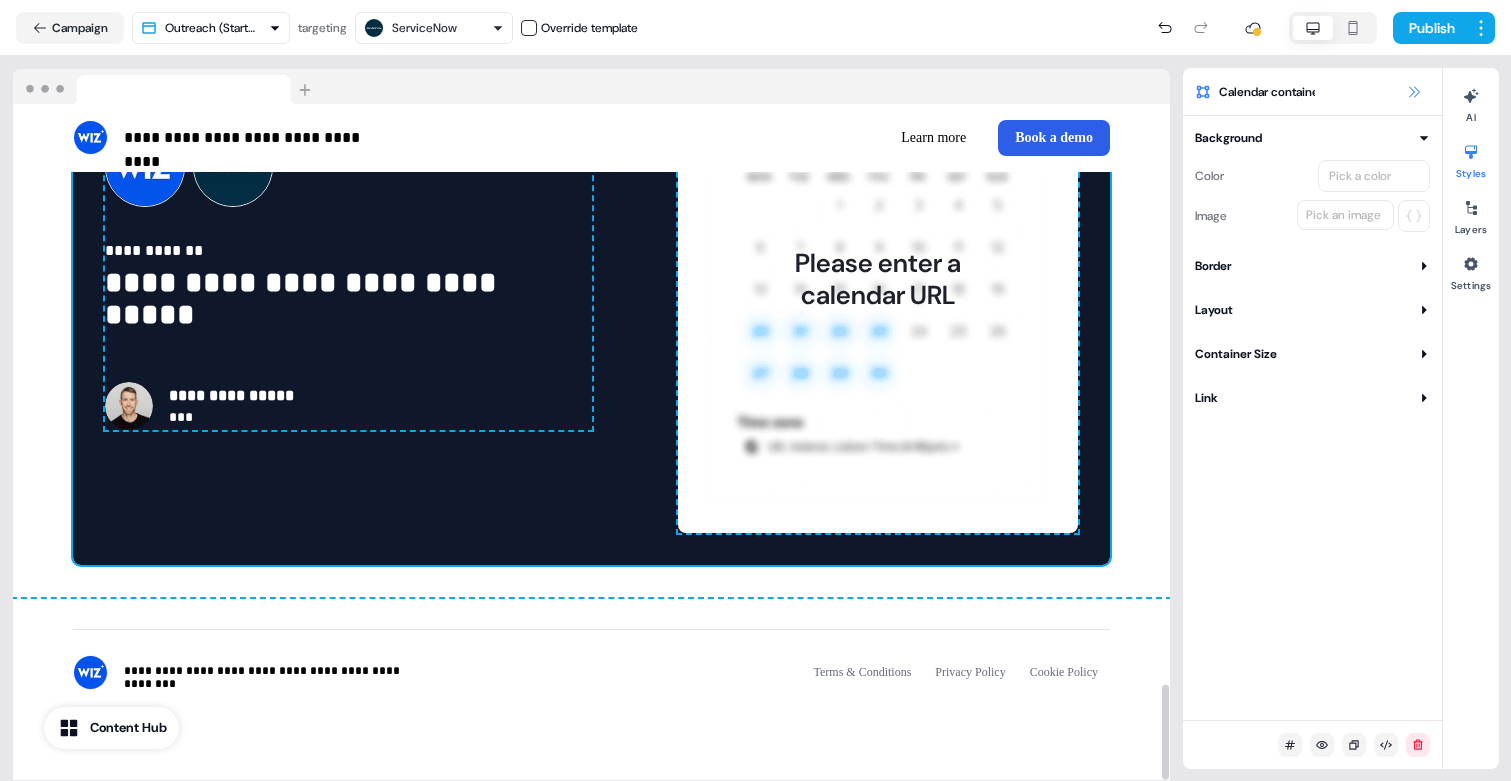 click 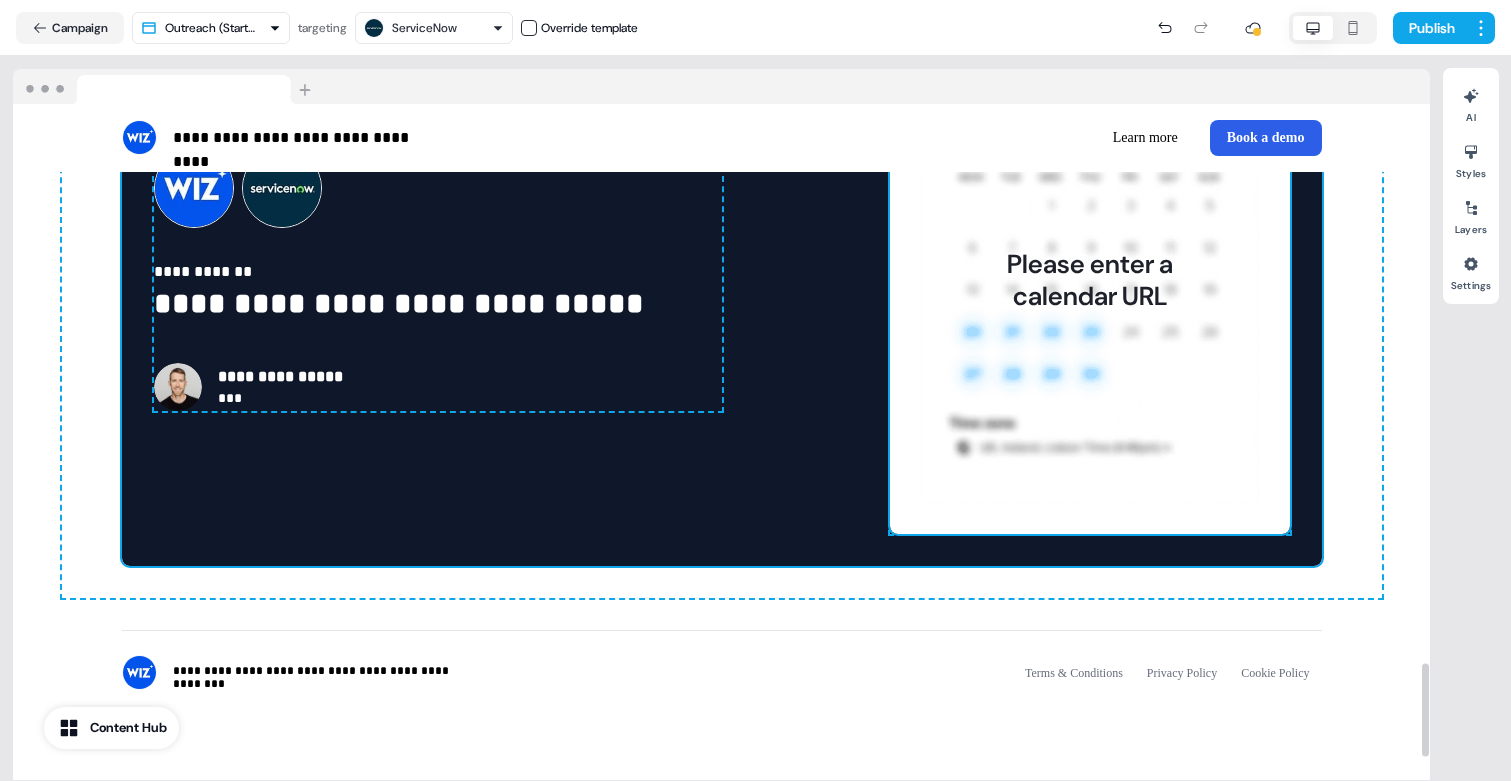 scroll, scrollTop: 3533, scrollLeft: 0, axis: vertical 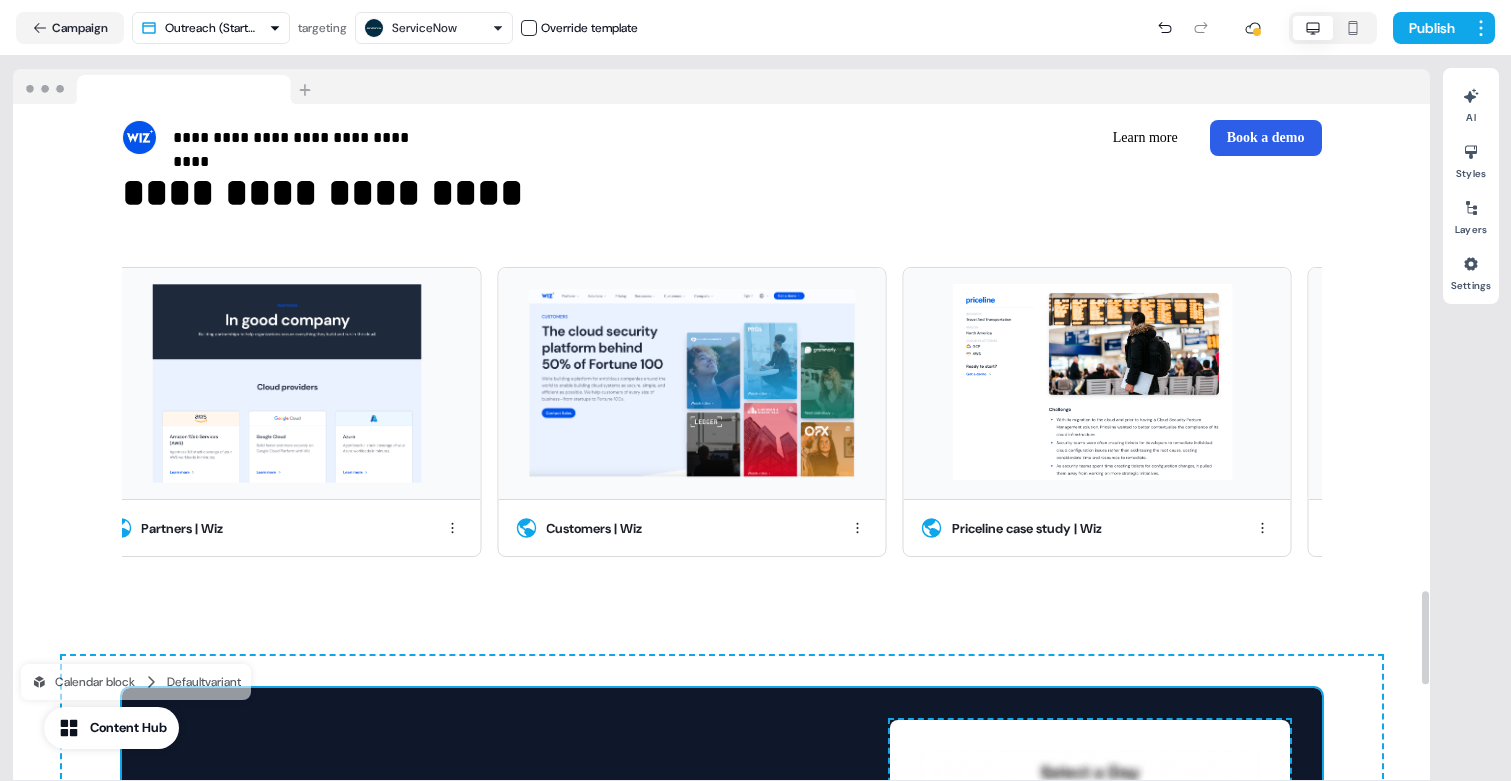 type 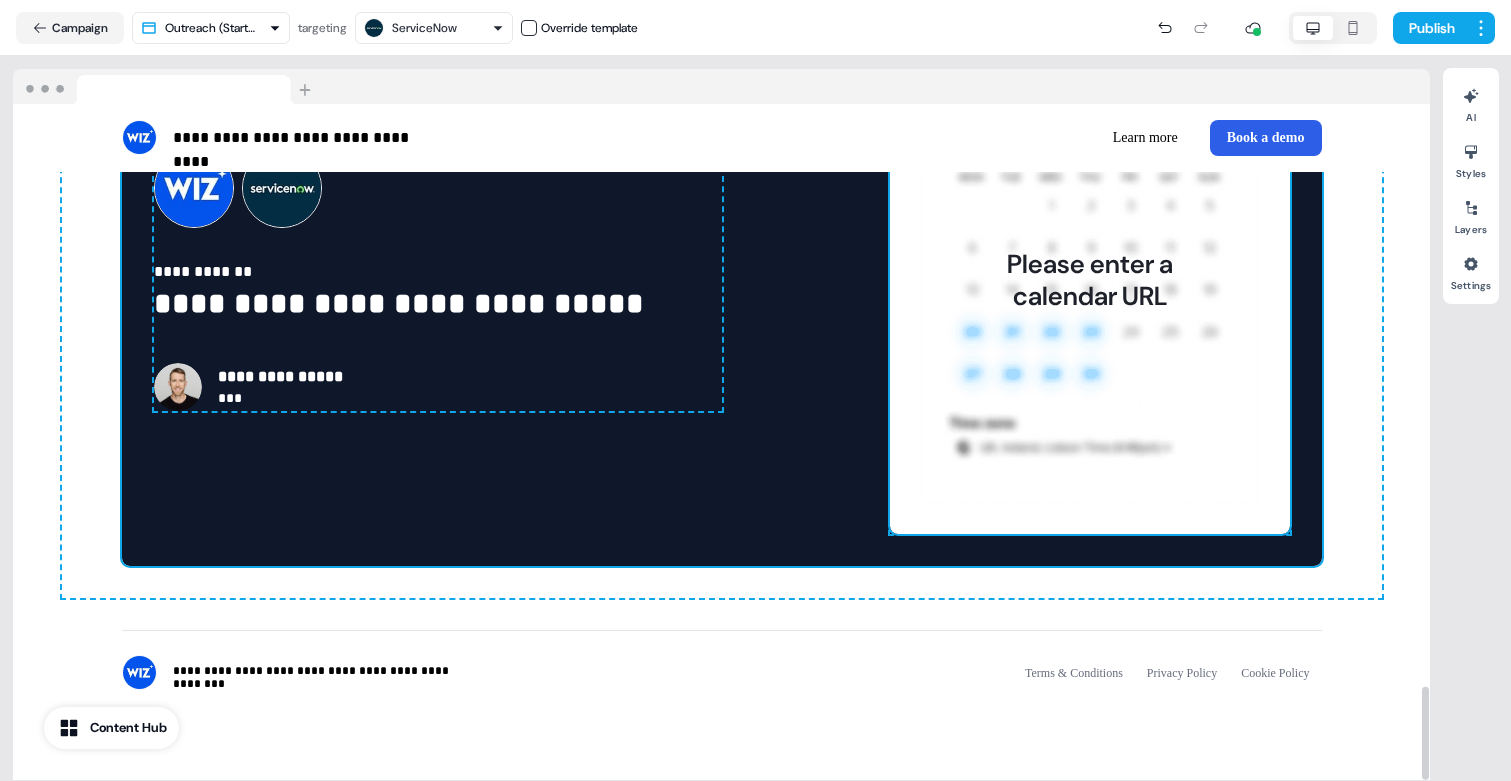 click on "Please enter a calendar URL" at bounding box center [1090, 279] 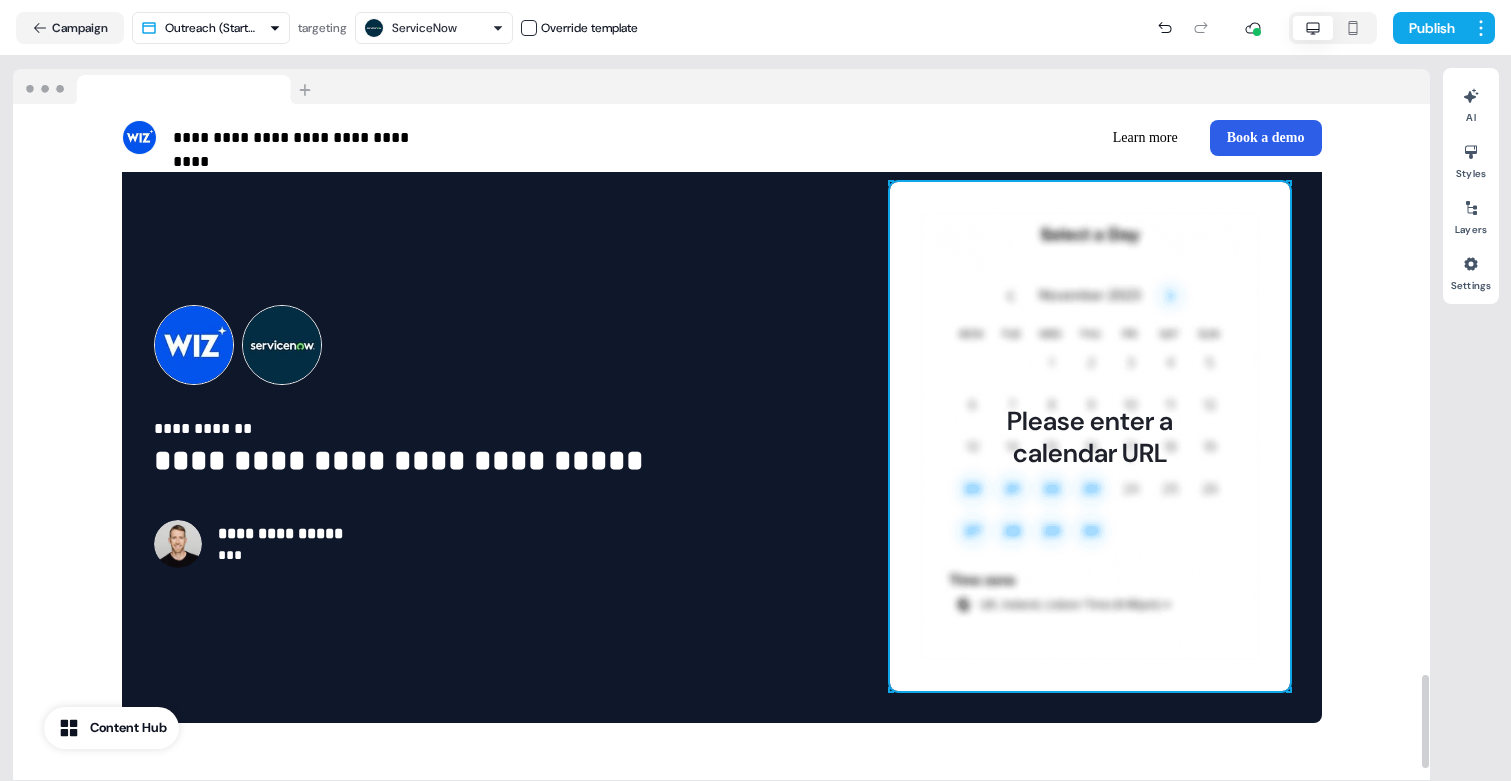 scroll, scrollTop: 4070, scrollLeft: 0, axis: vertical 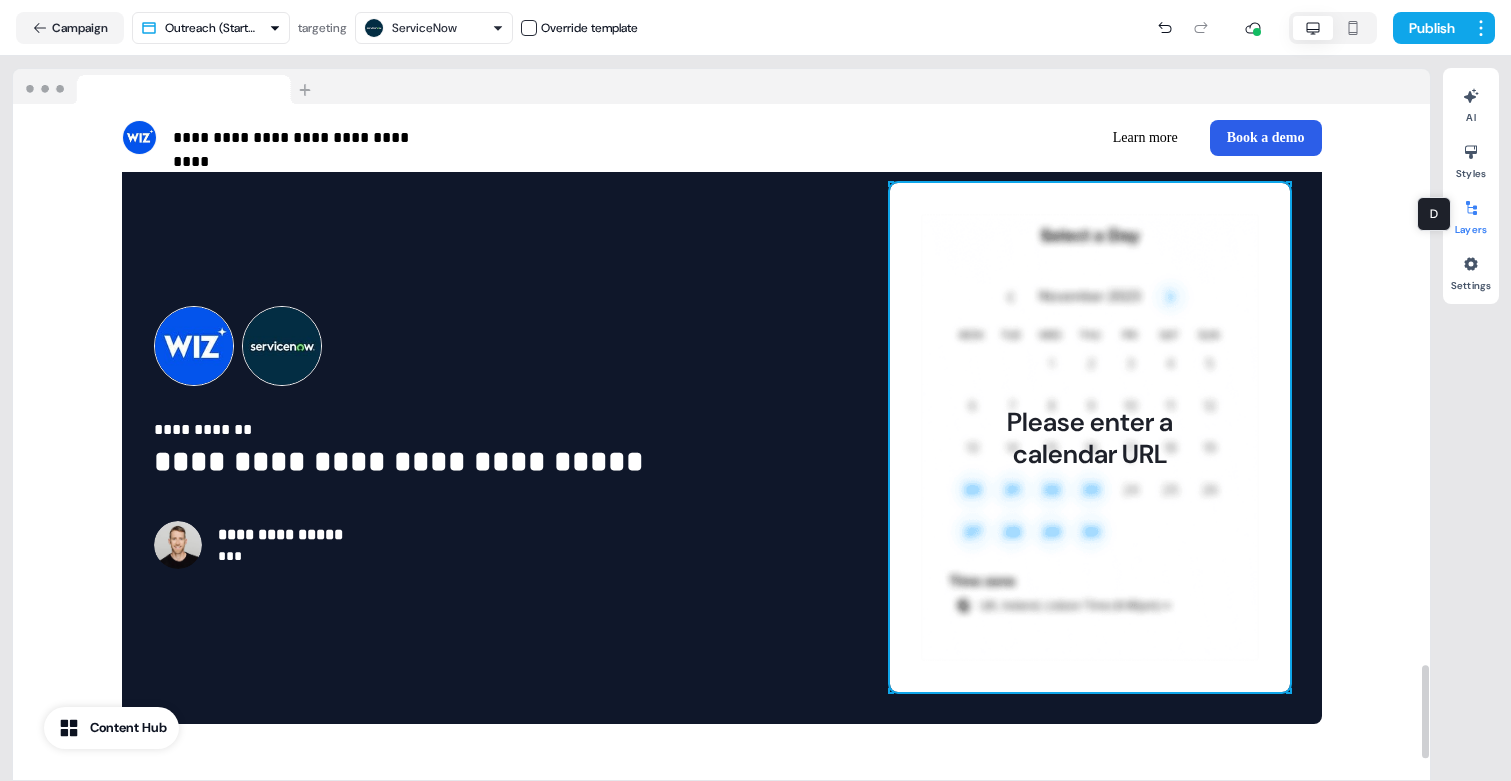 click at bounding box center (1471, 208) 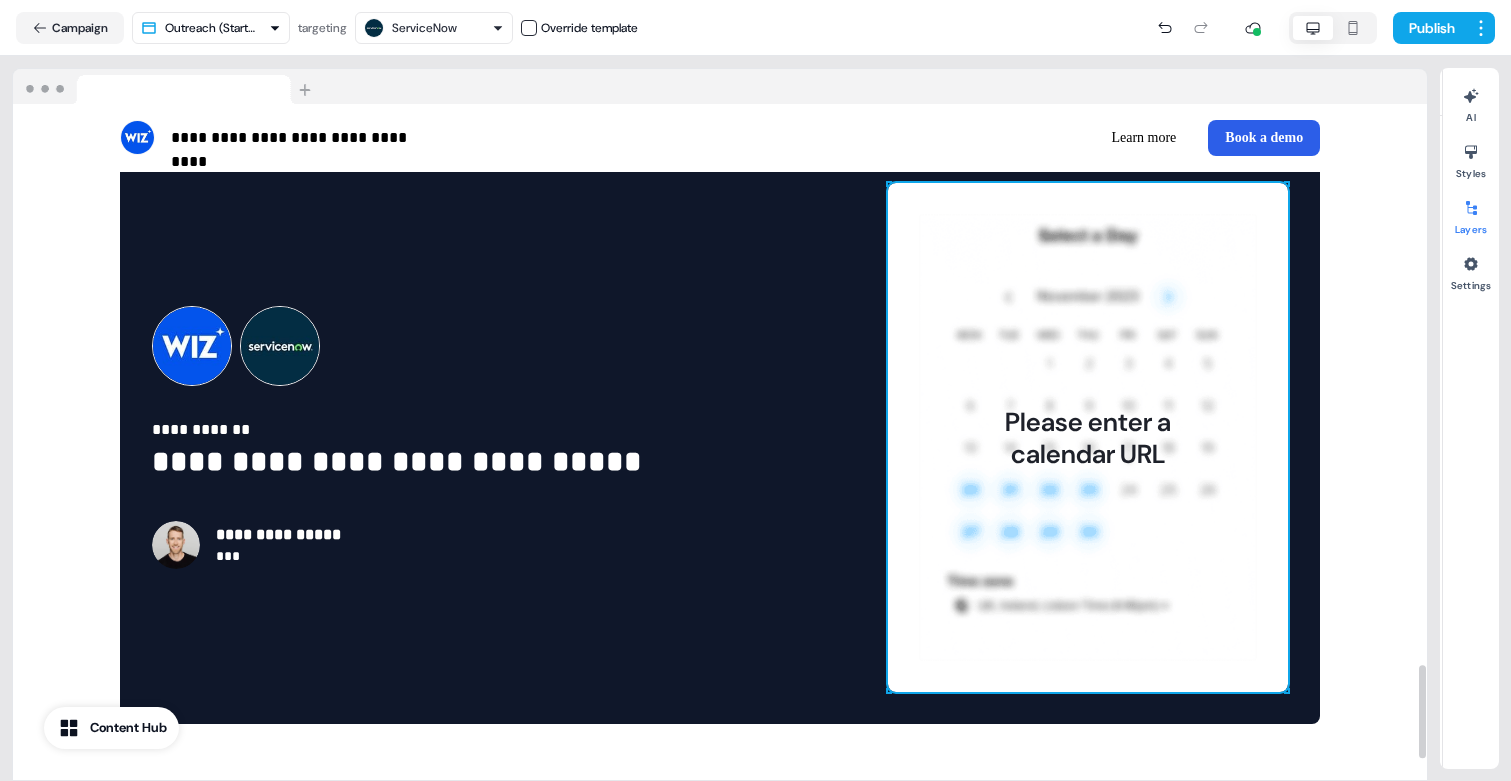 scroll, scrollTop: 171, scrollLeft: 0, axis: vertical 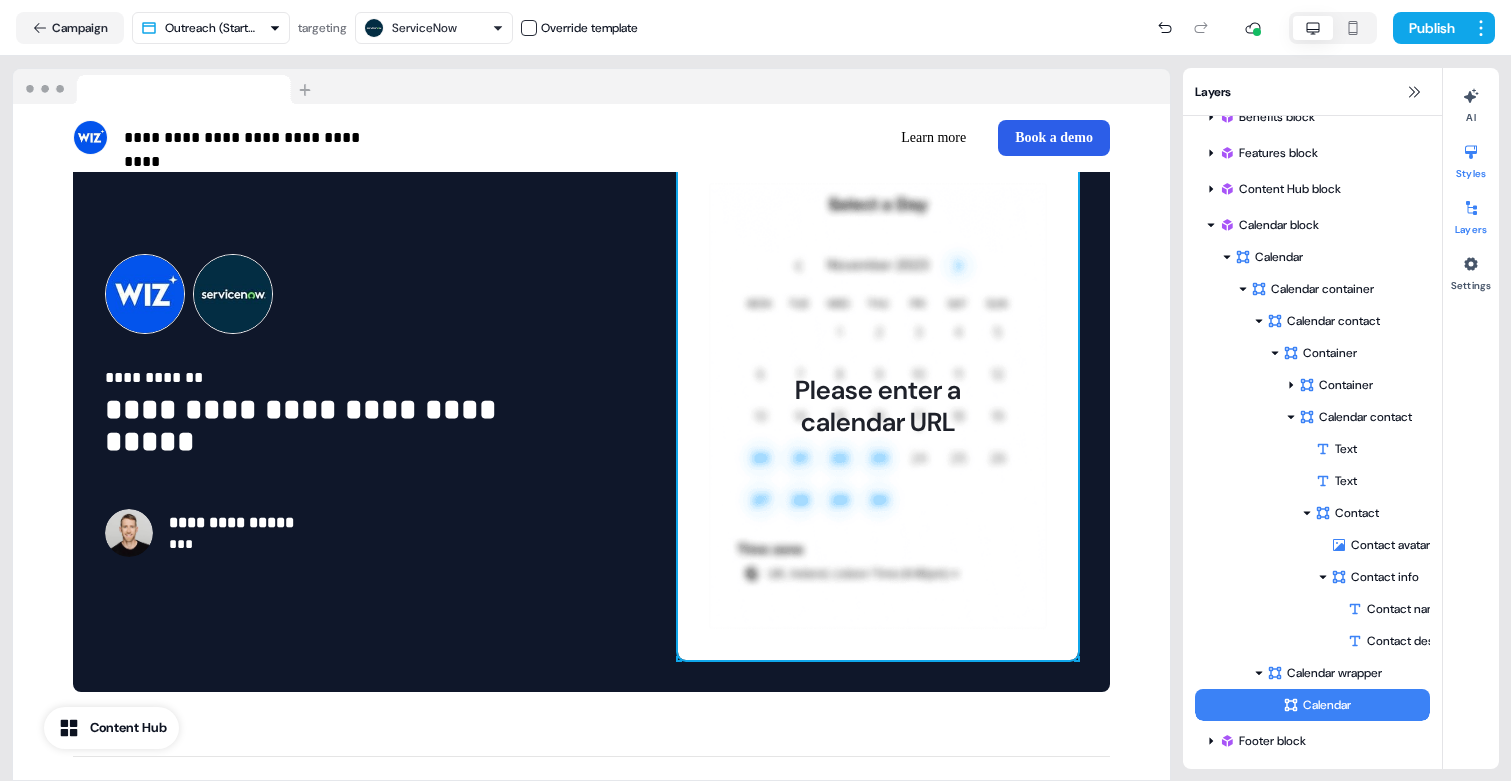 click 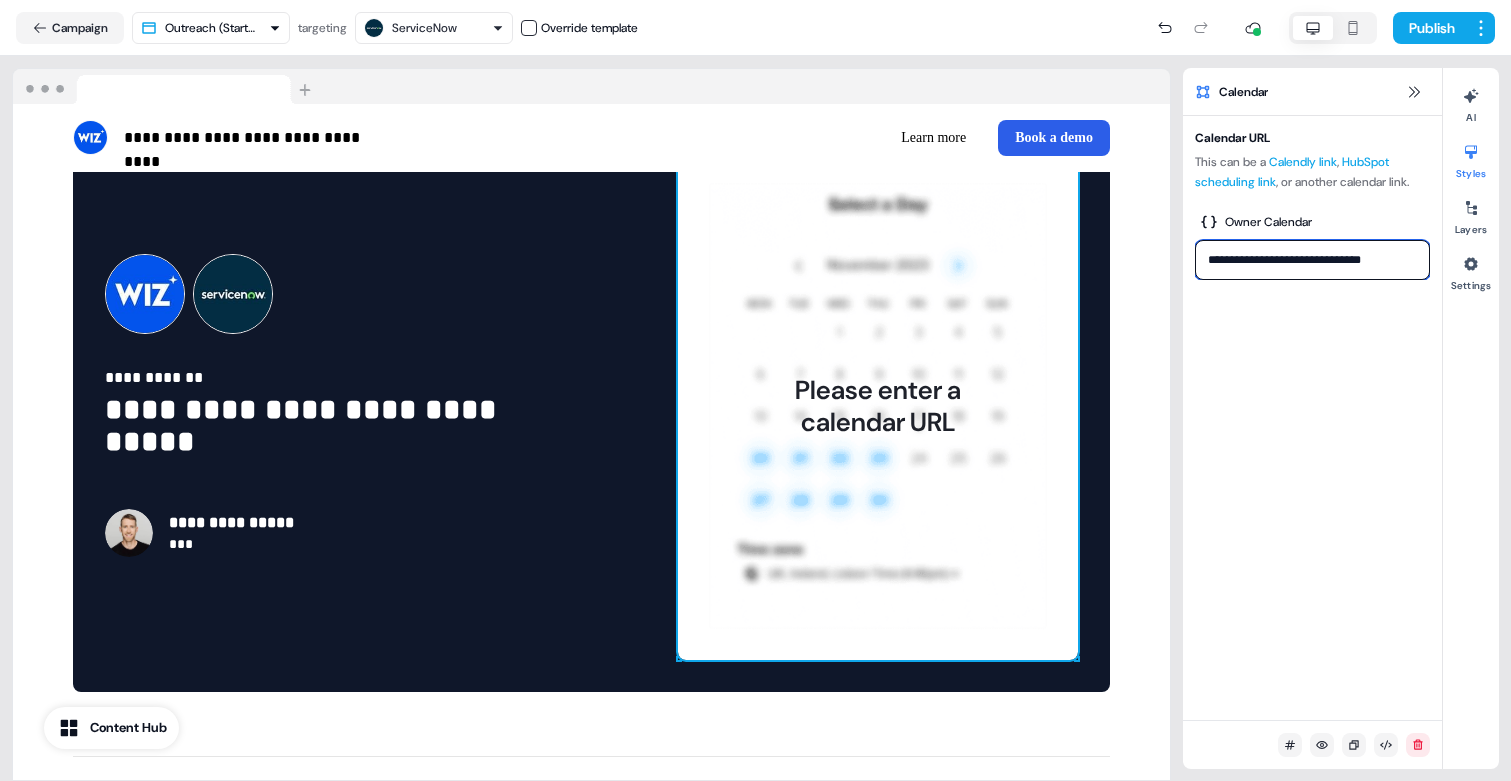 click on "**********" at bounding box center [755, 390] 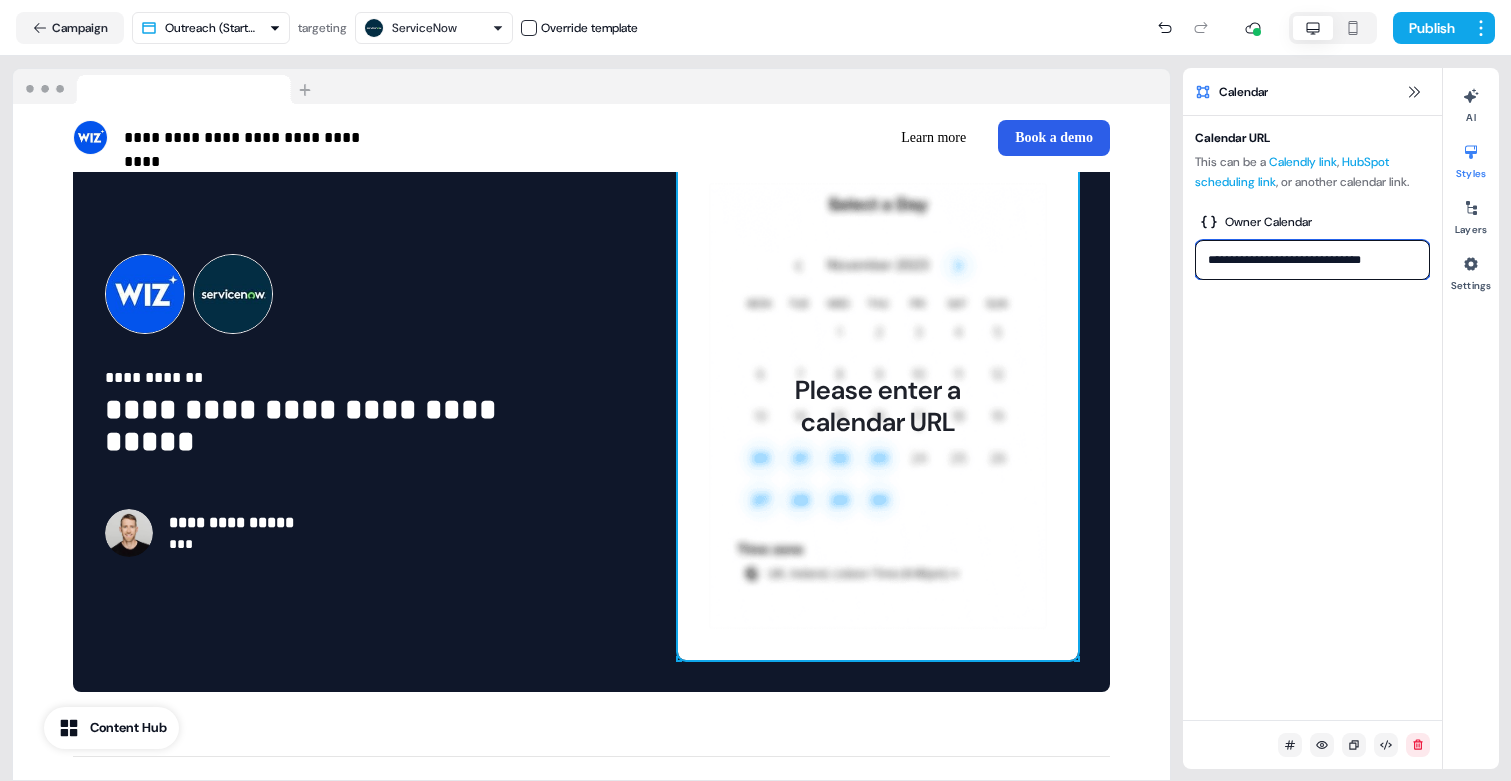 click 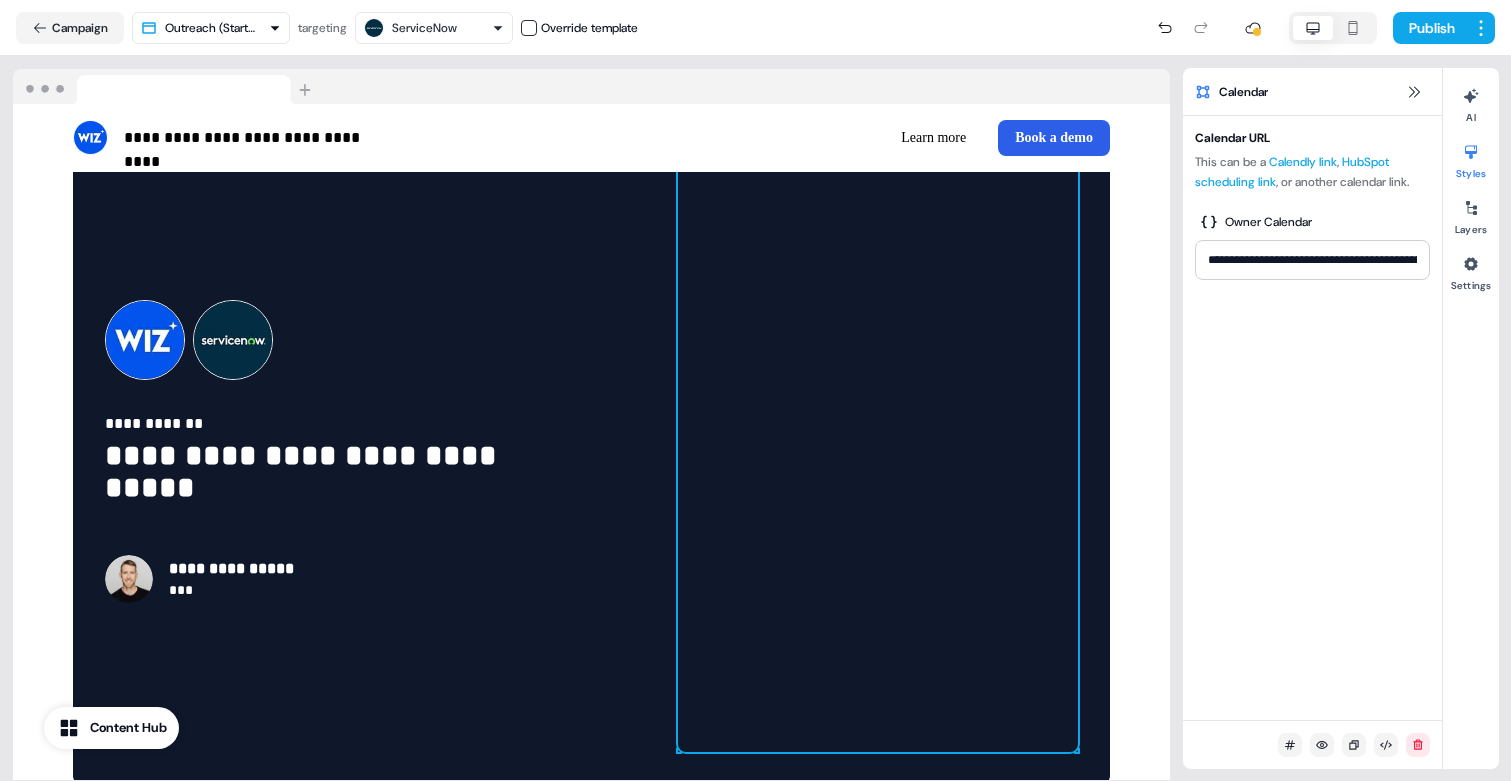 scroll, scrollTop: 0, scrollLeft: 0, axis: both 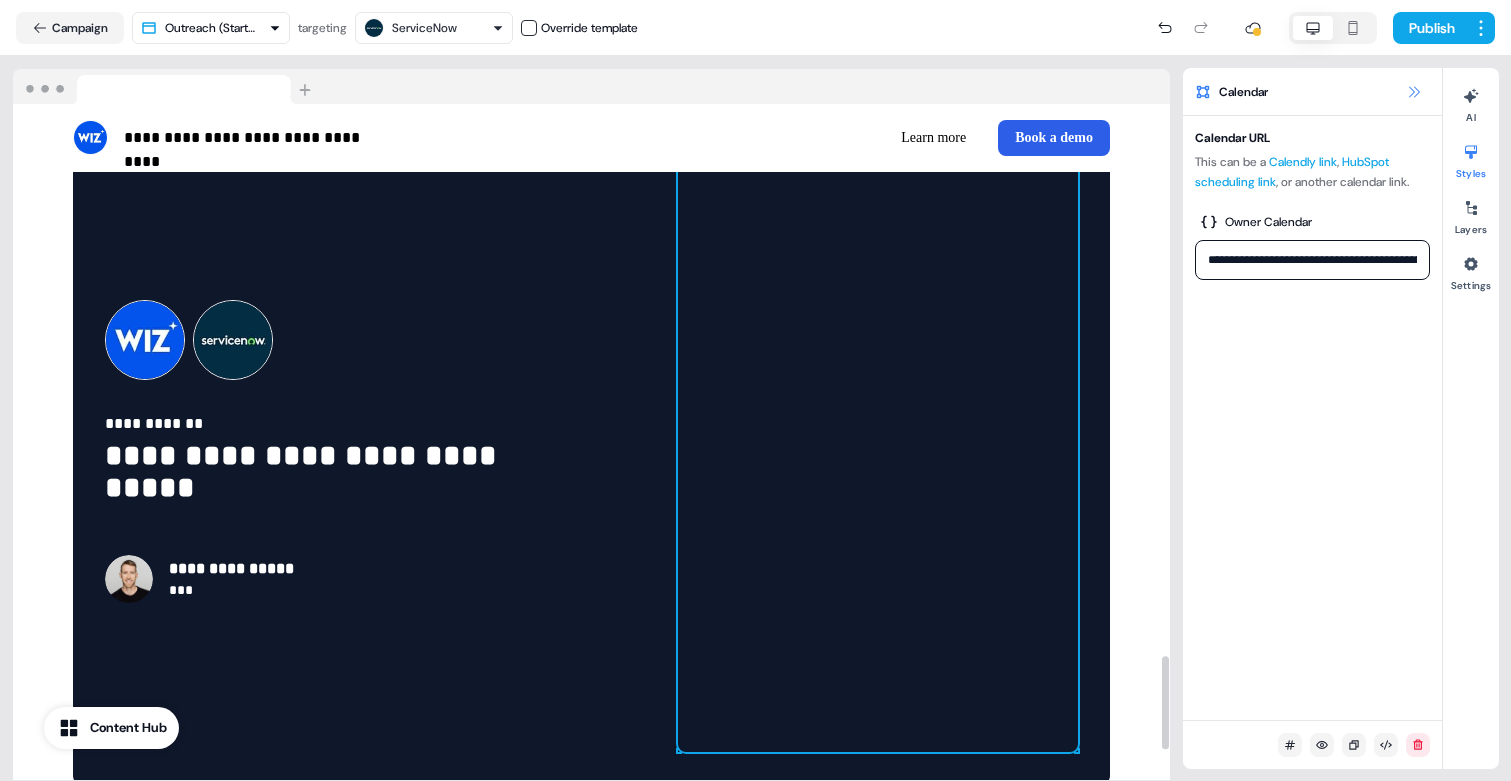 click 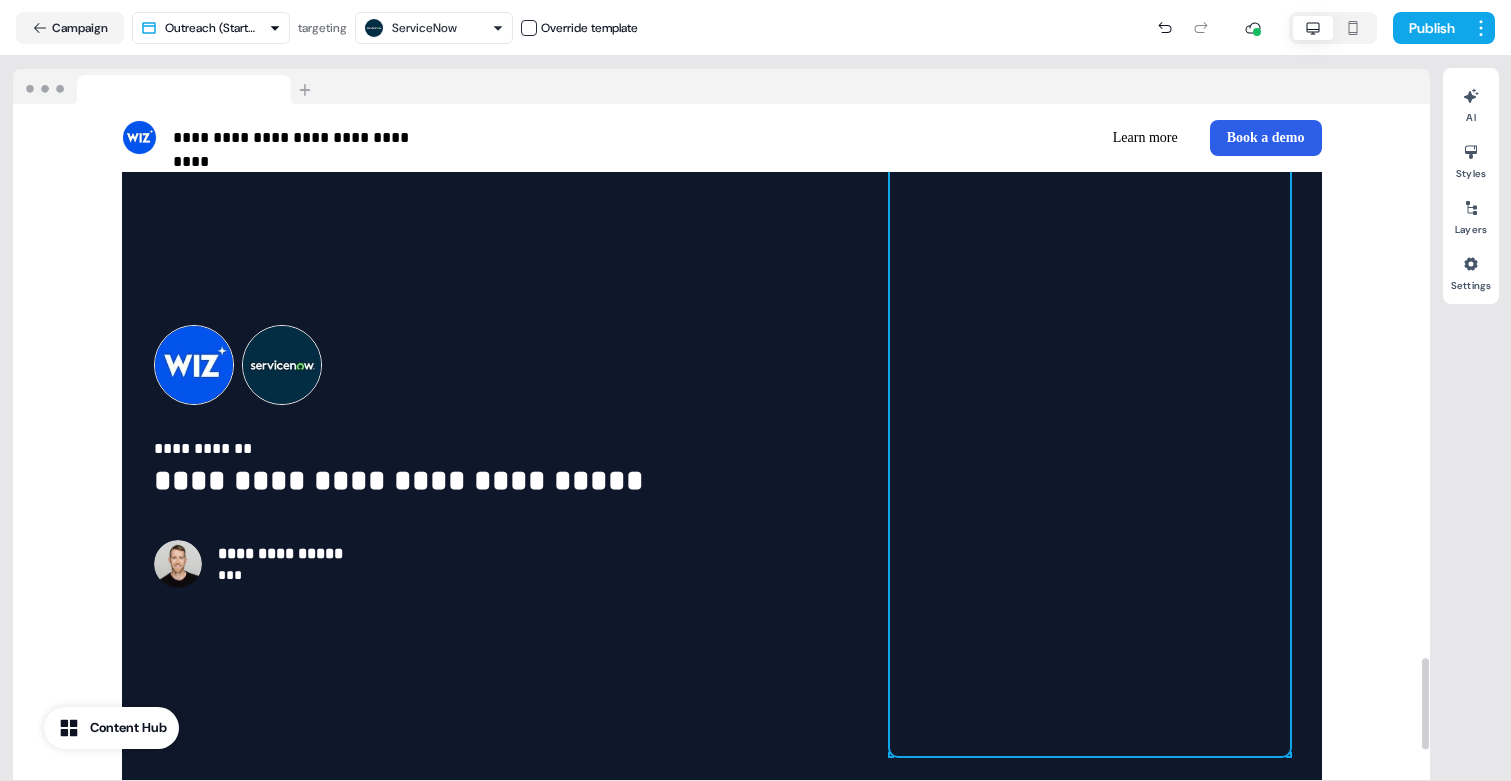scroll, scrollTop: 4107, scrollLeft: 0, axis: vertical 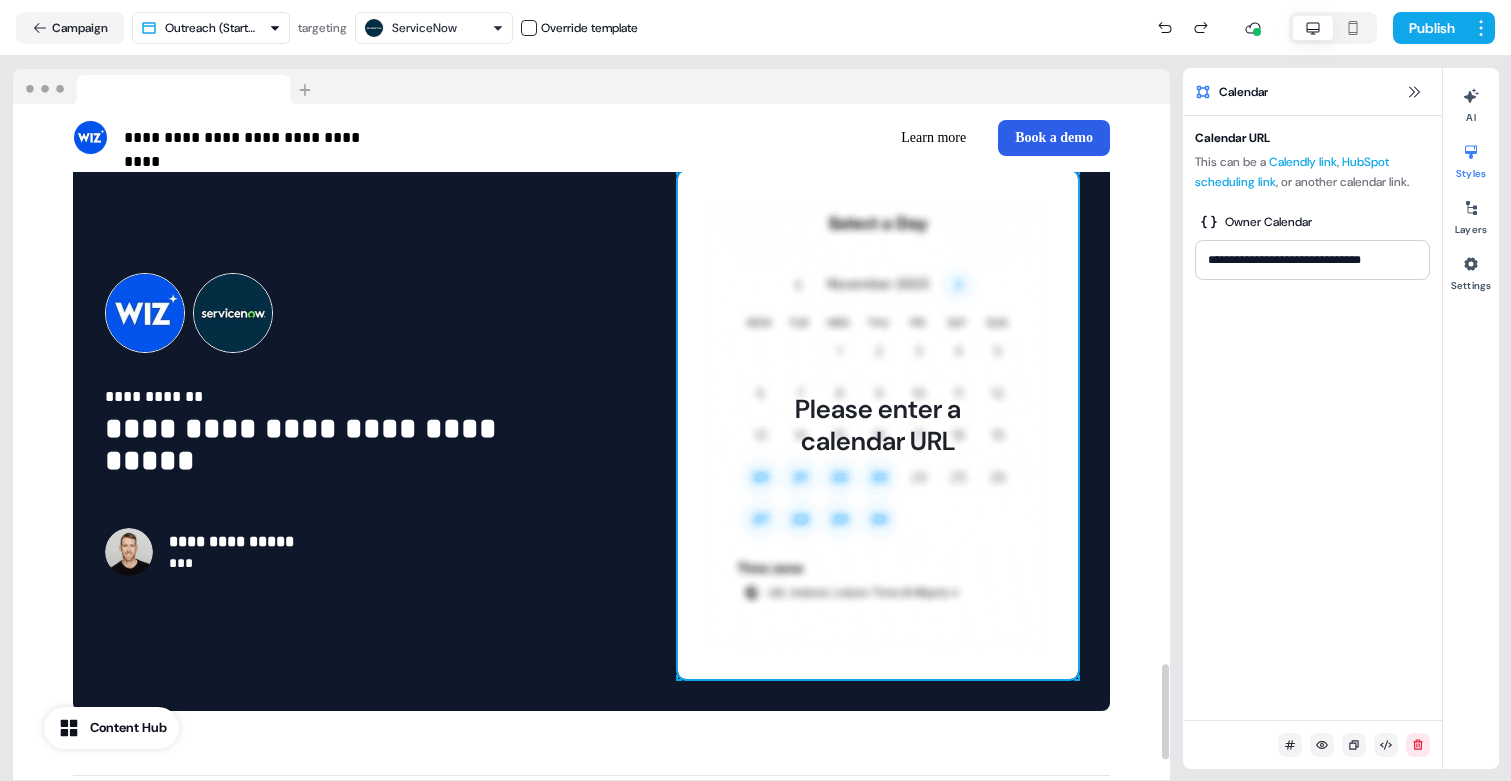 click on "Please enter a calendar URL" at bounding box center (878, 425) 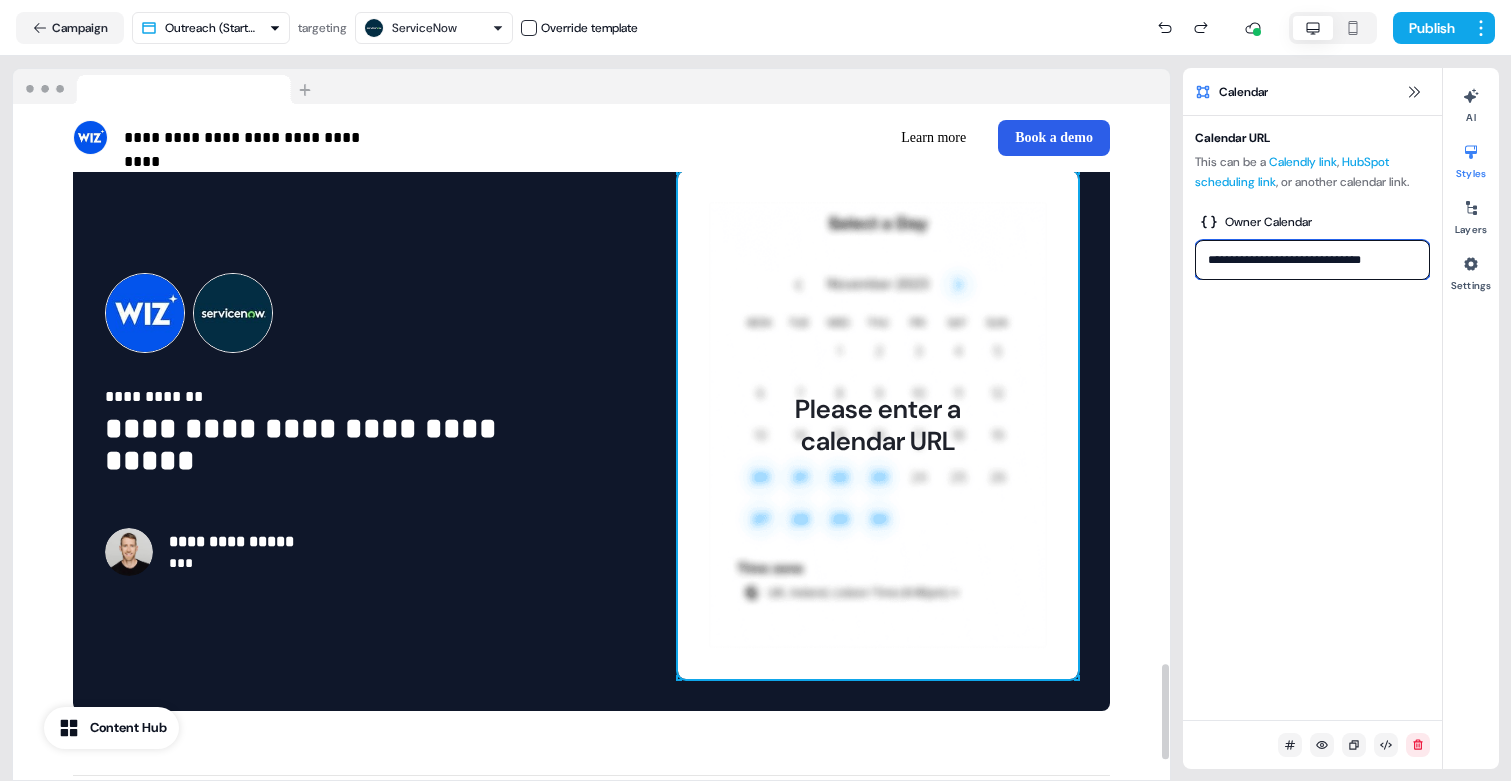 click on "**********" at bounding box center (1312, 260) 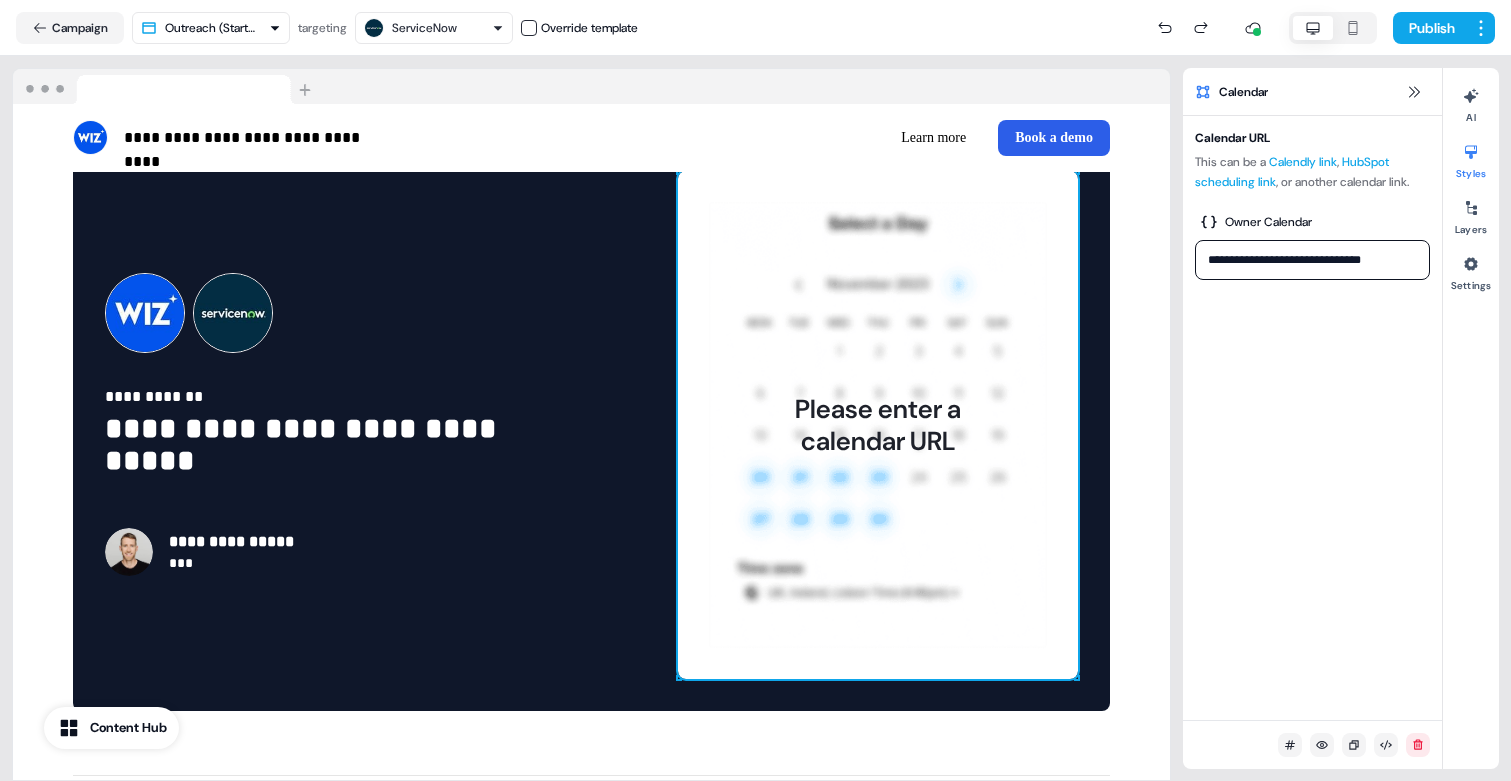 click on "Calendly link" at bounding box center [1303, 162] 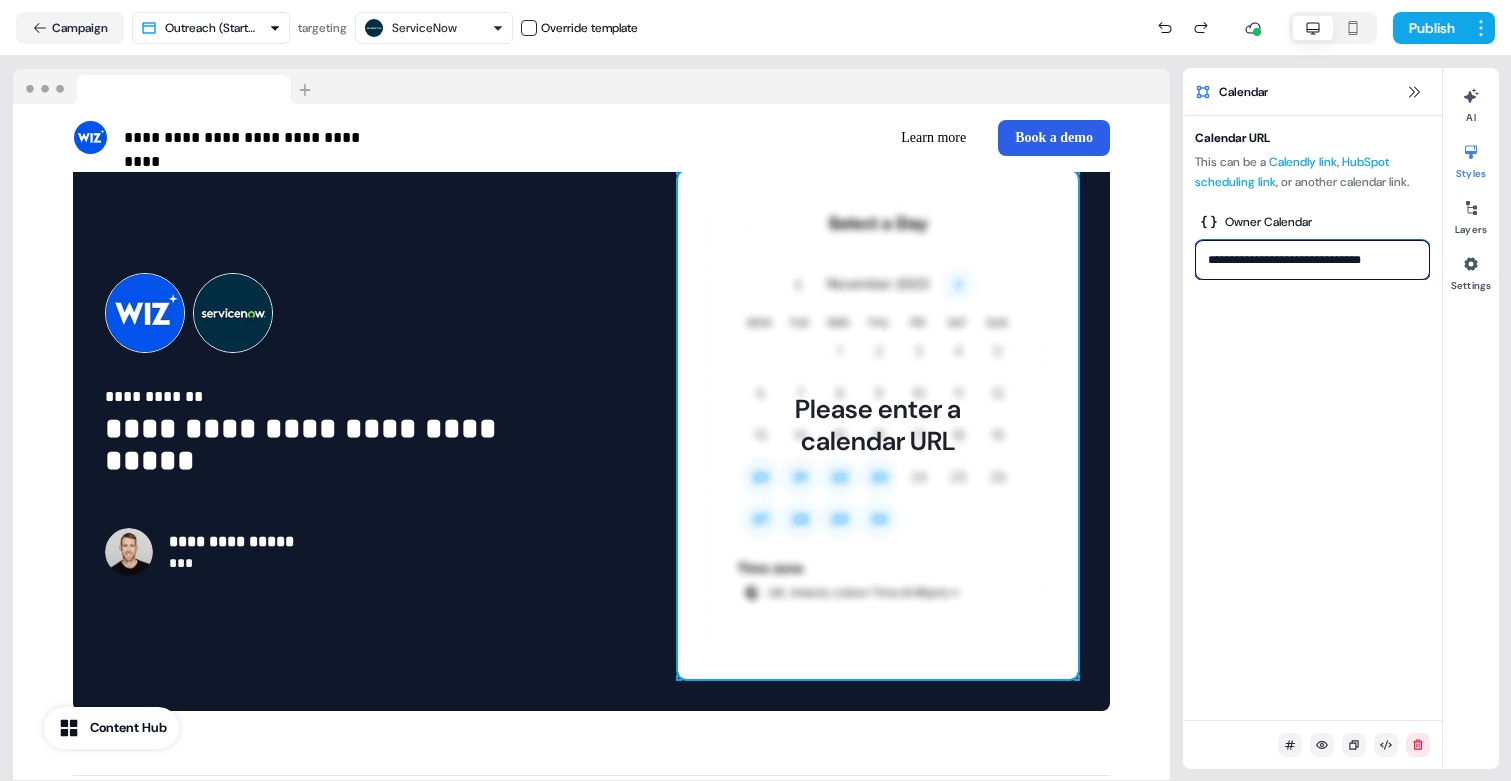 click on "**********" at bounding box center [1312, 260] 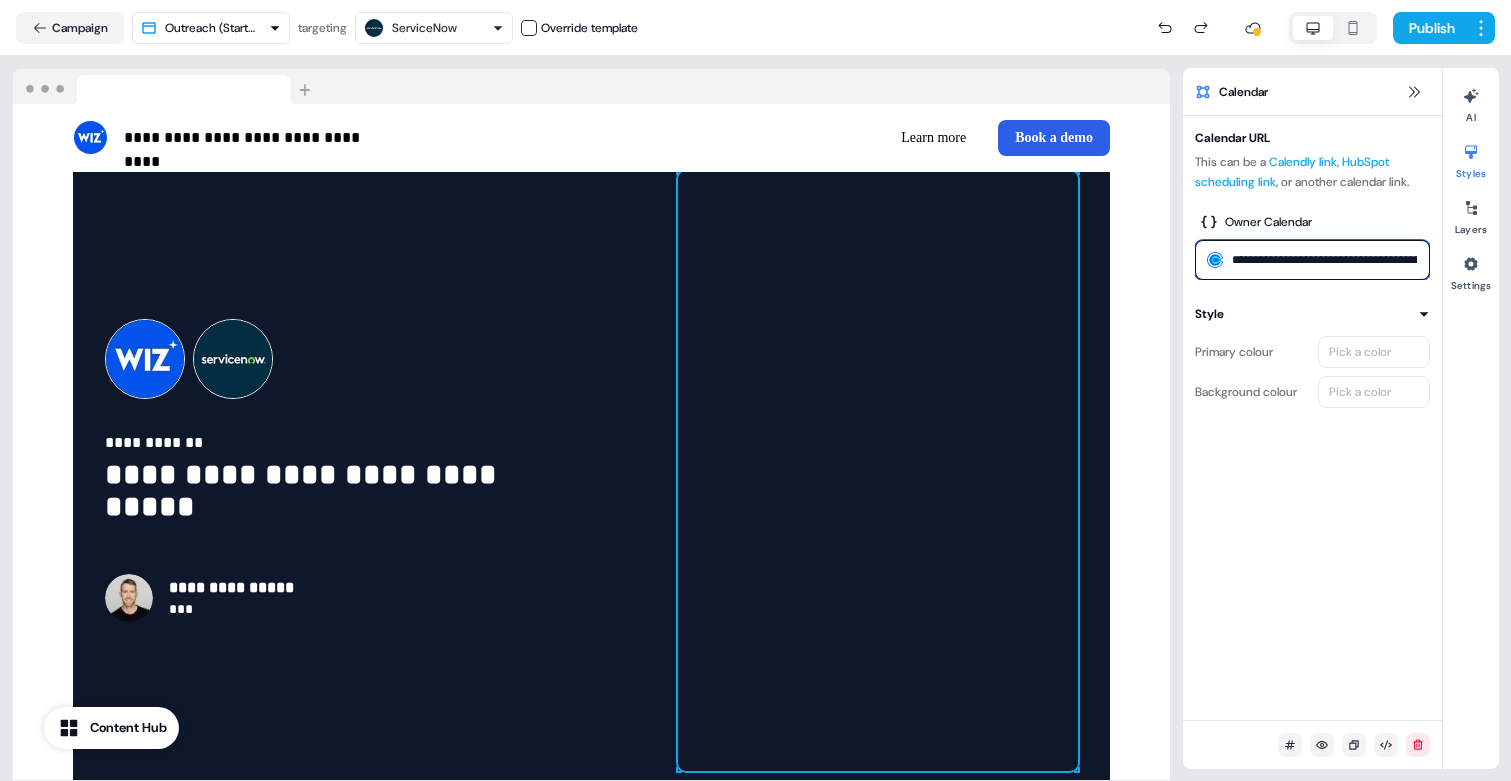 scroll, scrollTop: 0, scrollLeft: 238, axis: horizontal 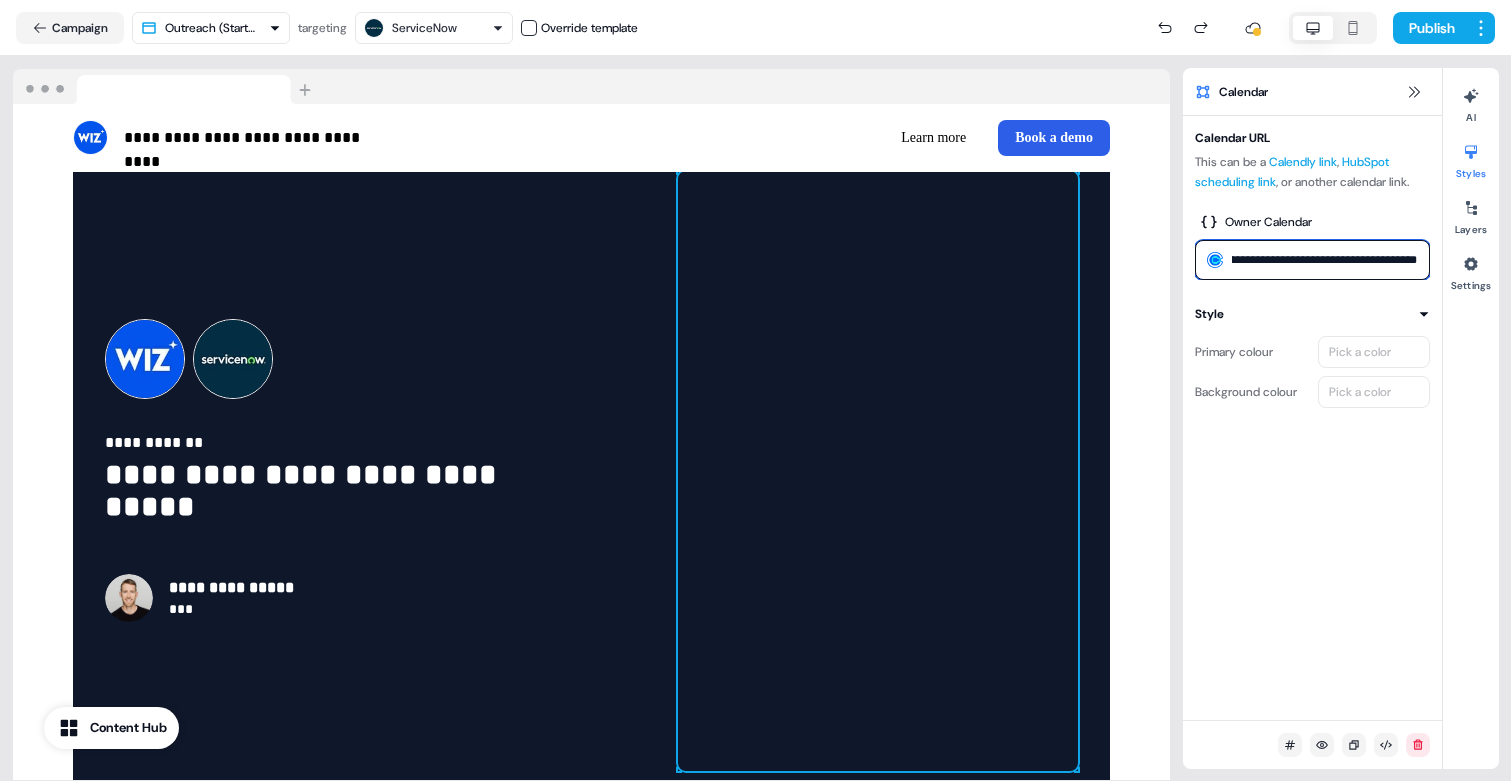 type on "**********" 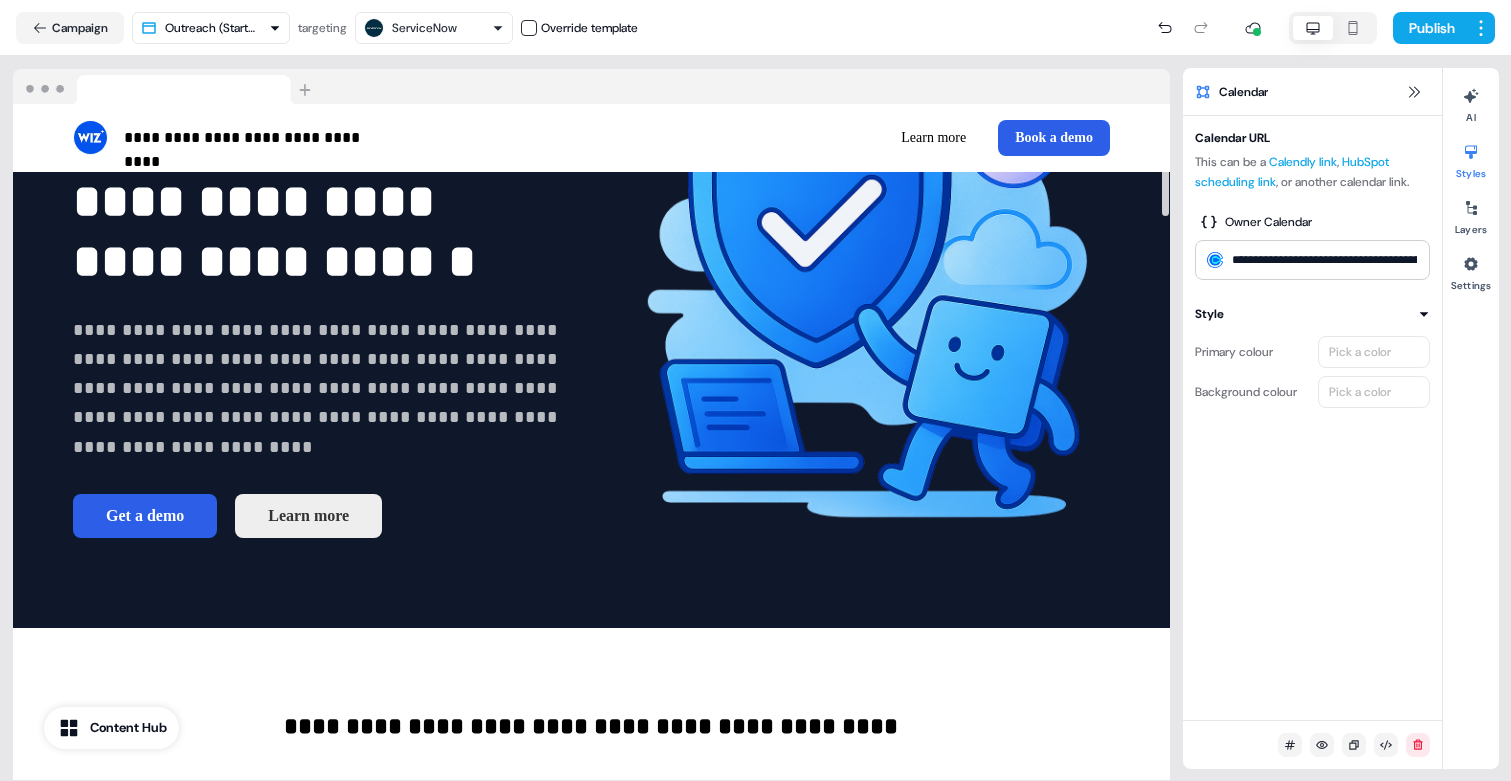 scroll, scrollTop: 14, scrollLeft: 0, axis: vertical 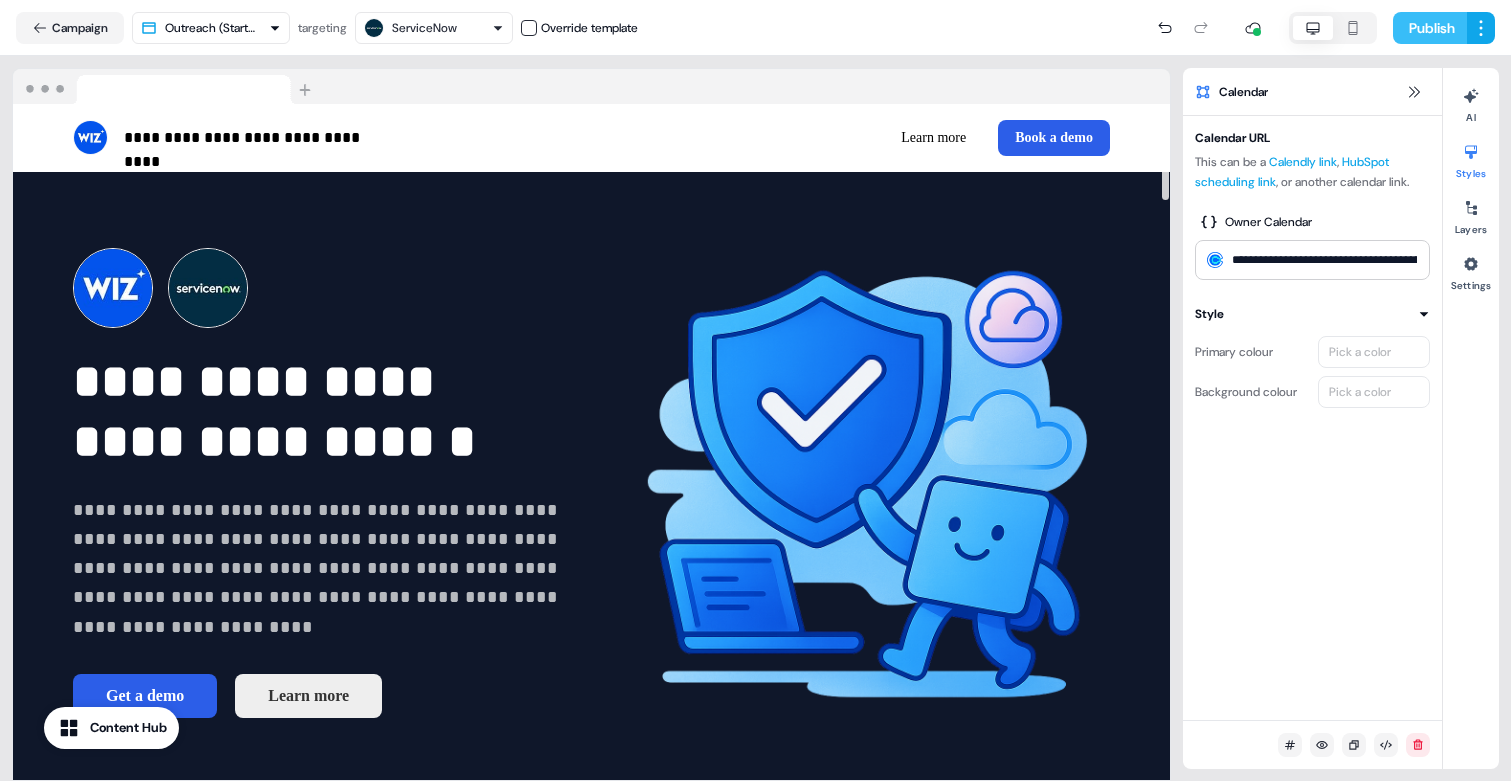 click on "Publish" at bounding box center [1430, 28] 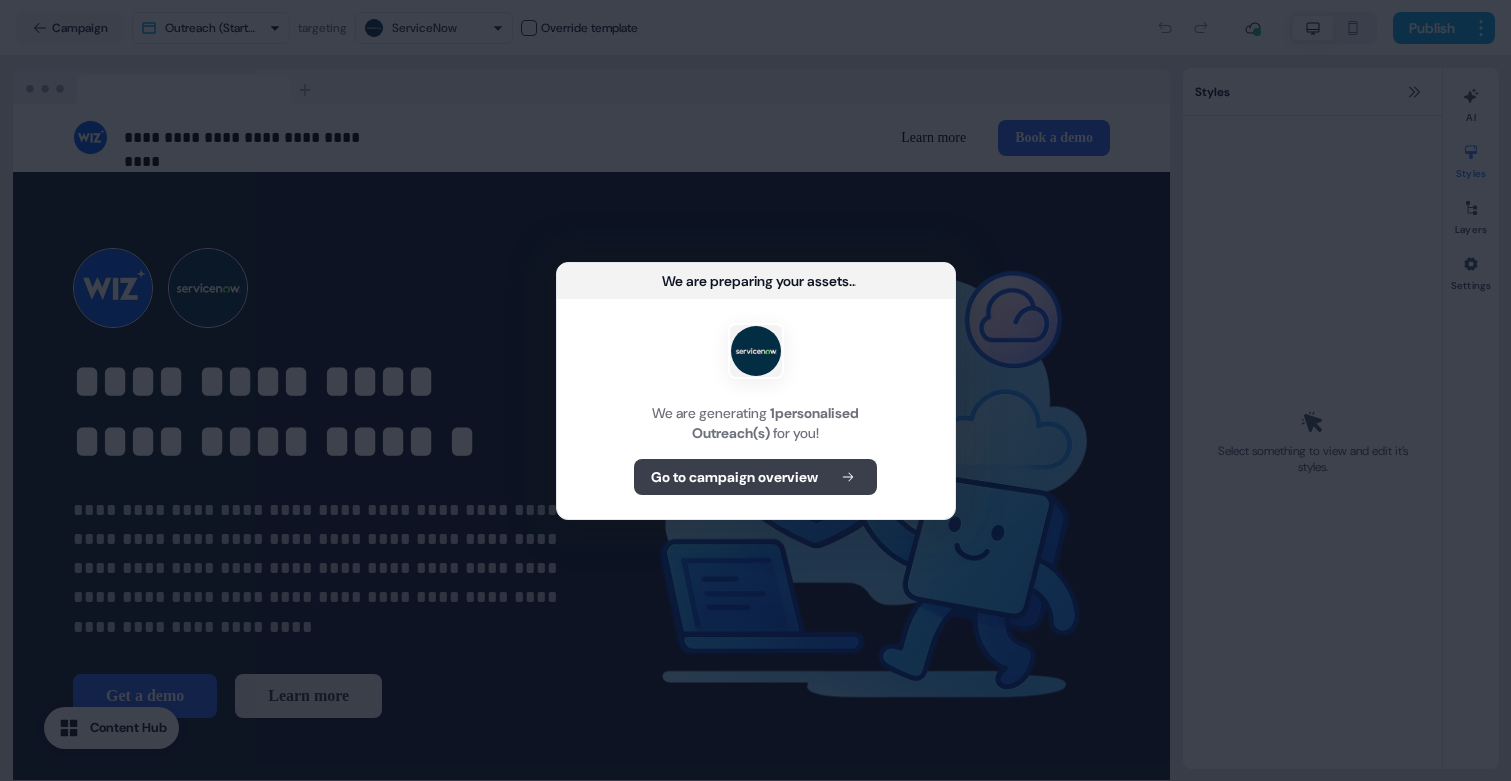 click on "Go to campaign overview" at bounding box center [734, 477] 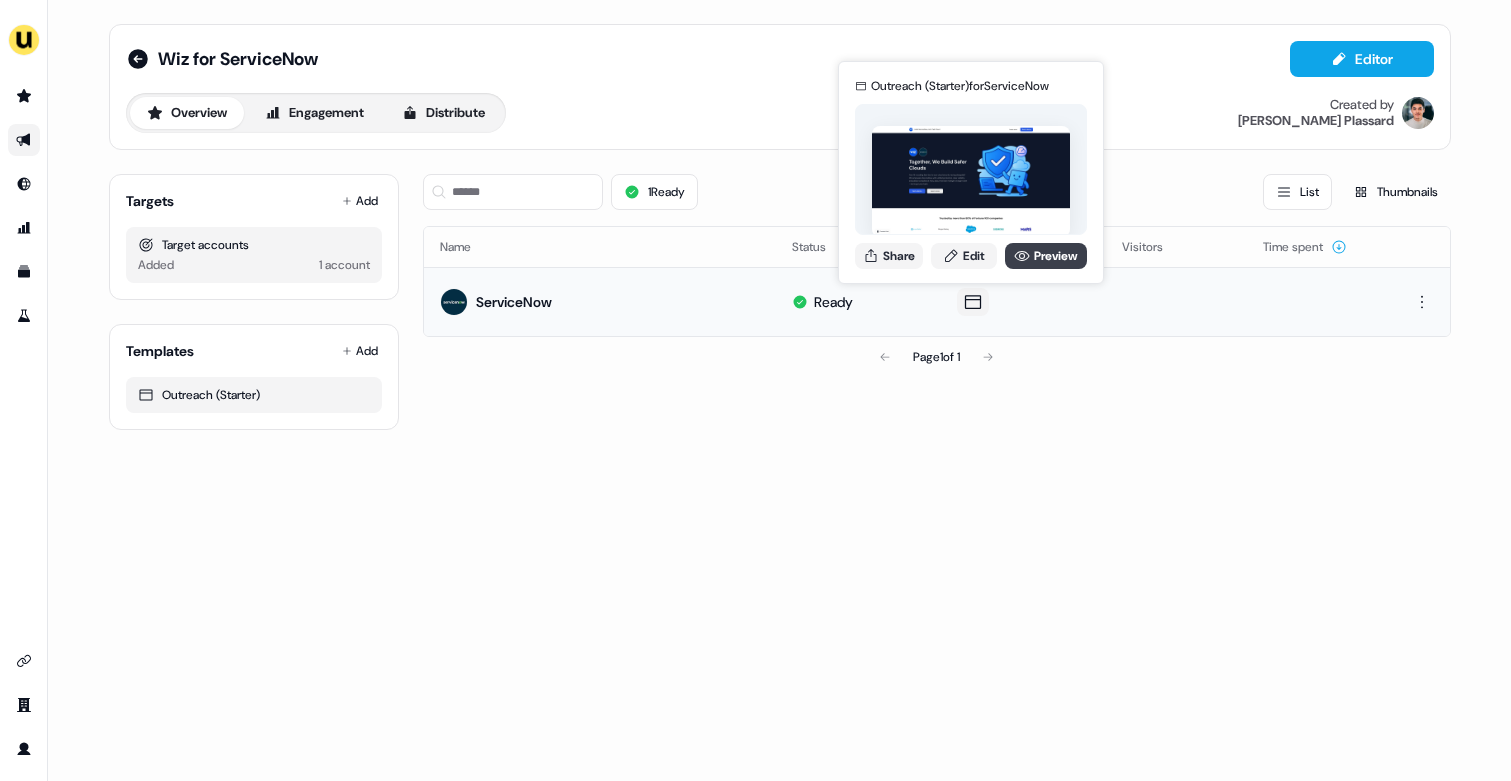 click on "Preview" at bounding box center [1046, 256] 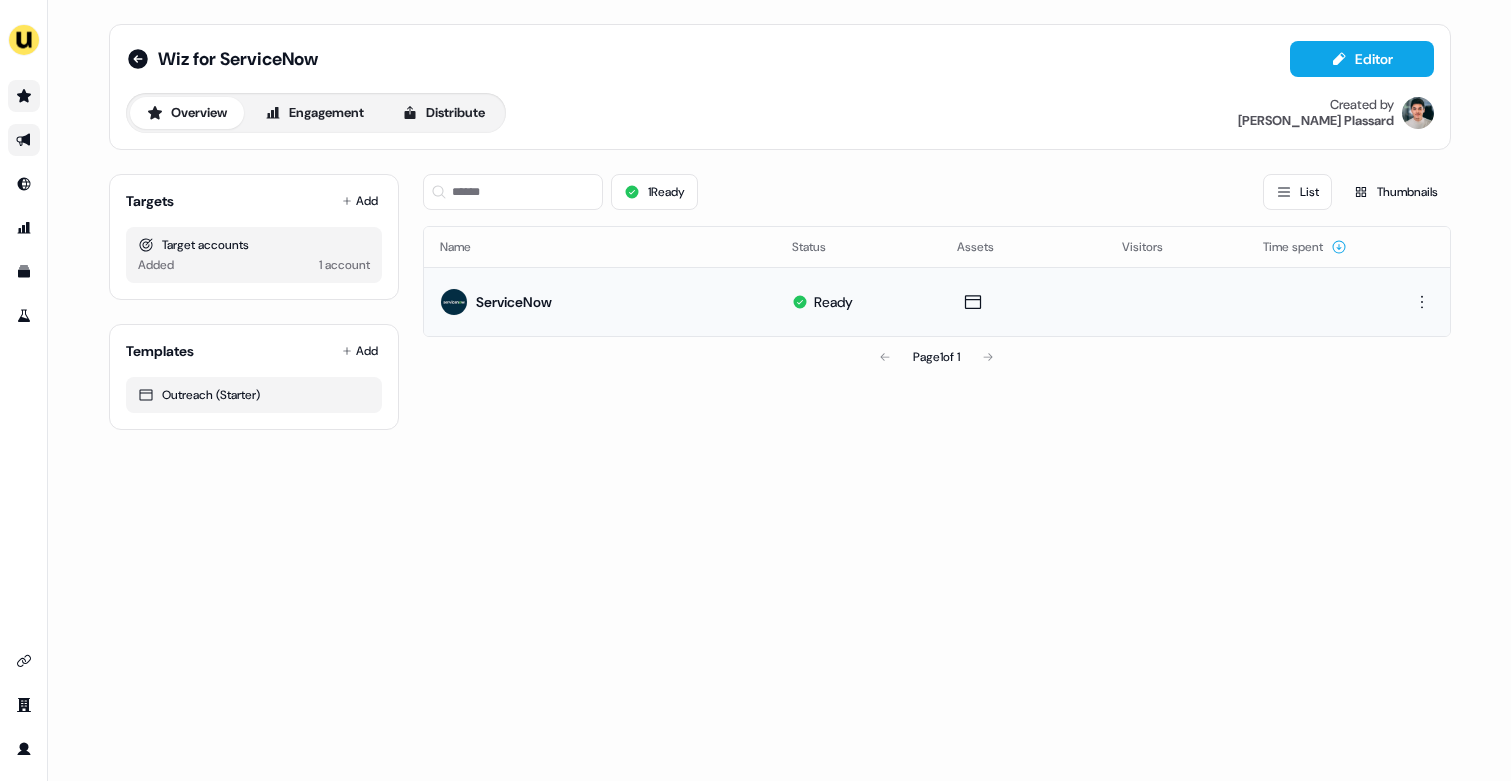 click 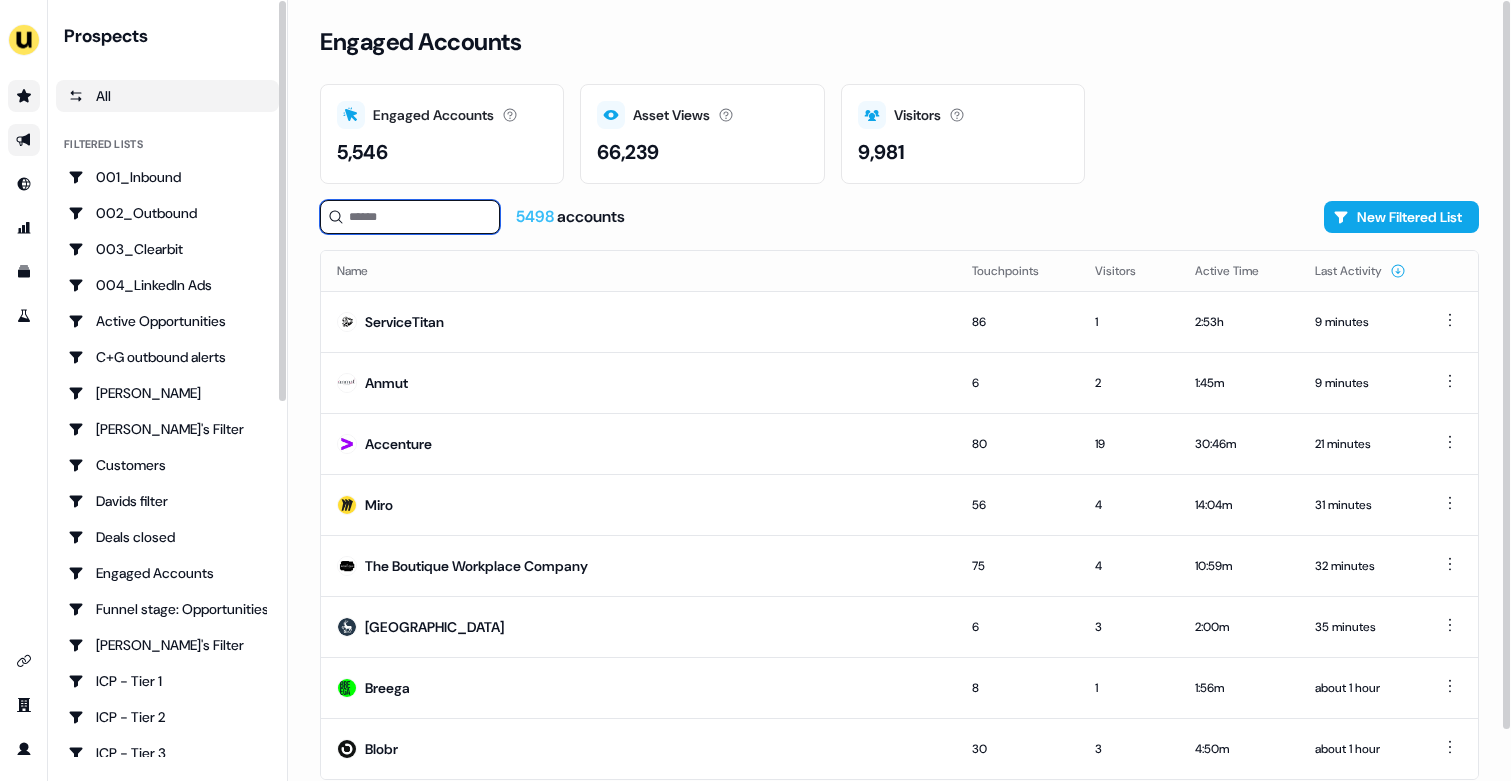 click at bounding box center [410, 217] 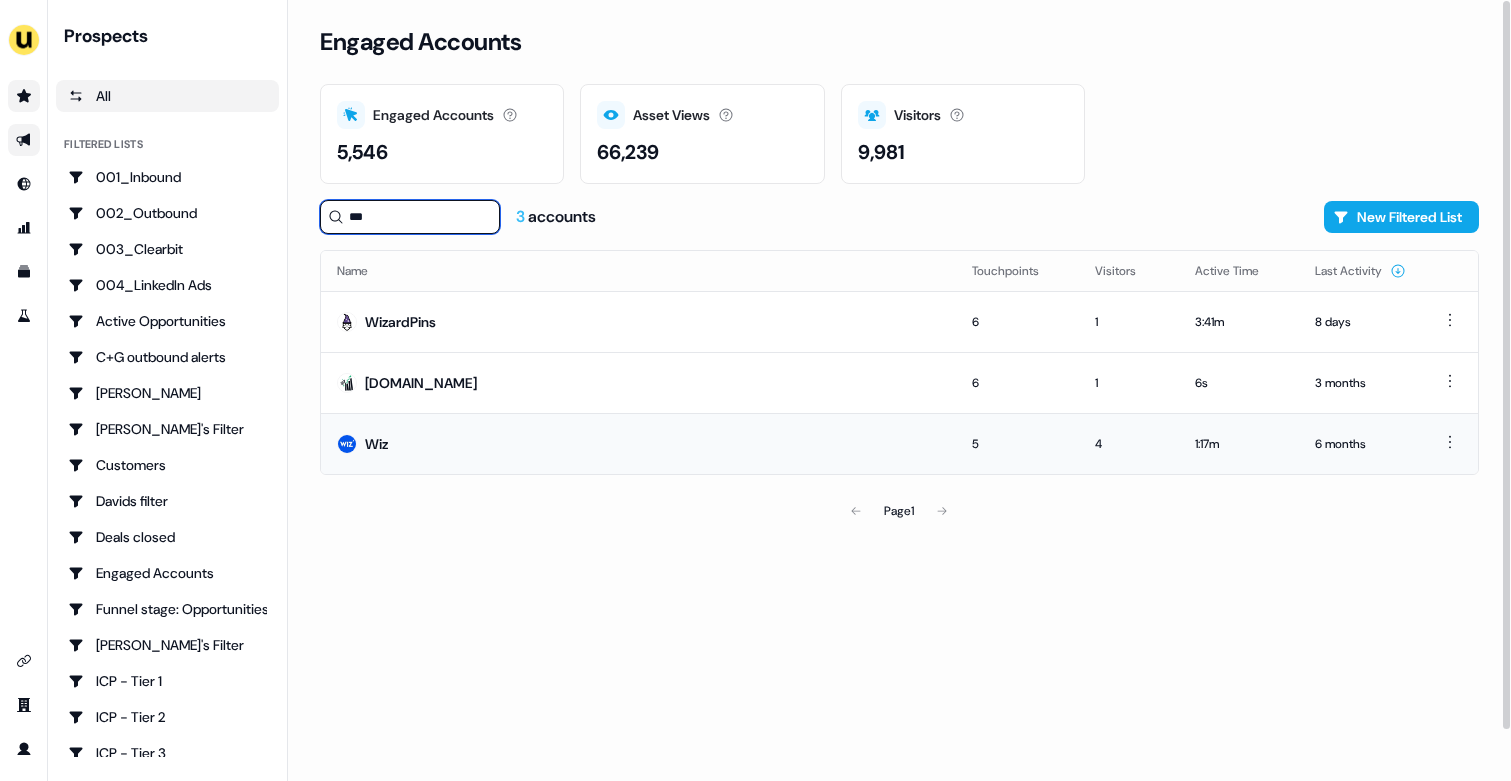 type on "***" 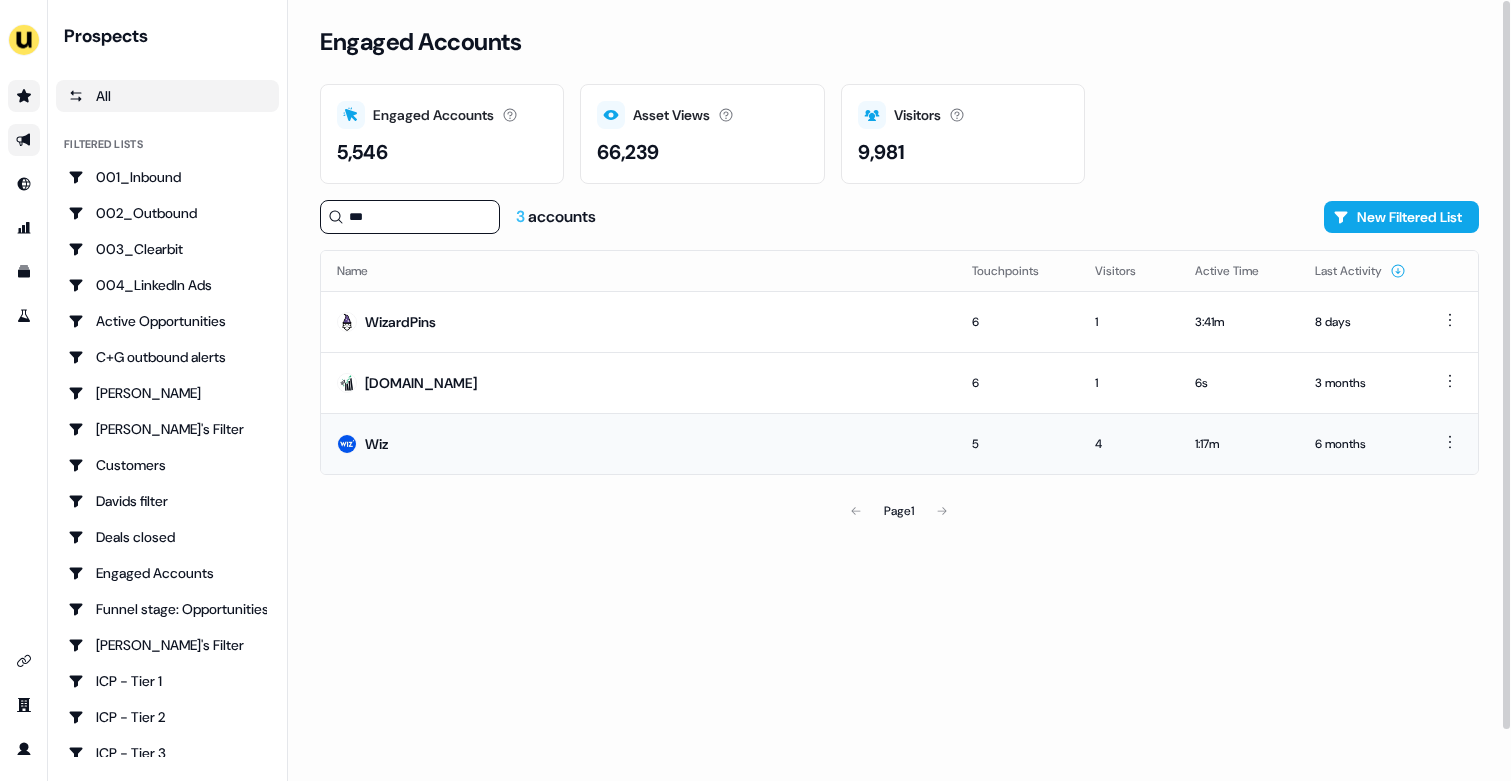 click on "Wiz" at bounding box center (638, 443) 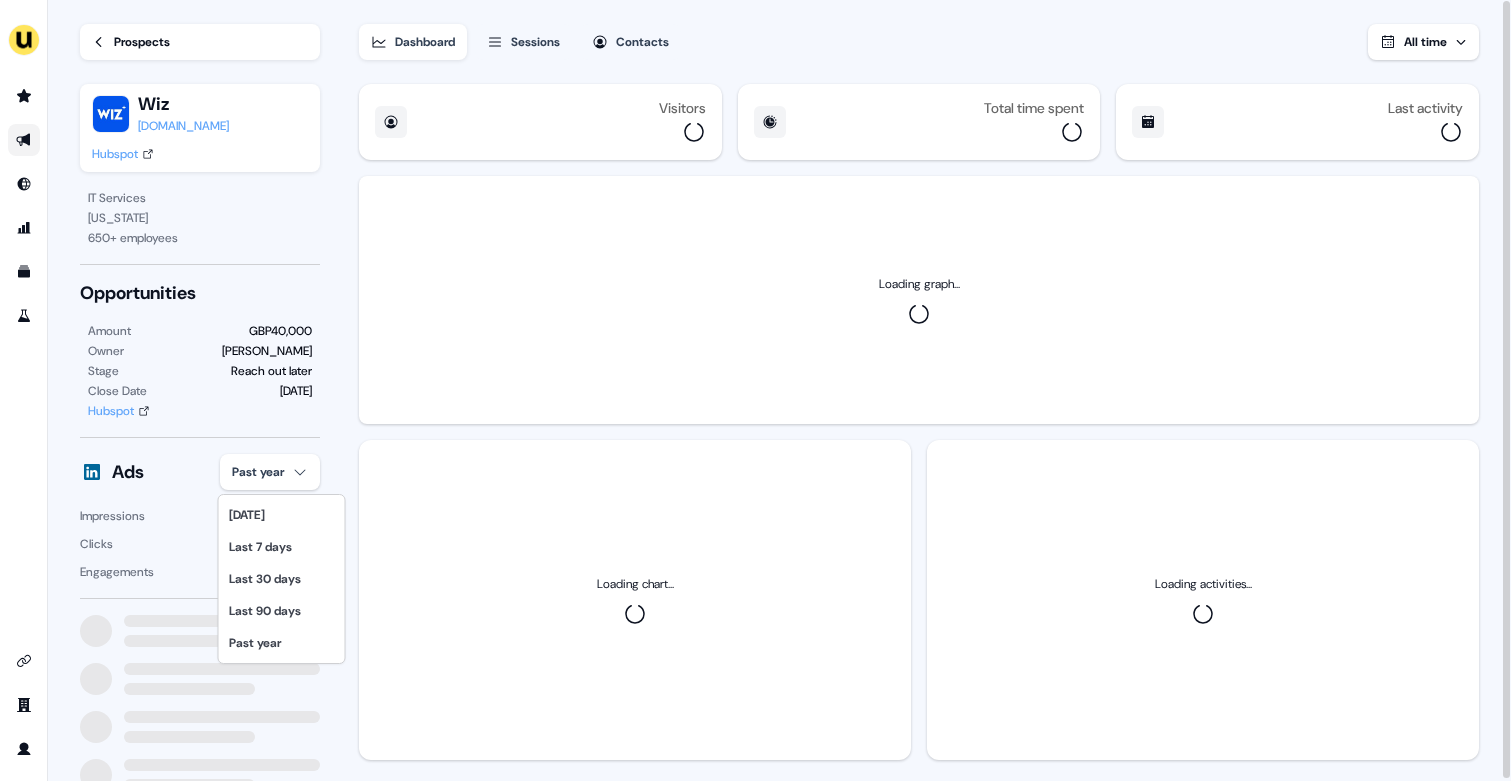 click on "For the best experience switch devices to a bigger screen. Go to Userled.io Loading... Prospects Wiz www.wiz.io Hubspot IT Services New York 650 + employees Opportunities Amount GBP40,000 Owner Vincent Plassard Stage Reach out later Close Date 29 Jan Hubspot Ads Past year Impressions 1065 Clicks 0 Engagements 0 Dashboard Sessions Contacts All time Visitors Total time spent Last activity Loading graph... Loading chart... Loading activities... Today Last 7 days Last 30 days Last 90 days Past year" at bounding box center [755, 390] 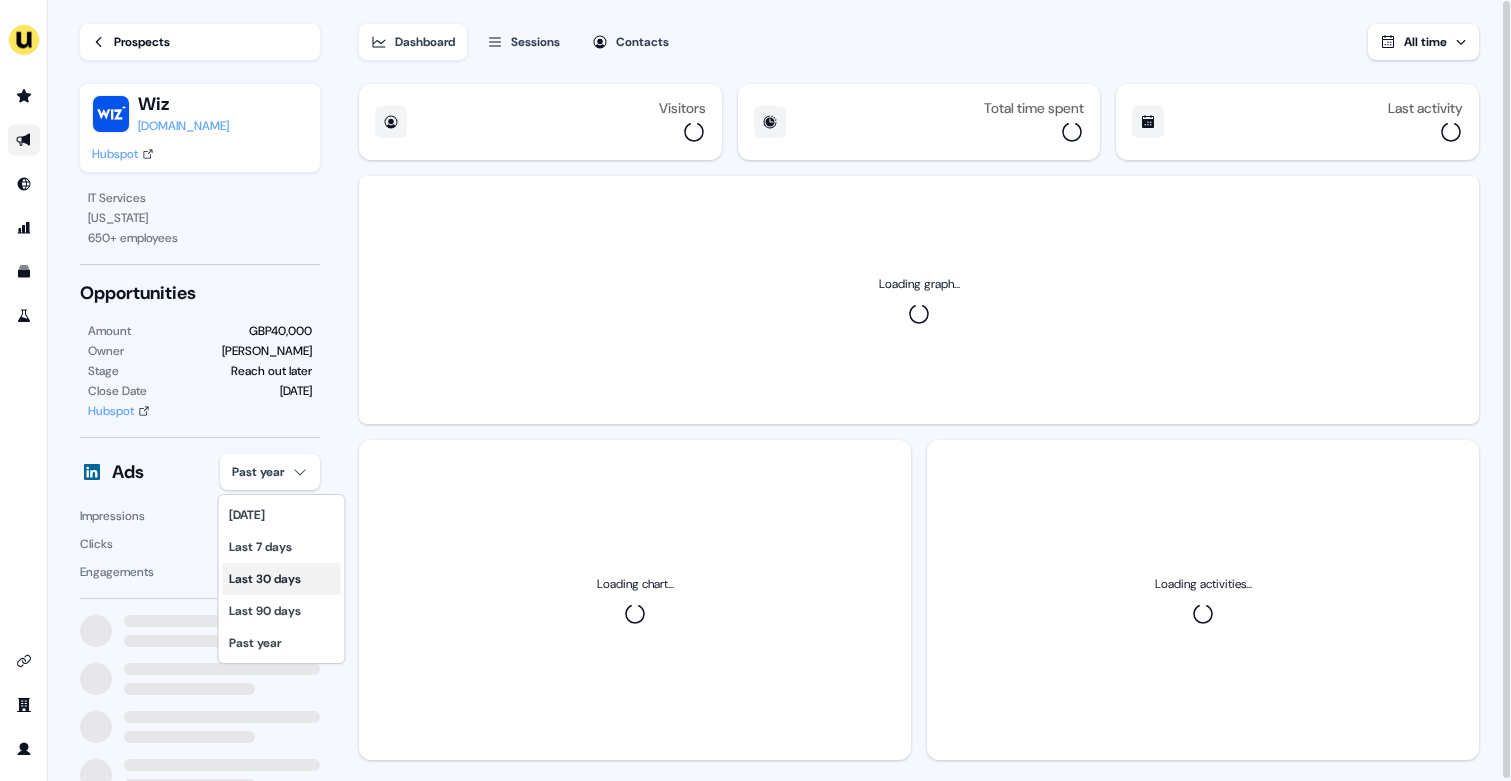 click on "Last 30 days" at bounding box center (282, 579) 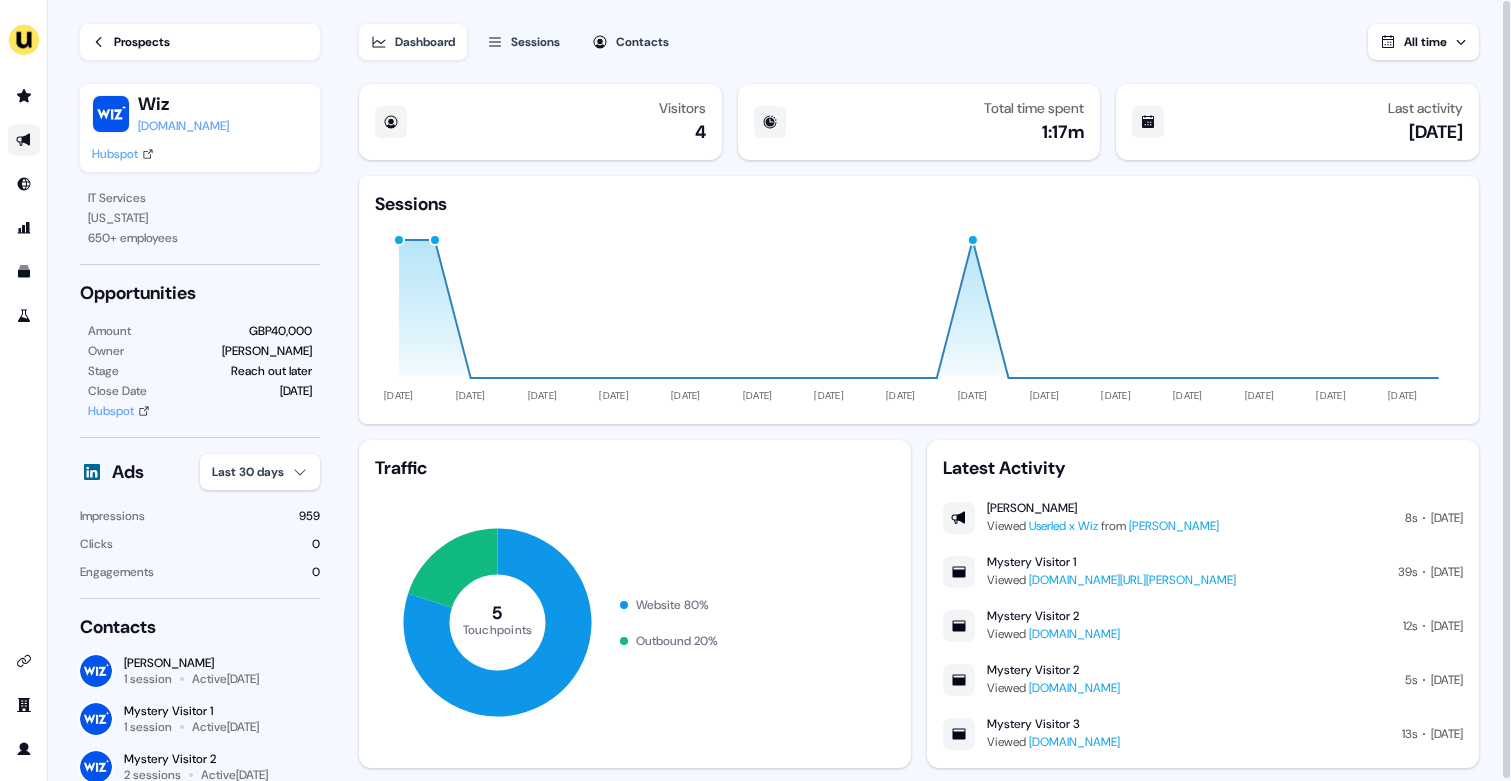 drag, startPoint x: 990, startPoint y: 506, endPoint x: 1080, endPoint y: 506, distance: 90 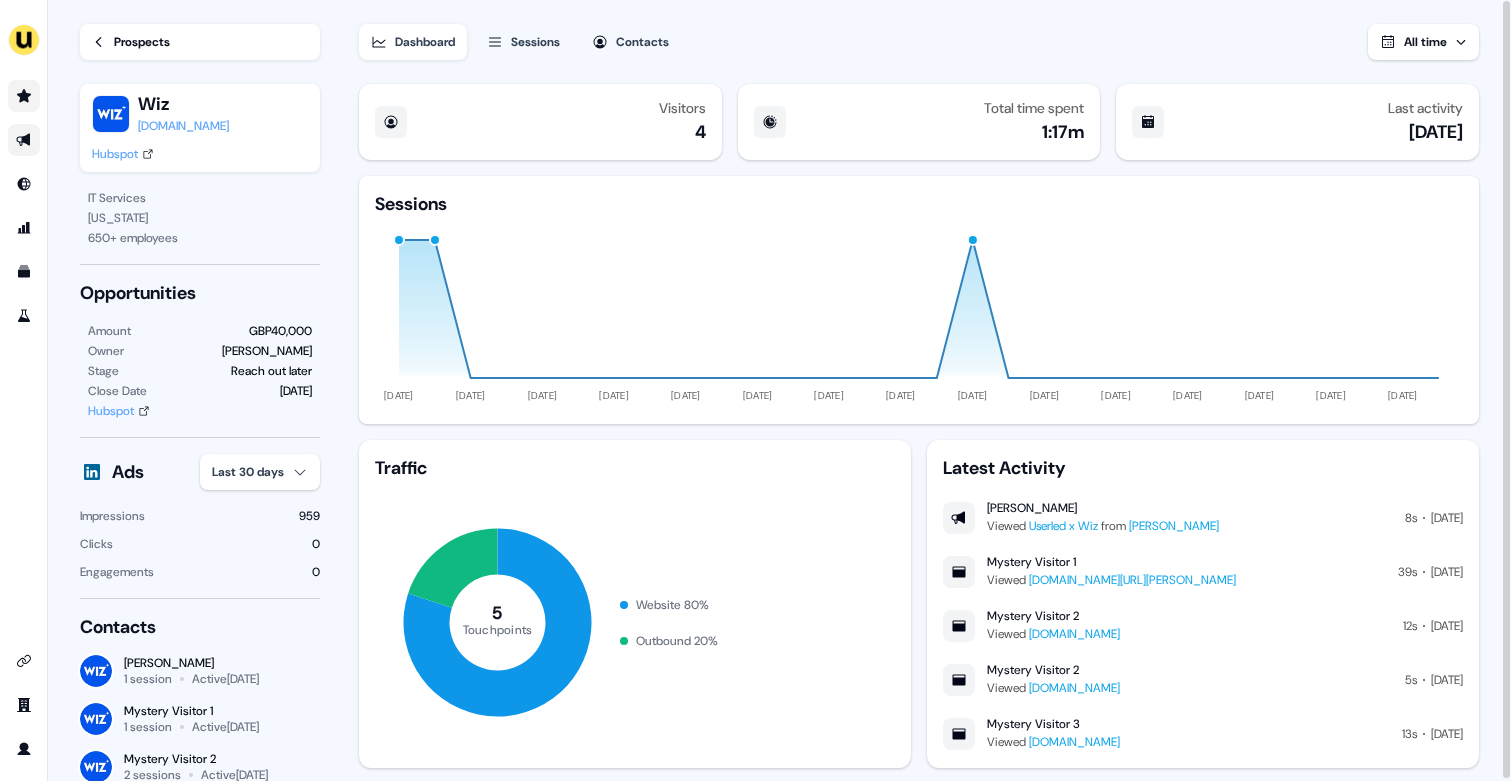 click at bounding box center [24, 96] 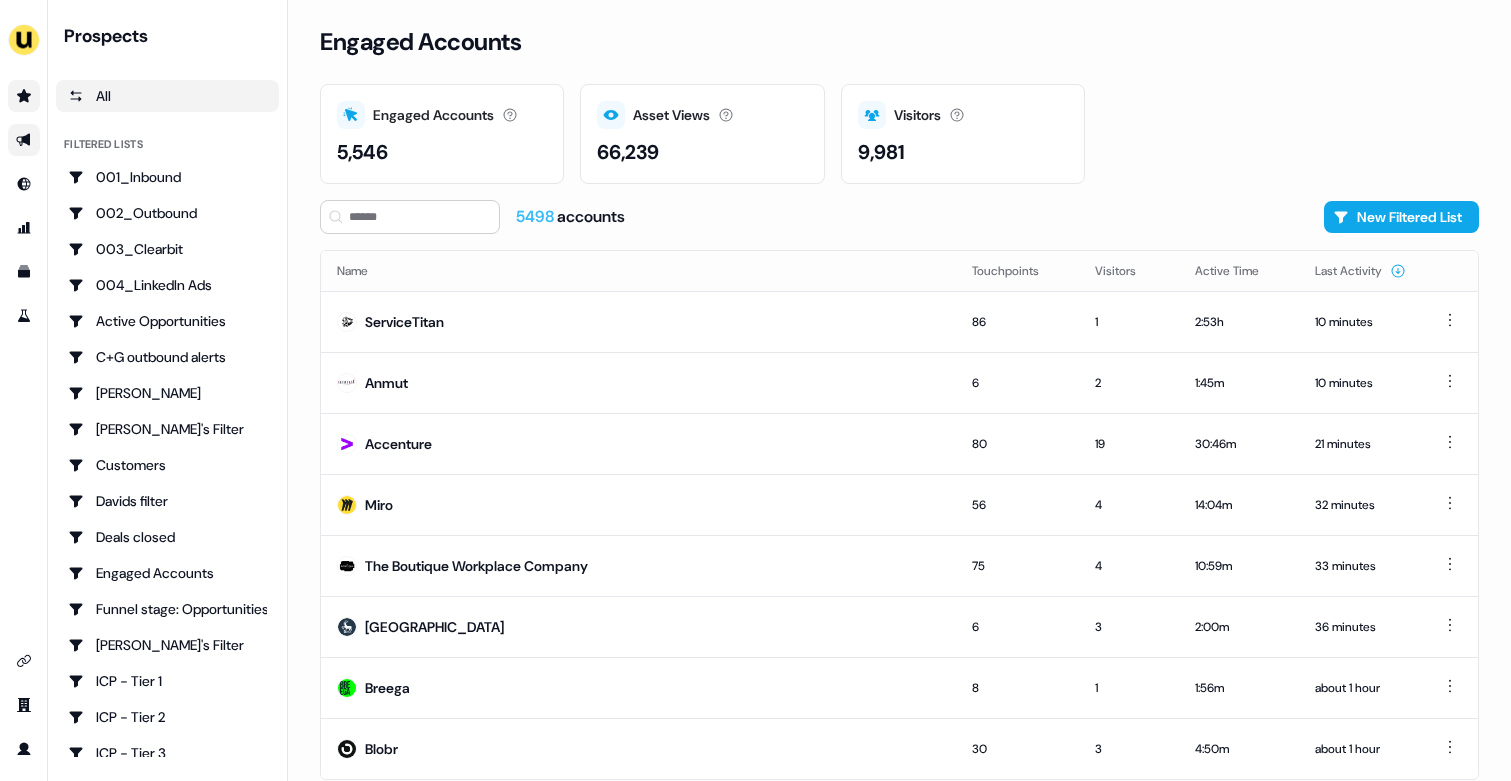 click 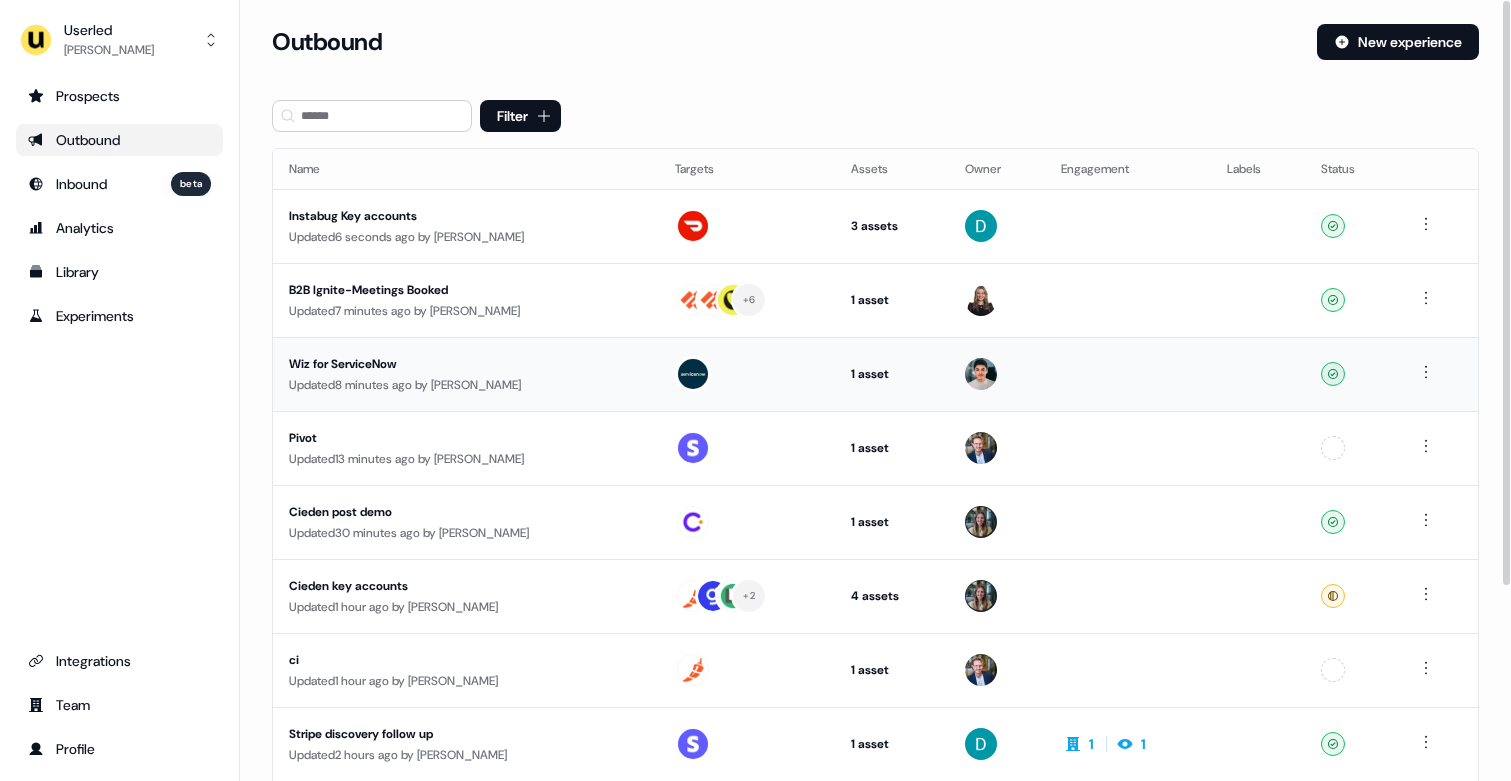 click on "Wiz for ServiceNow" at bounding box center [466, 364] 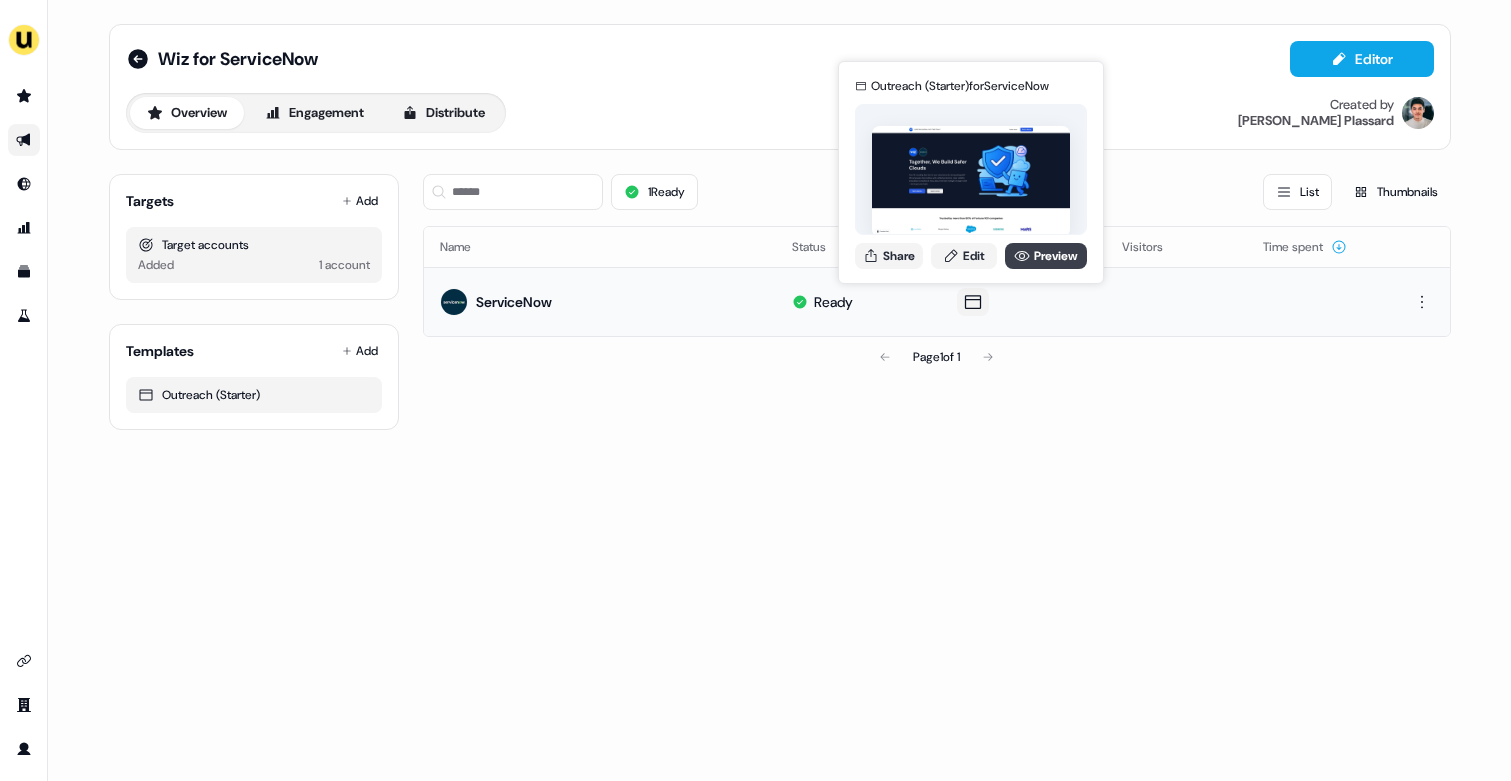 click 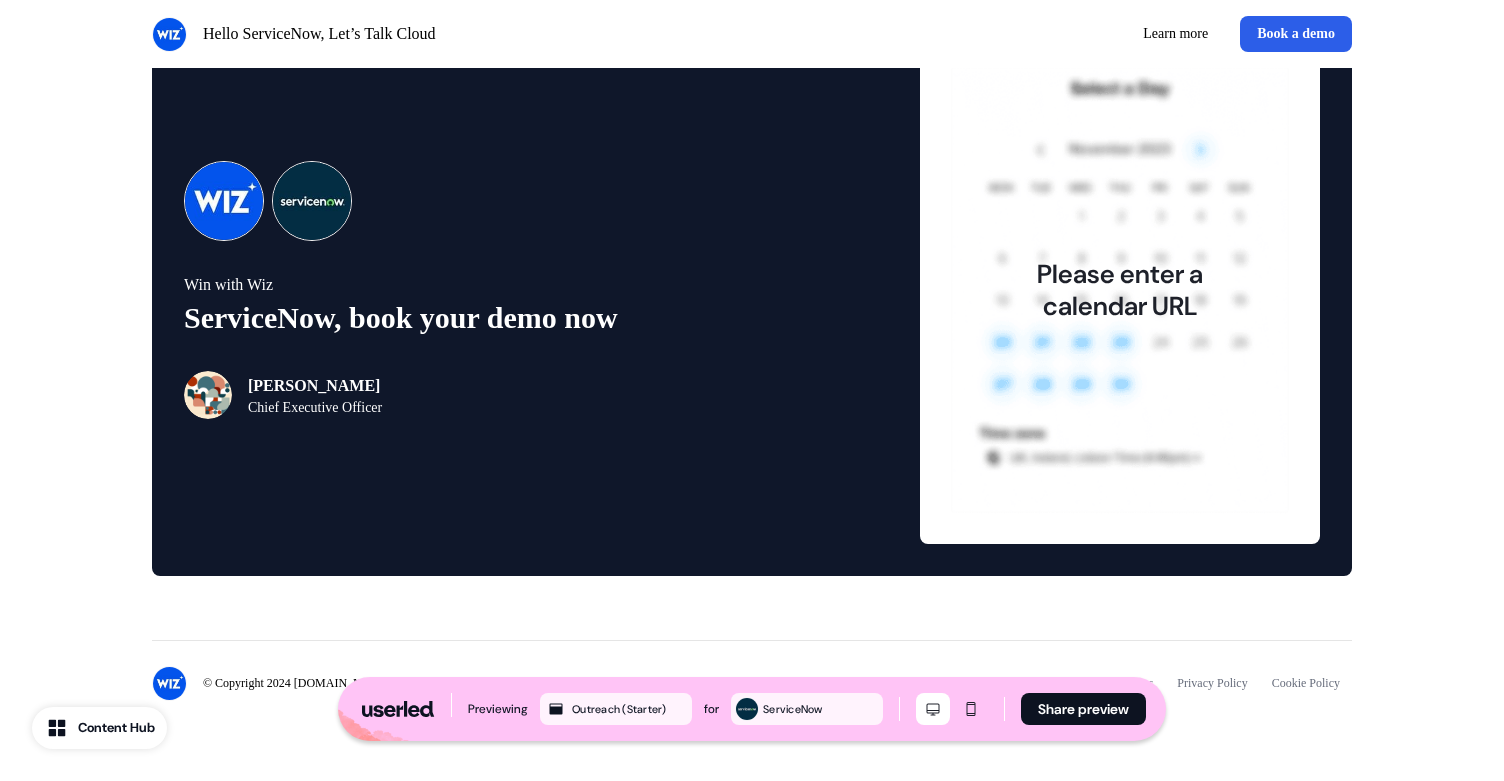 scroll, scrollTop: 4096, scrollLeft: 0, axis: vertical 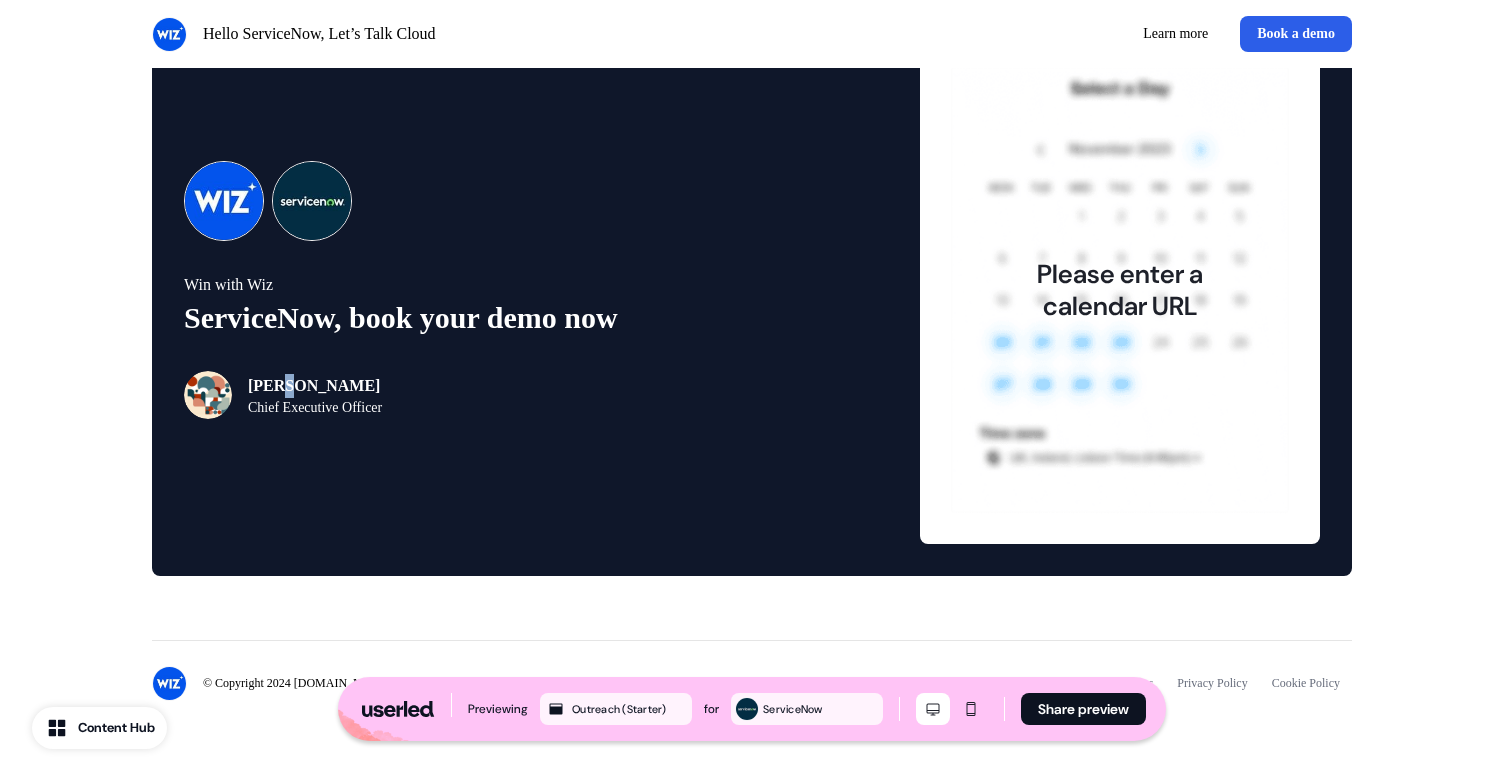 click on "John Doe" at bounding box center [315, 386] 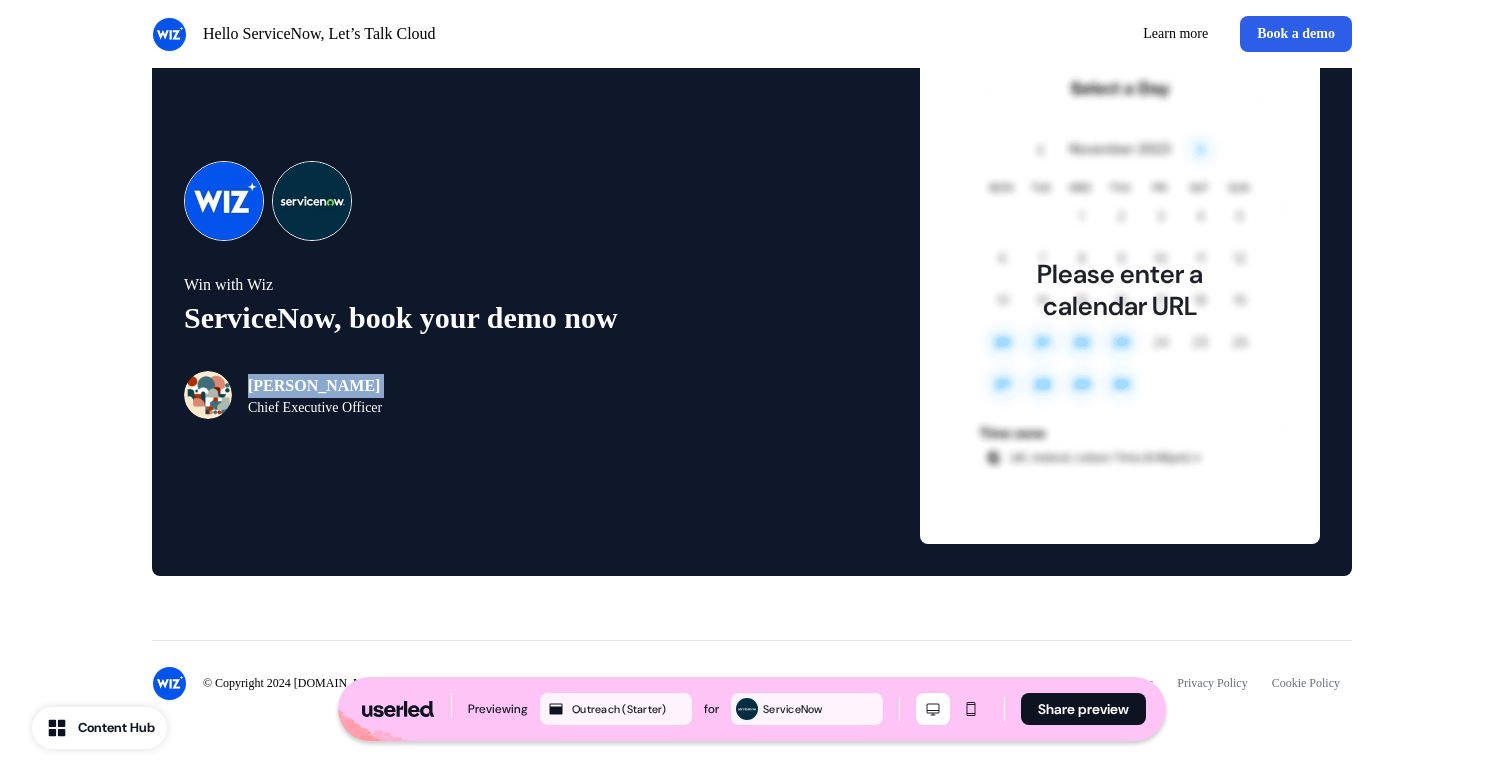 click on "John Doe" at bounding box center (315, 386) 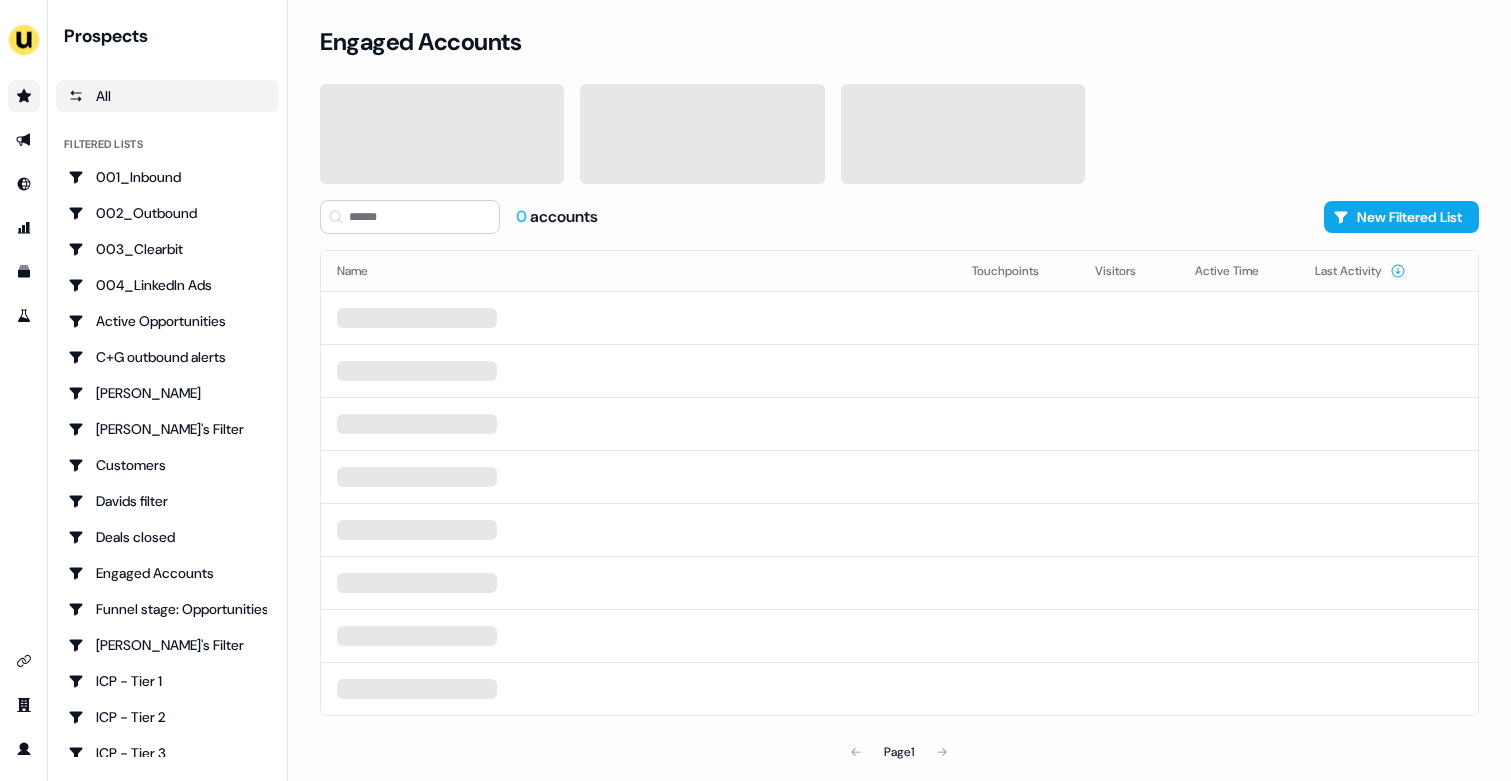 scroll, scrollTop: 0, scrollLeft: 0, axis: both 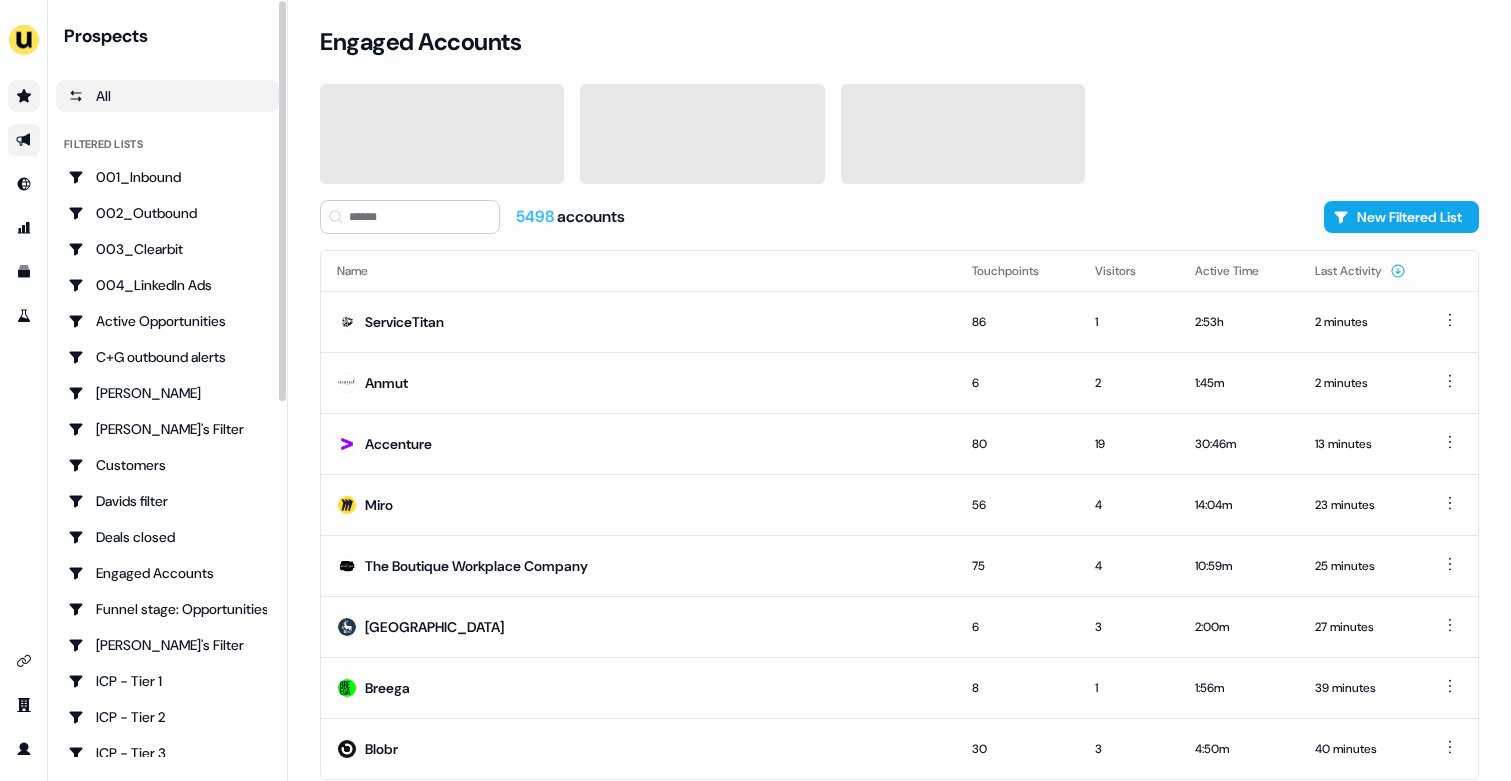 click 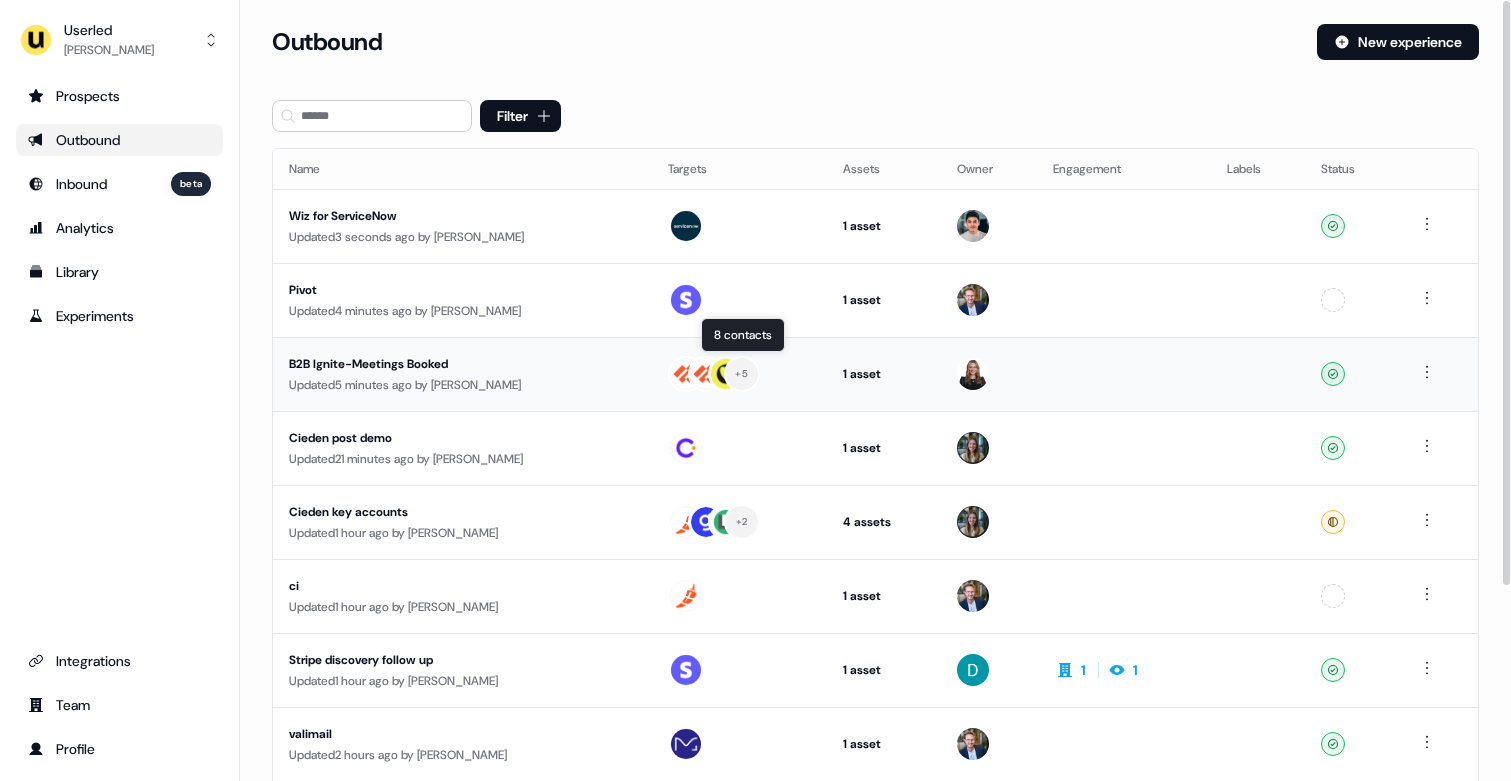 click on "+ 5" at bounding box center [740, 374] 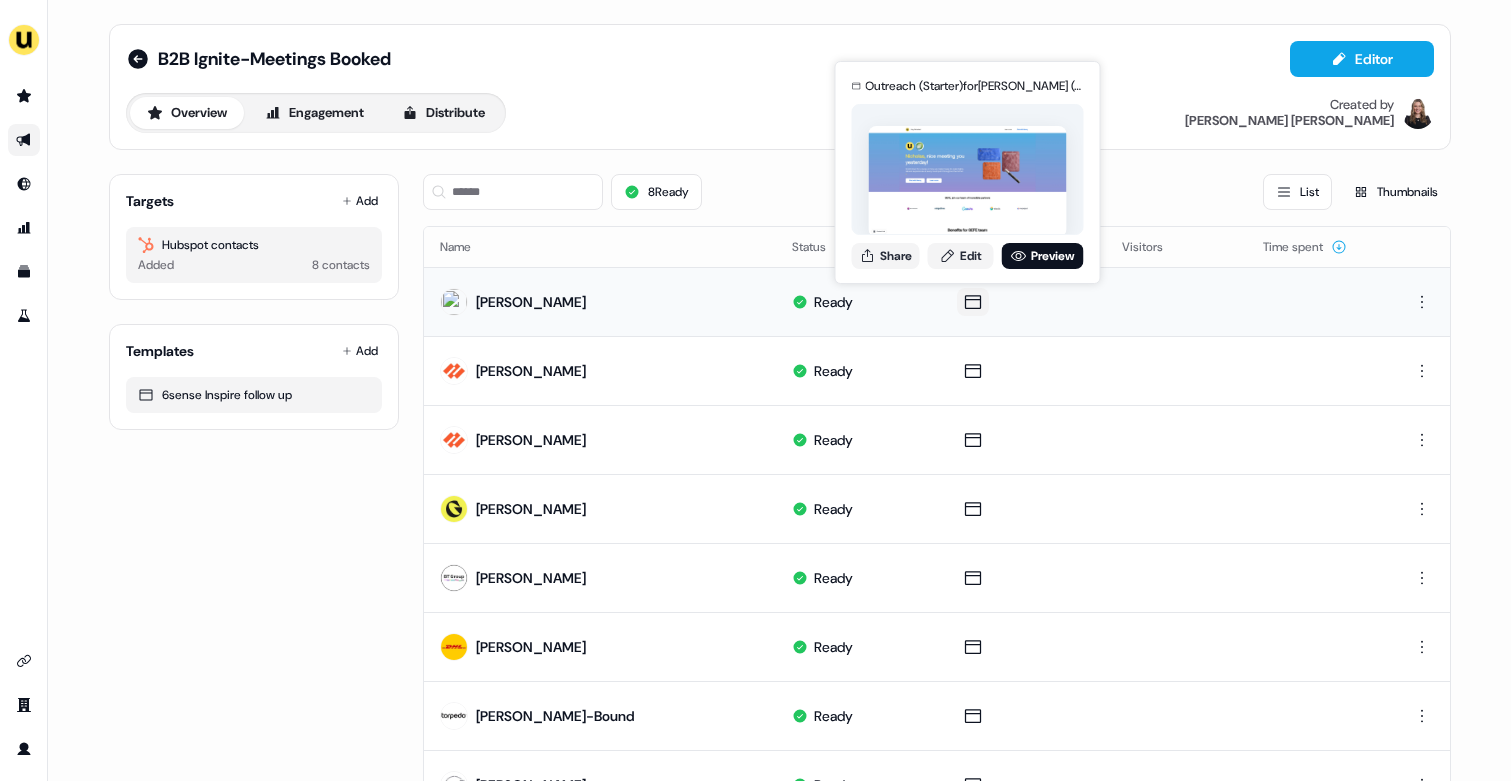 click on "Outreach (Starter)  for  Nicholas Nicholaou   (overridden) Share Edit Preview" at bounding box center [968, 172] 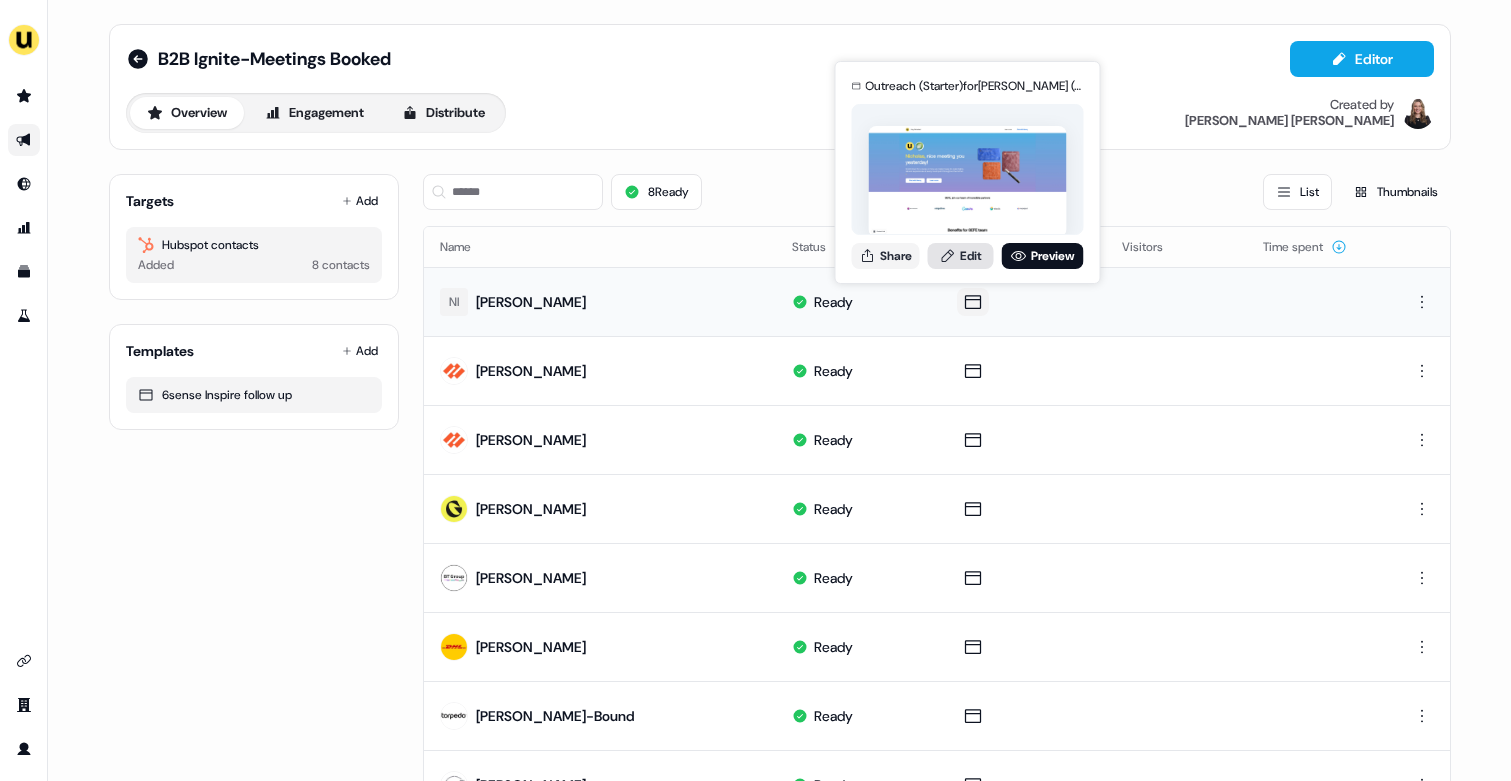 click on "Edit" at bounding box center [961, 256] 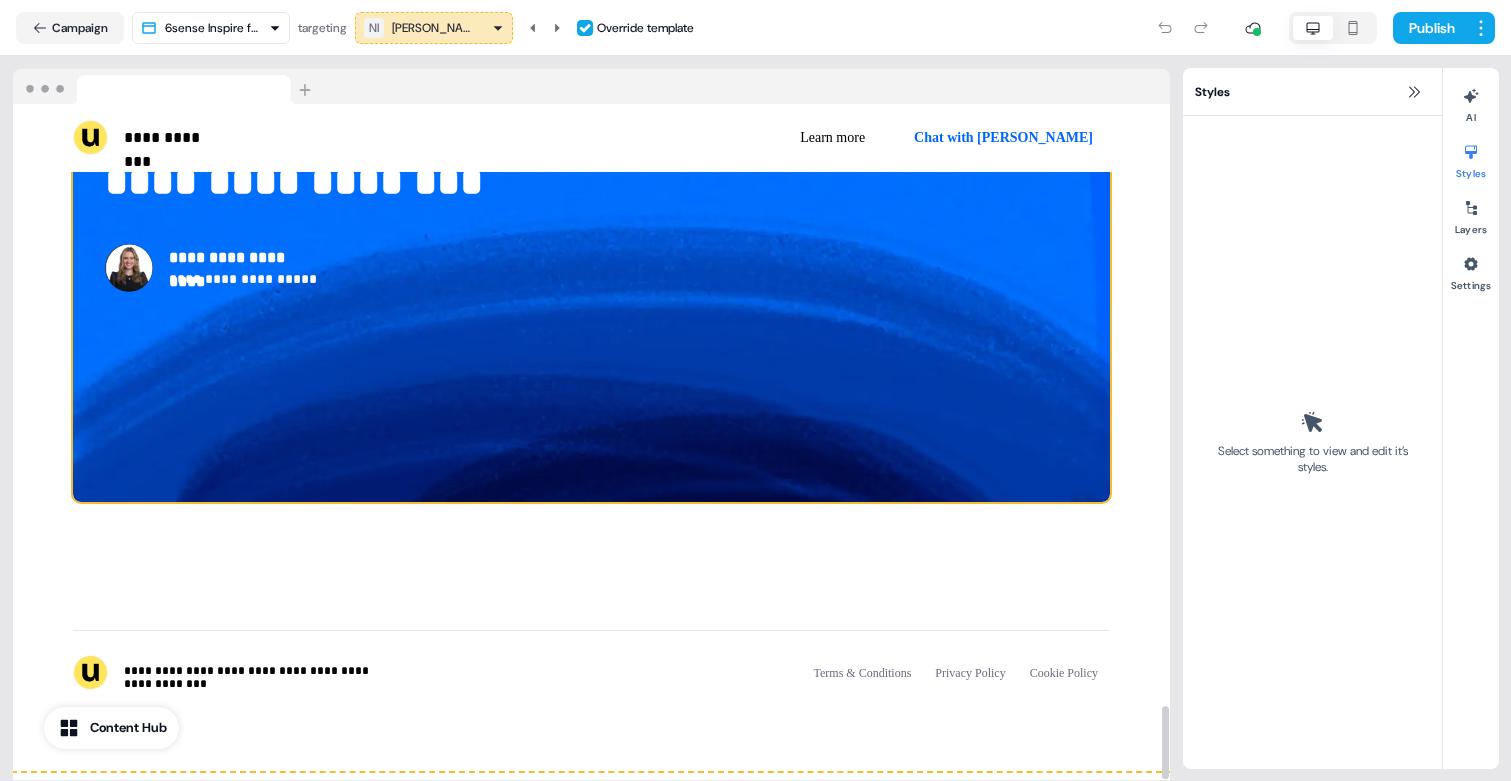 scroll, scrollTop: 5208, scrollLeft: 0, axis: vertical 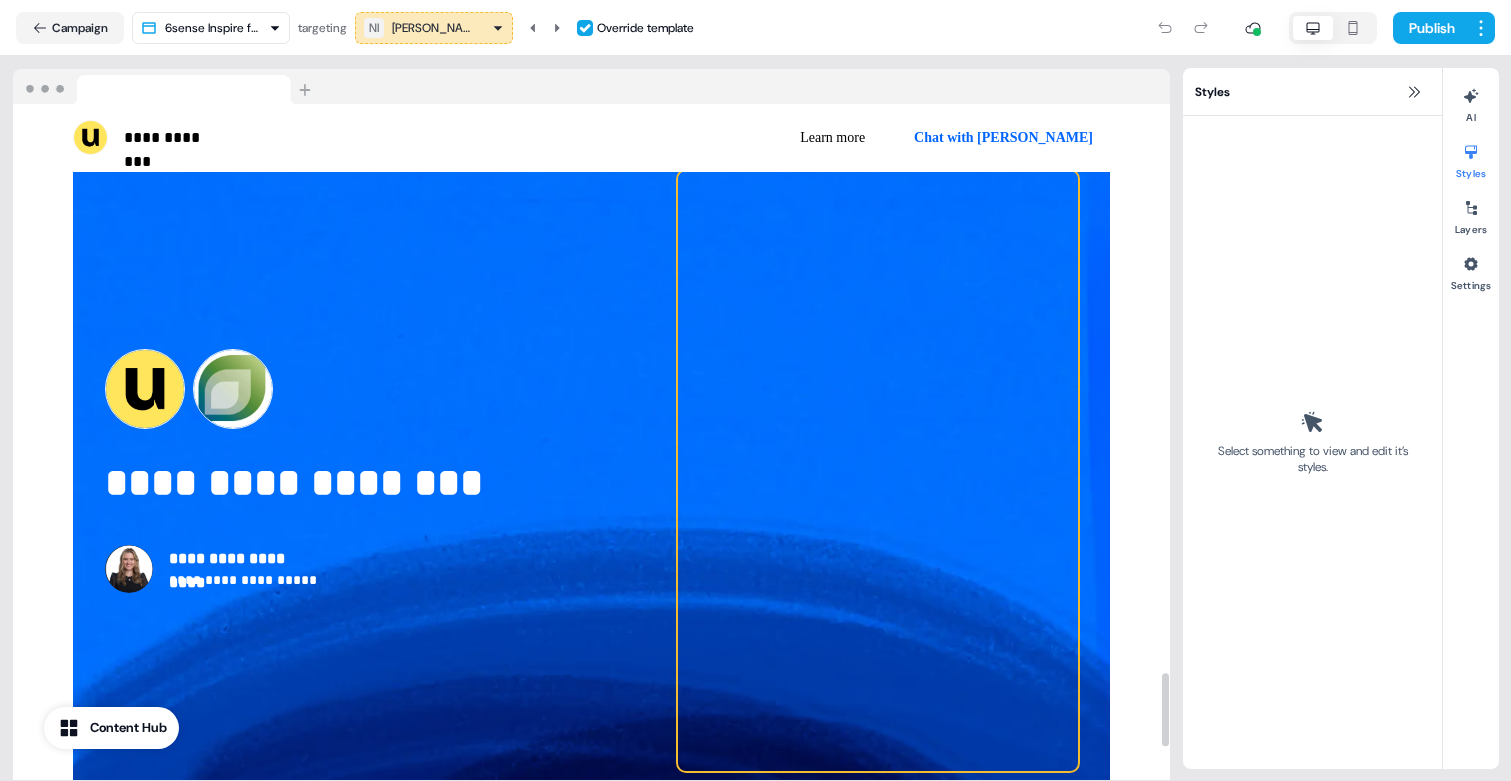 click at bounding box center [878, 471] 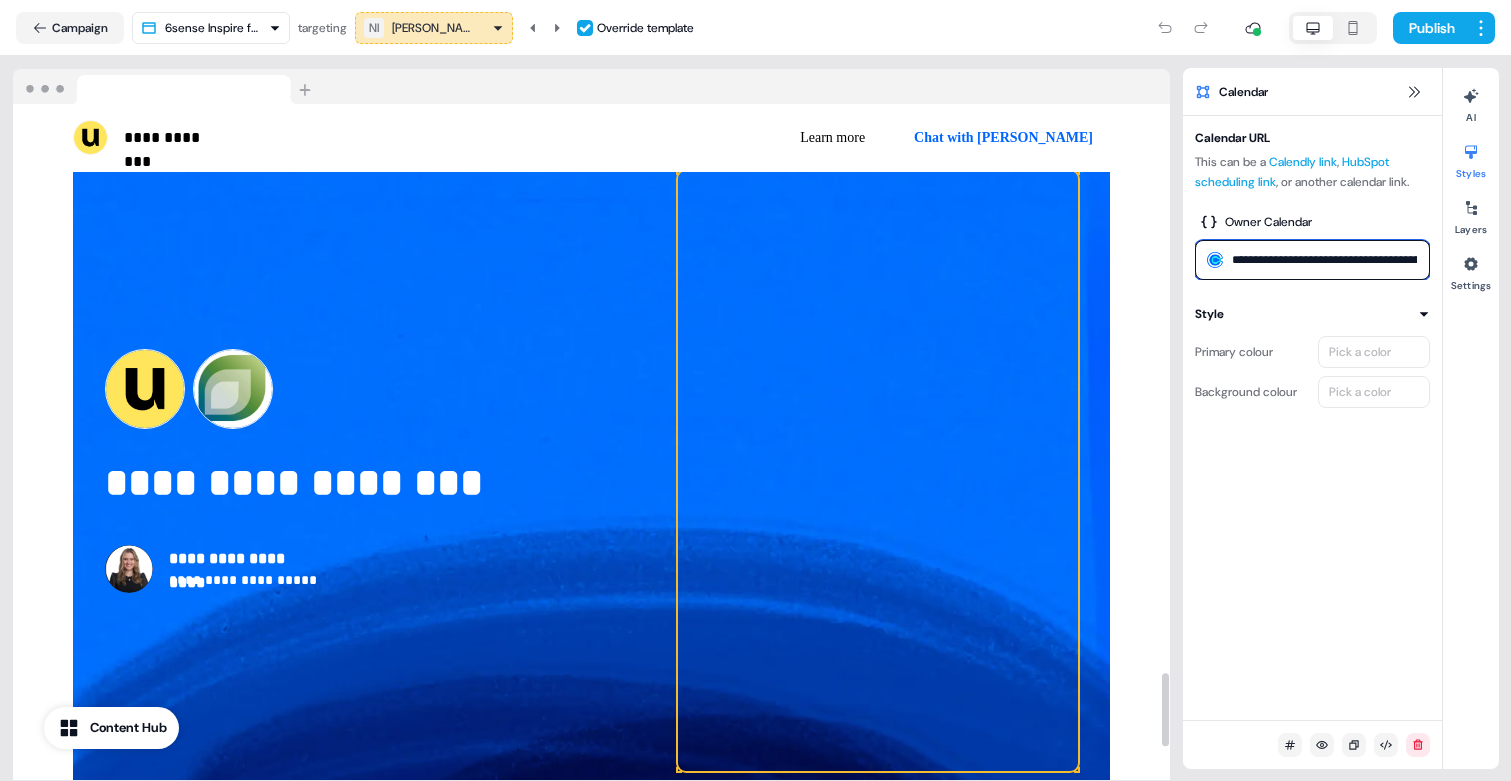 click on "**********" at bounding box center [1312, 260] 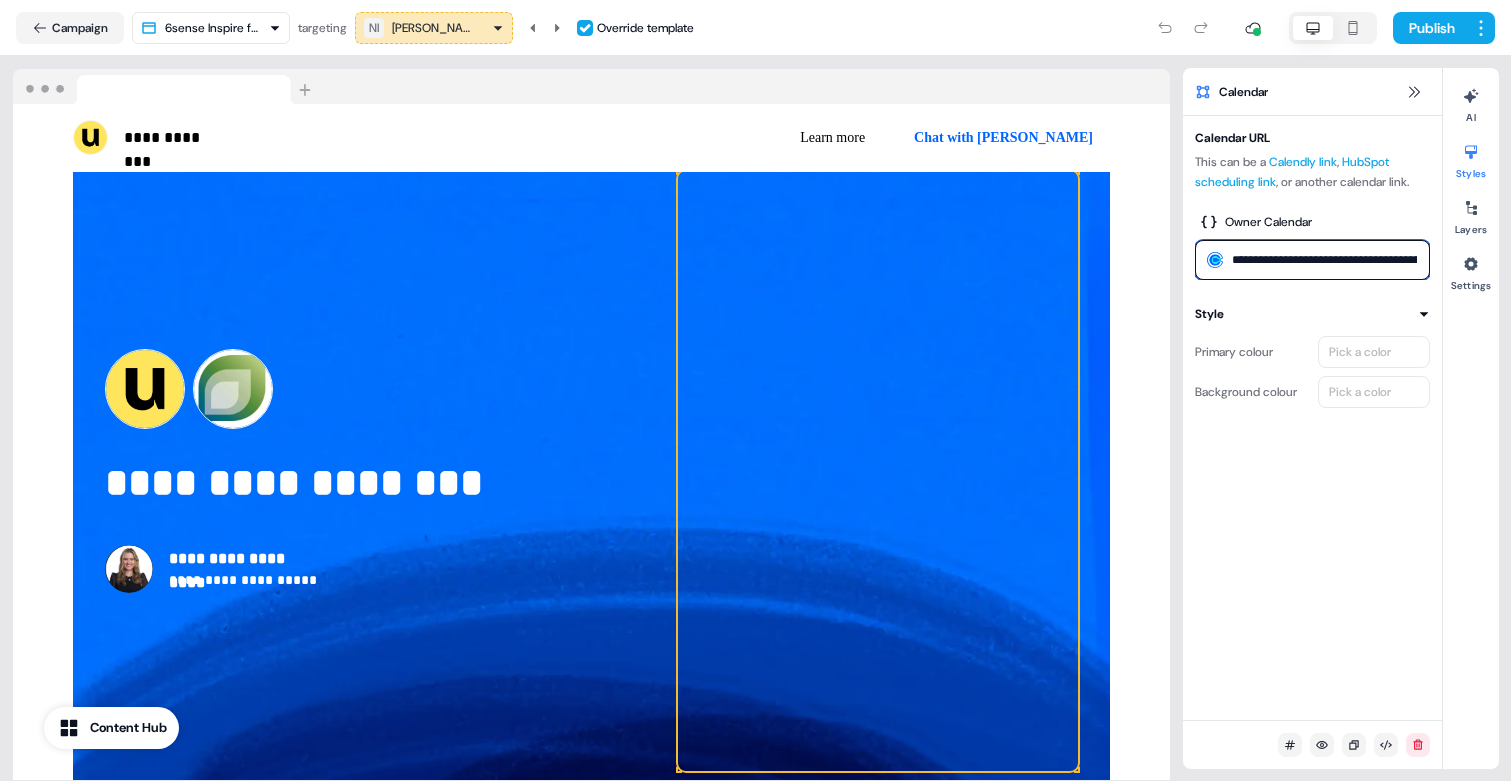 scroll, scrollTop: 0, scrollLeft: 81, axis: horizontal 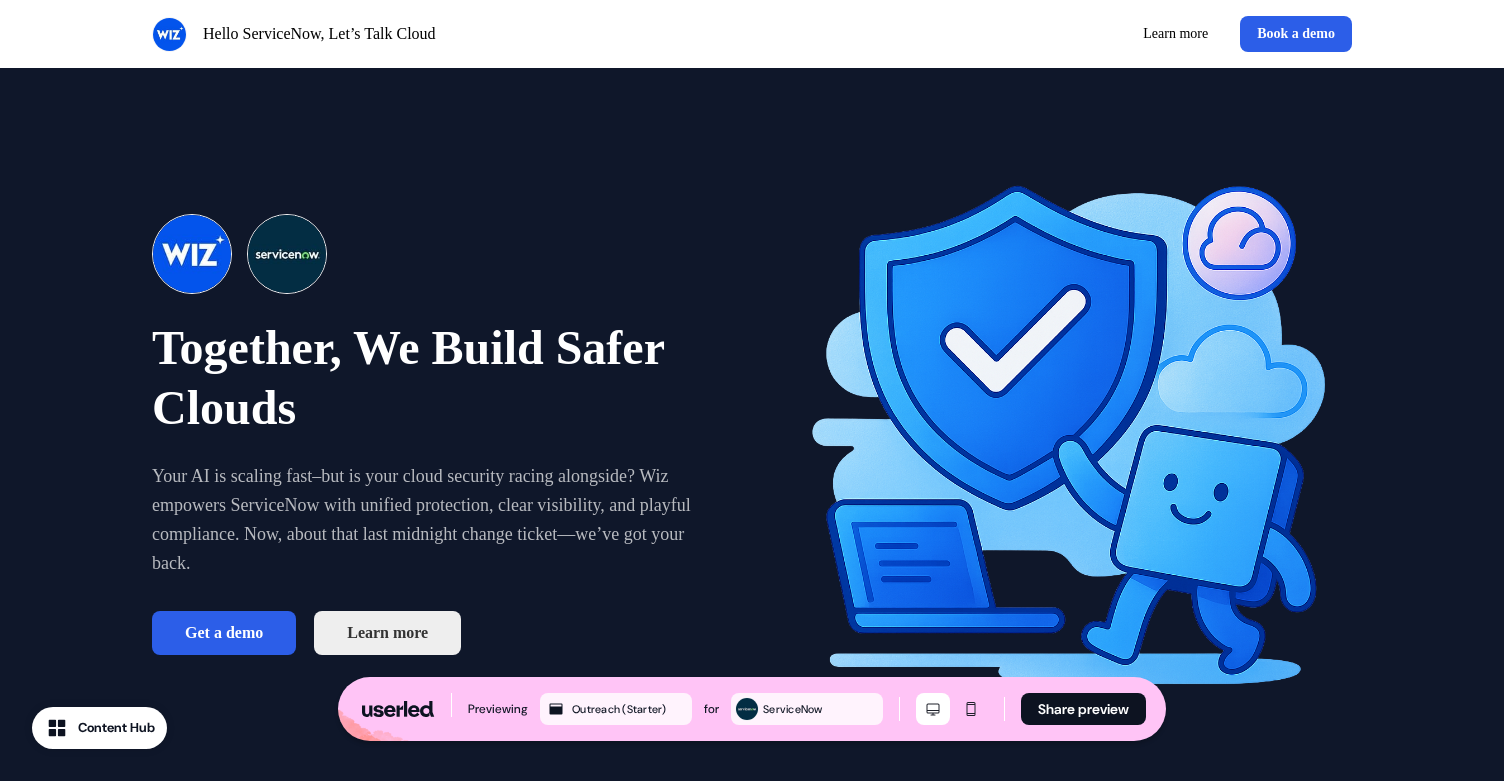 click on "Your AI is scaling fast–but is your cloud security racing alongside? Wiz empowers ServiceNow with unified protection, clear visibility, and playful compliance. Now, about that last midnight change ticket—we’ve got your back." at bounding box center [438, 520] 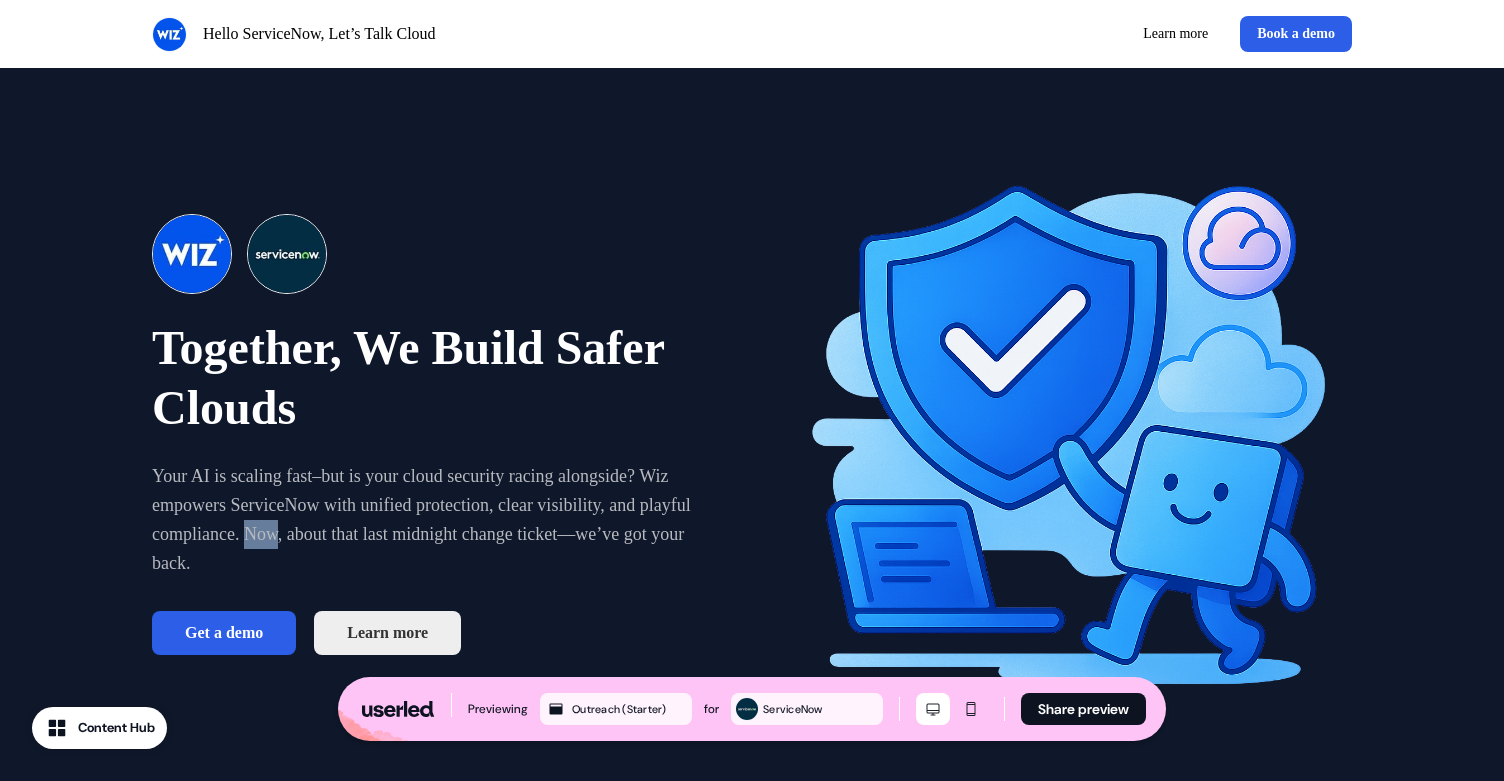 click on "Your AI is scaling fast–but is your cloud security racing alongside? Wiz empowers ServiceNow with unified protection, clear visibility, and playful compliance. Now, about that last midnight change ticket—we’ve got your back." at bounding box center [438, 520] 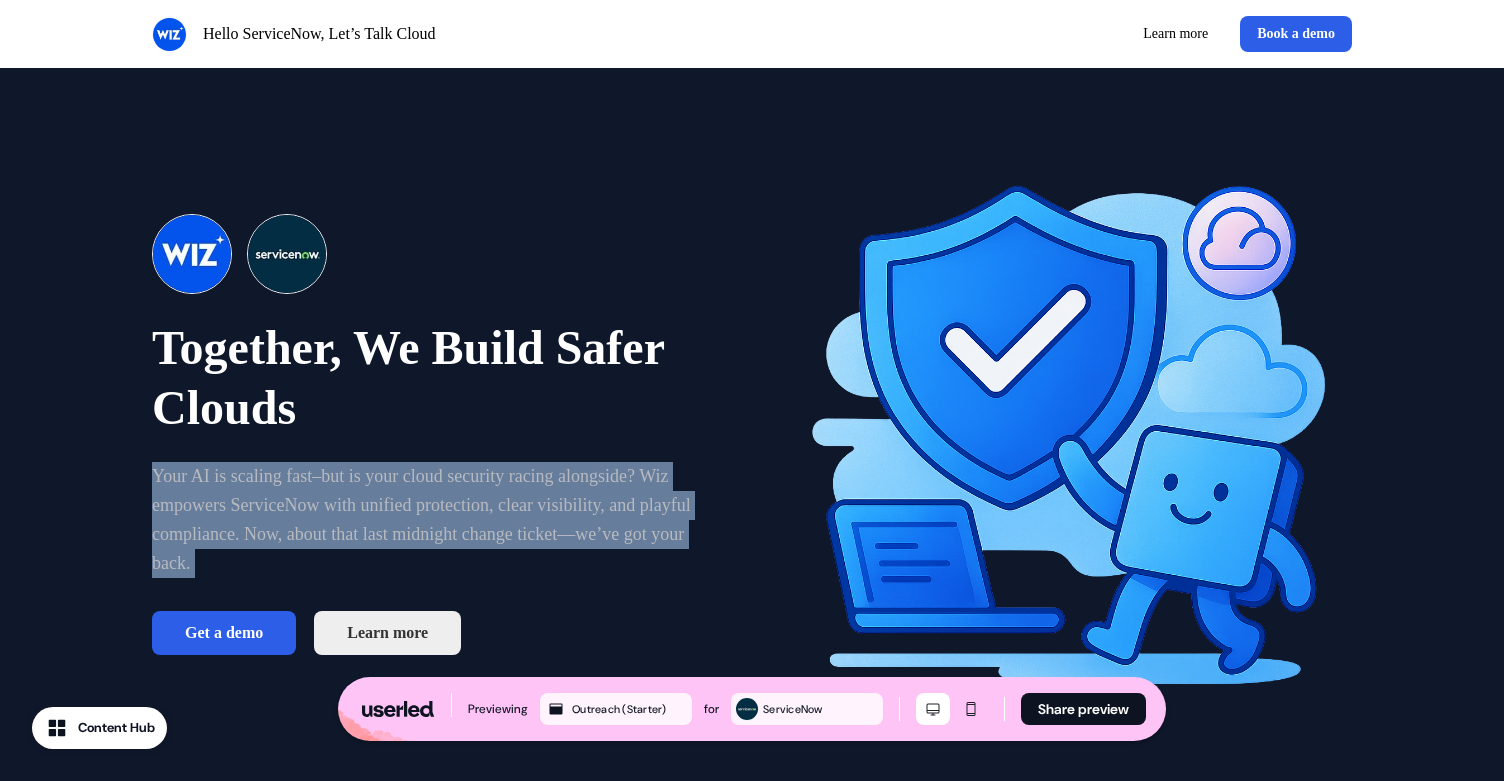 click on "Your AI is scaling fast–but is your cloud security racing alongside? Wiz empowers ServiceNow with unified protection, clear visibility, and playful compliance. Now, about that last midnight change ticket—we’ve got your back." at bounding box center [438, 520] 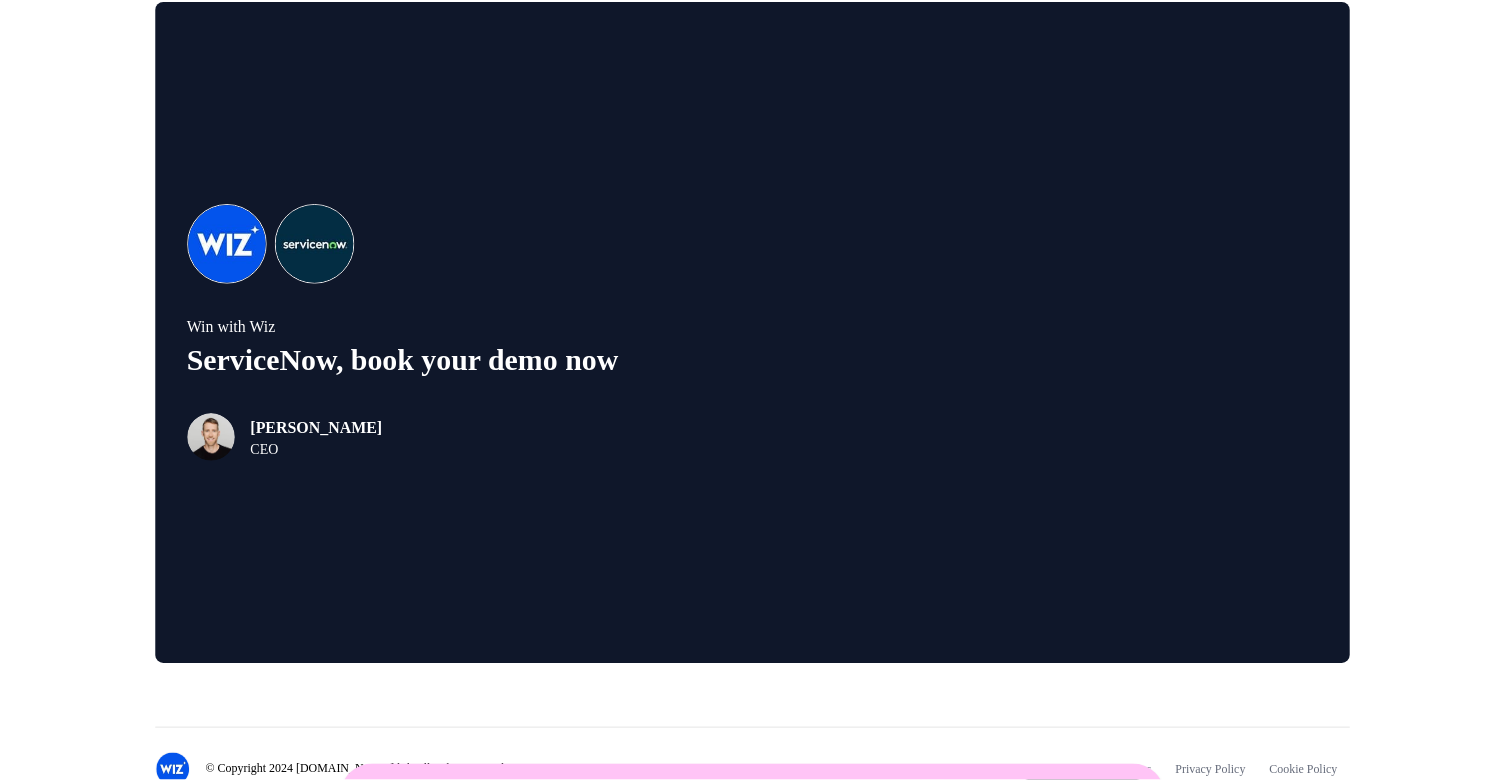 scroll, scrollTop: 4205, scrollLeft: 0, axis: vertical 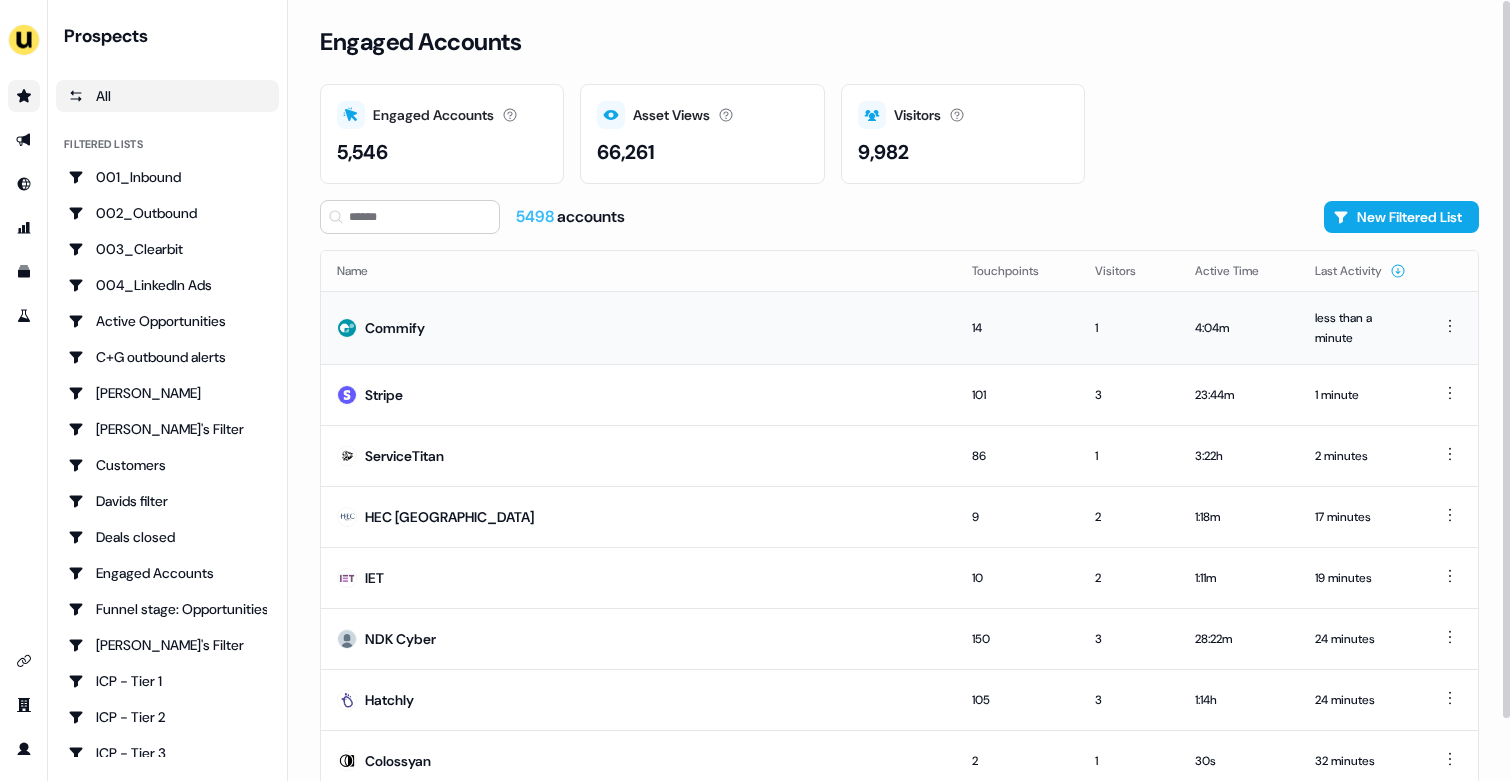 click on "Commify" at bounding box center (638, 327) 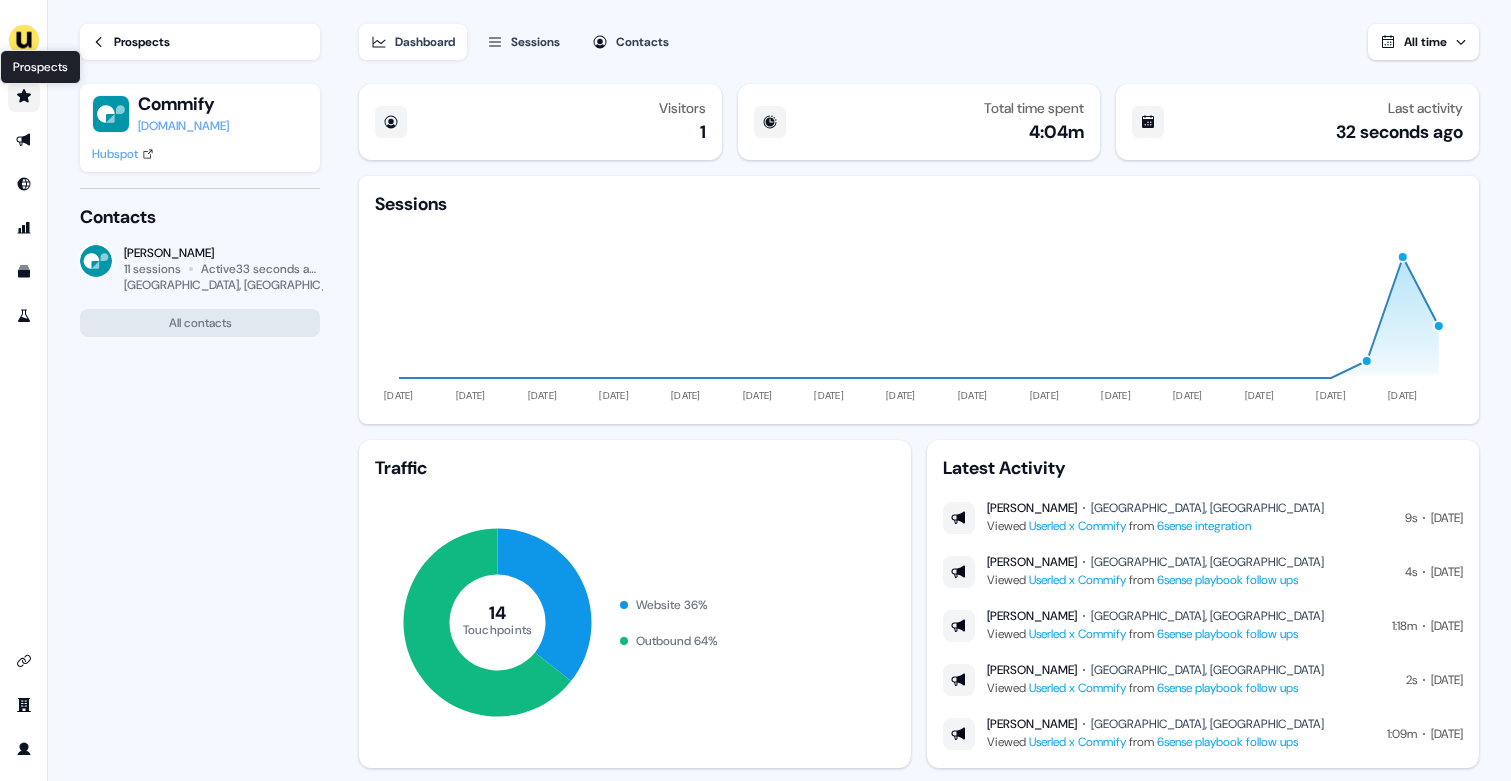 click 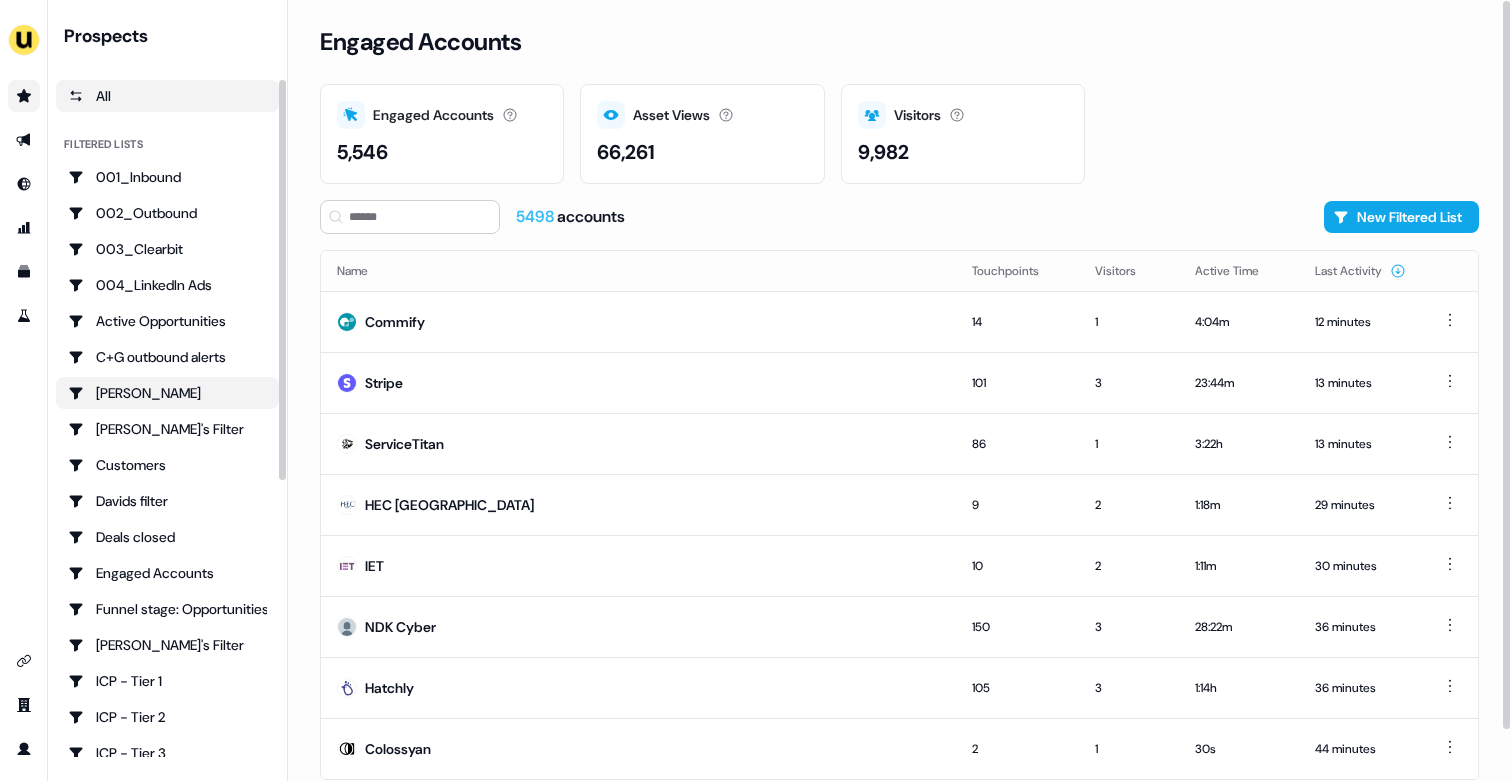 scroll, scrollTop: 695, scrollLeft: 0, axis: vertical 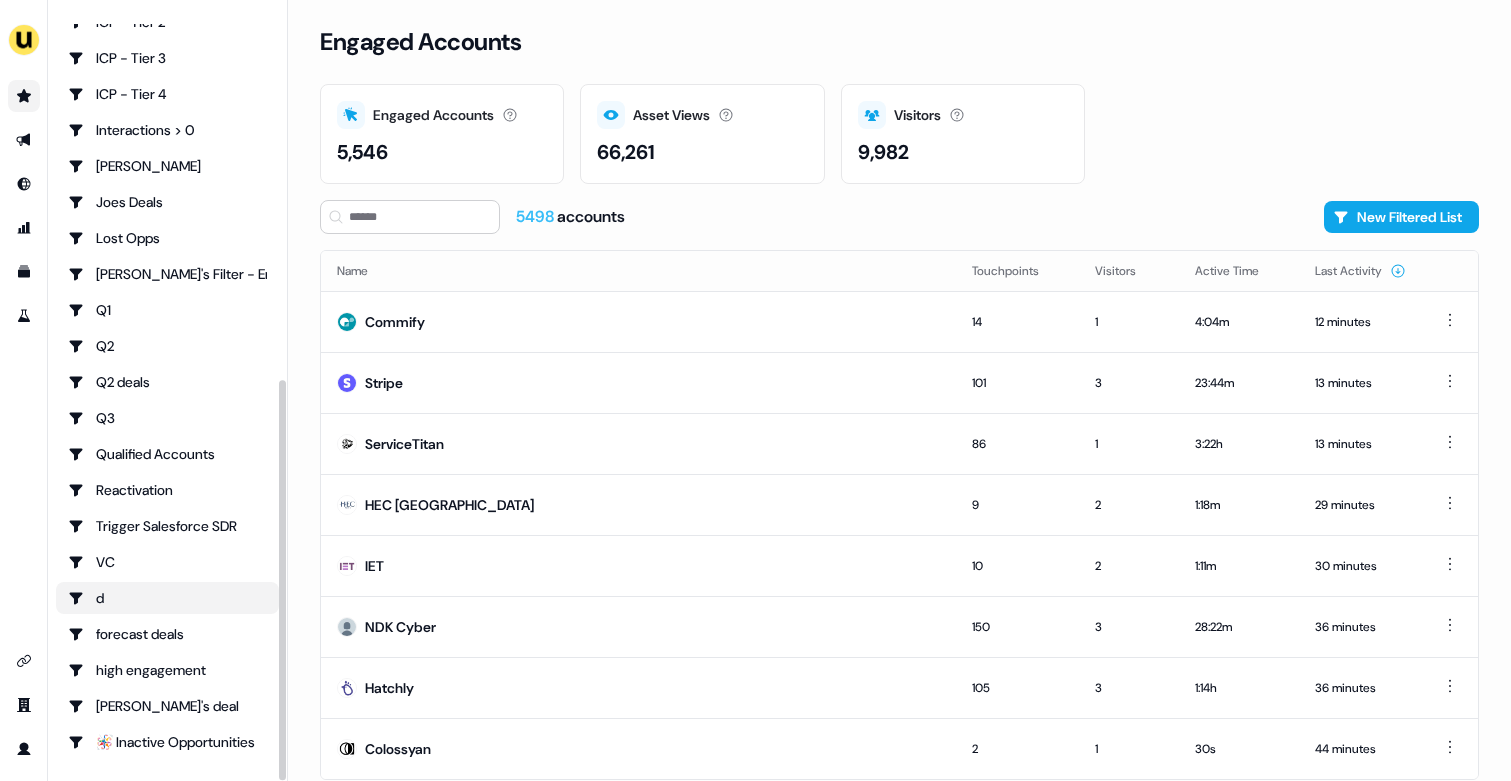 click on "d" at bounding box center (167, 598) 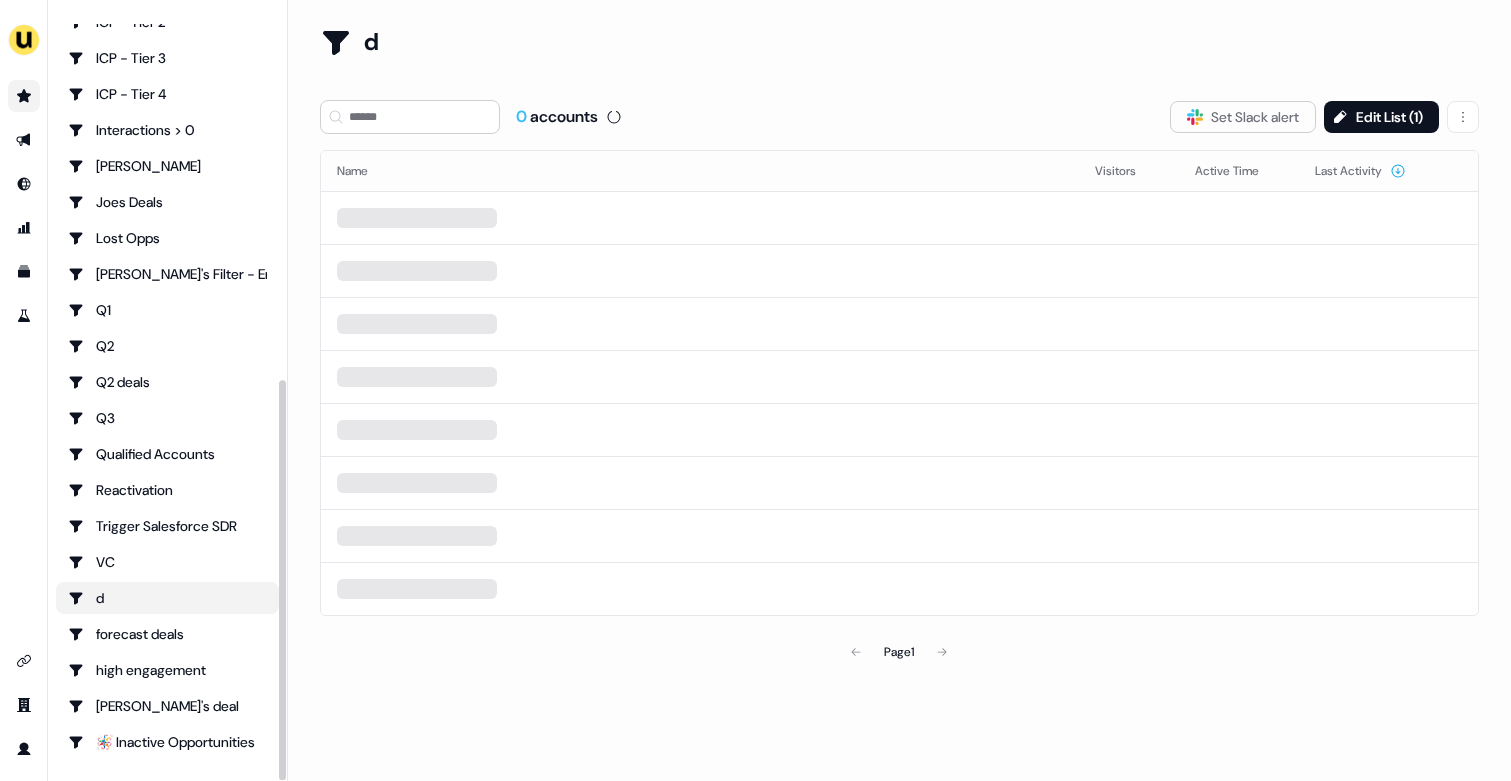click on "For the best experience switch devices to a bigger screen. Go to [DOMAIN_NAME] Prospects All Filtered lists 001_Inbound 002_Outbound 003_Clearbit 004_LinkedIn Ads Active Opportunities C+G outbound alerts  [PERSON_NAME]  Charlotte's Filter  Customers Davids filter Deals closed Engaged Accounts Funnel stage: Opportunities [PERSON_NAME]'s Filter ICP - Tier 1 ICP - Tier 2 ICP - Tier 3 ICP - Tier 4 Interactions > 0 JJ Deals Joes Deals Lost Opps Ollie's Filter - Entrust Q1 Q2 Q2 deals Q3 Qualified Accounts Reactivation Trigger Salesforce SDR VC d forecast deals  high engagement [PERSON_NAME]'s deal 🪅 Inactive Opportunities Loading... d 0   accounts Slack Logo SVG Set Slack alert Edit List ( 1 ) Name Visitors Active Time Last Activity Page  1 15" at bounding box center (755, 390) 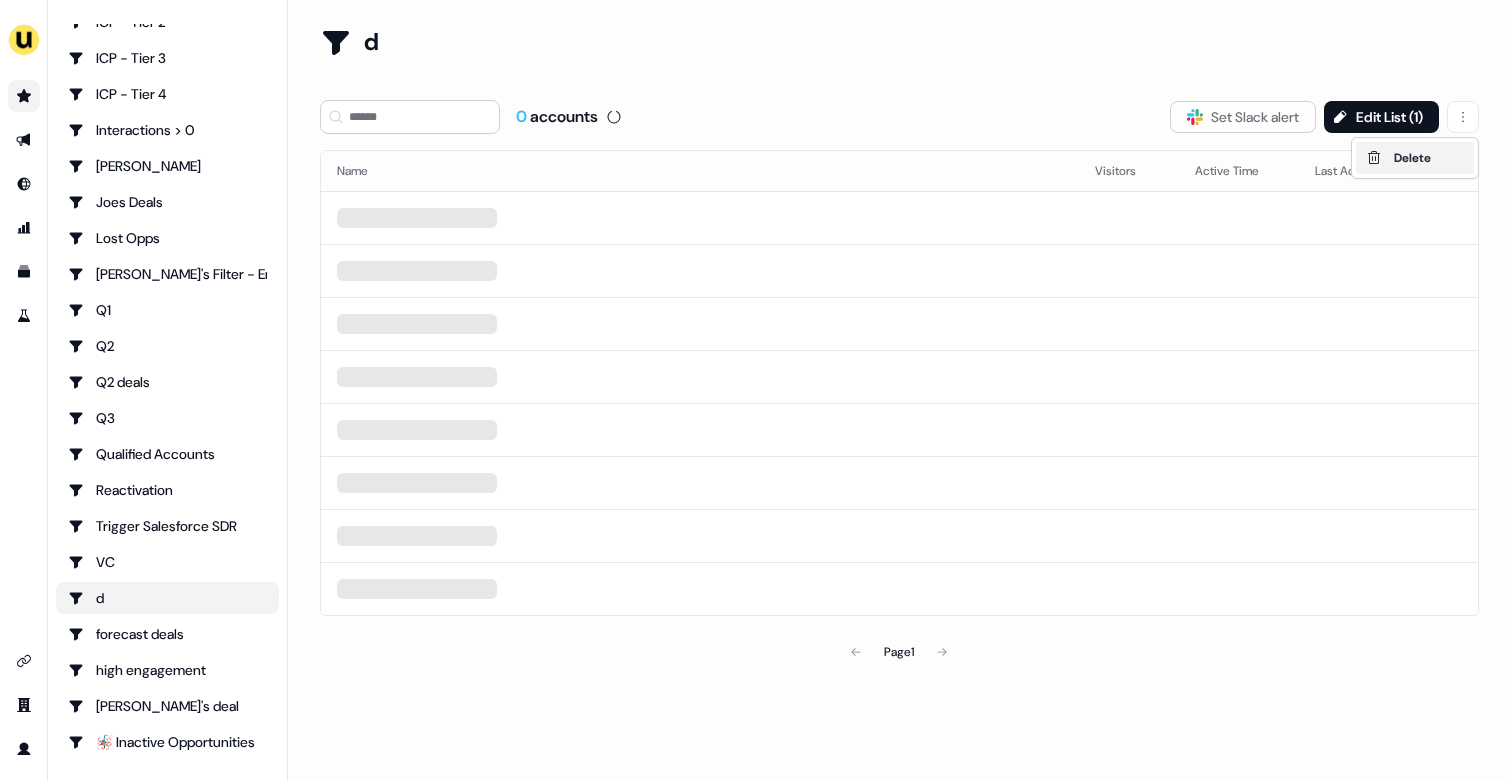 click on "Delete" at bounding box center [1415, 158] 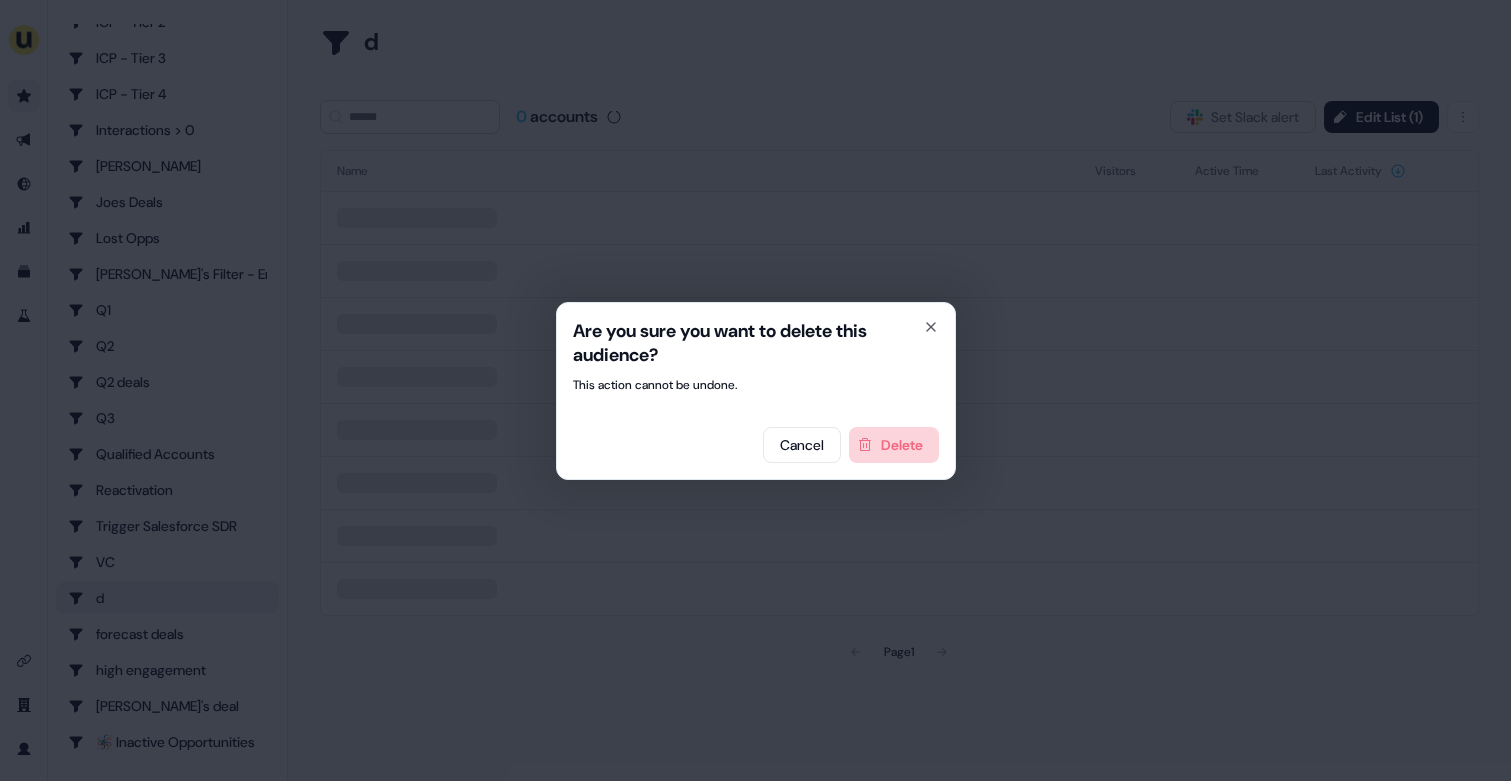 click on "Delete" at bounding box center (894, 445) 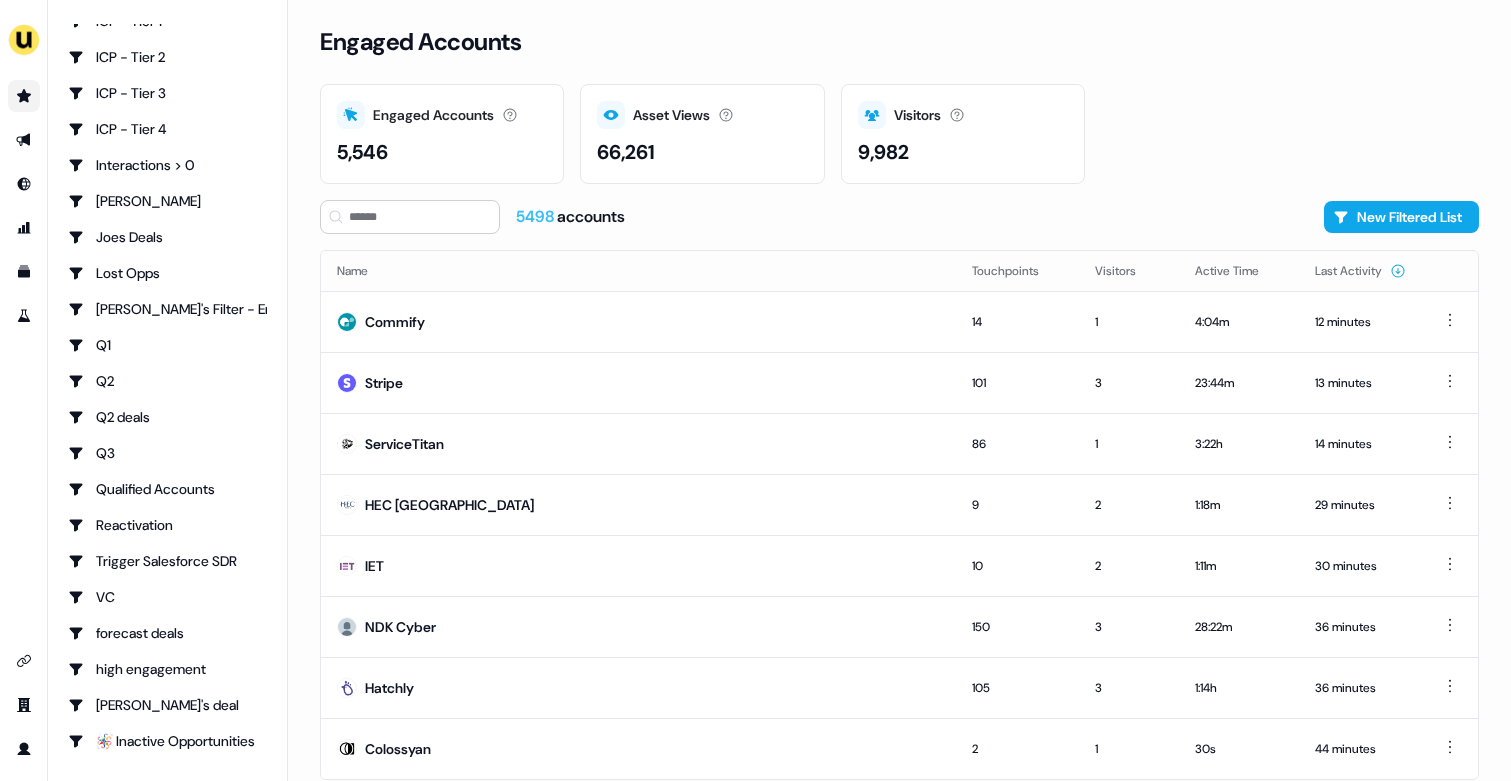 scroll, scrollTop: 659, scrollLeft: 0, axis: vertical 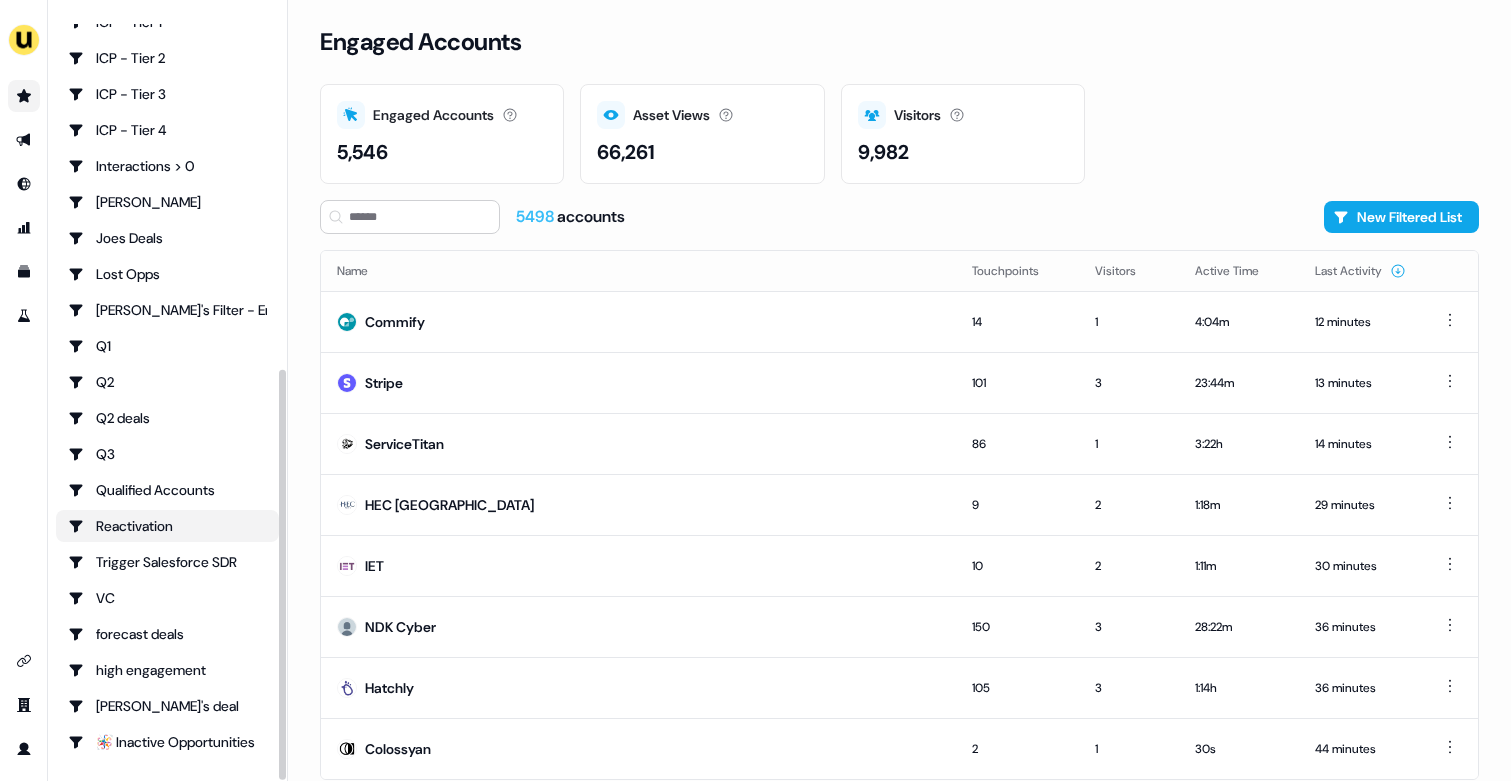click on "Reactivation" at bounding box center [167, 526] 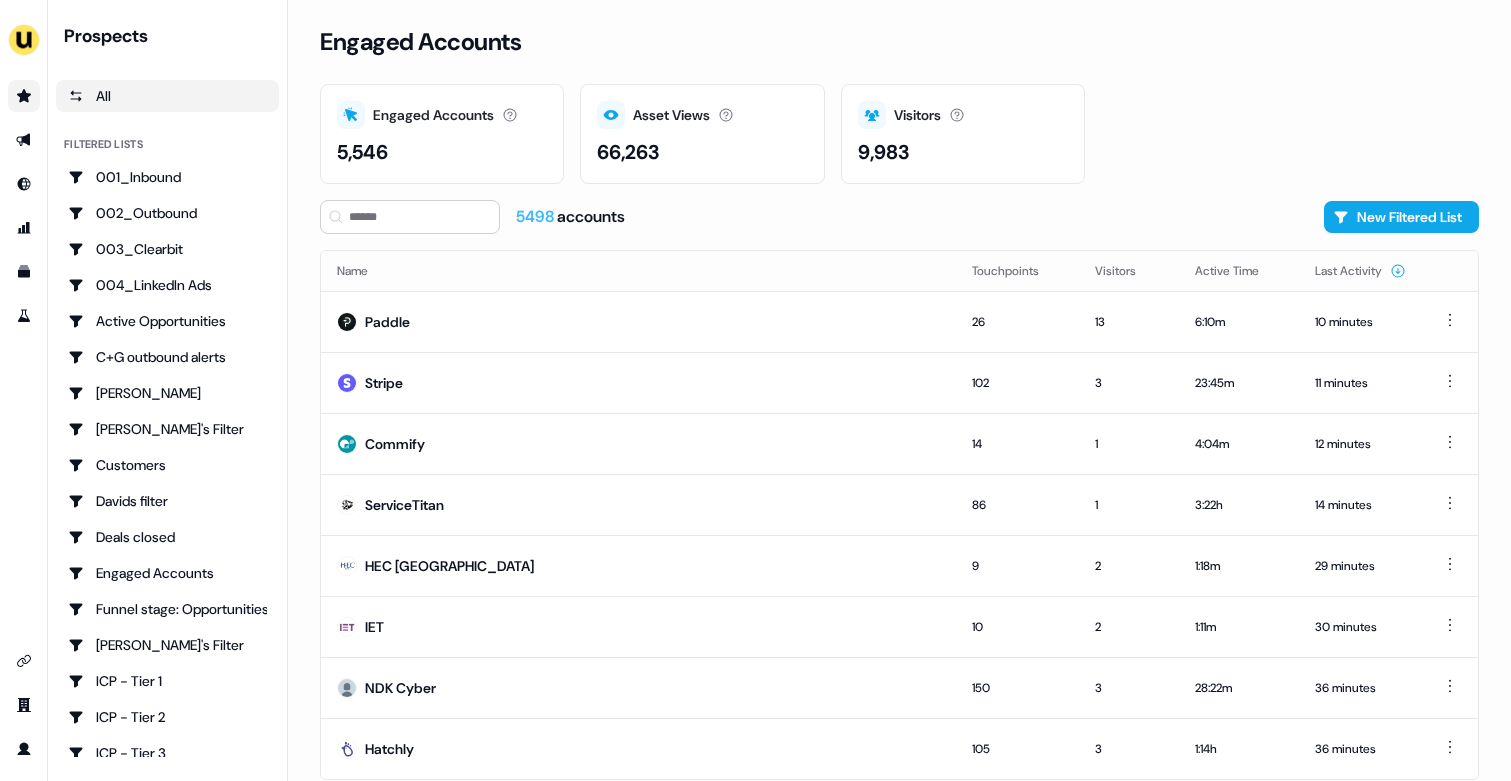 scroll, scrollTop: 0, scrollLeft: 0, axis: both 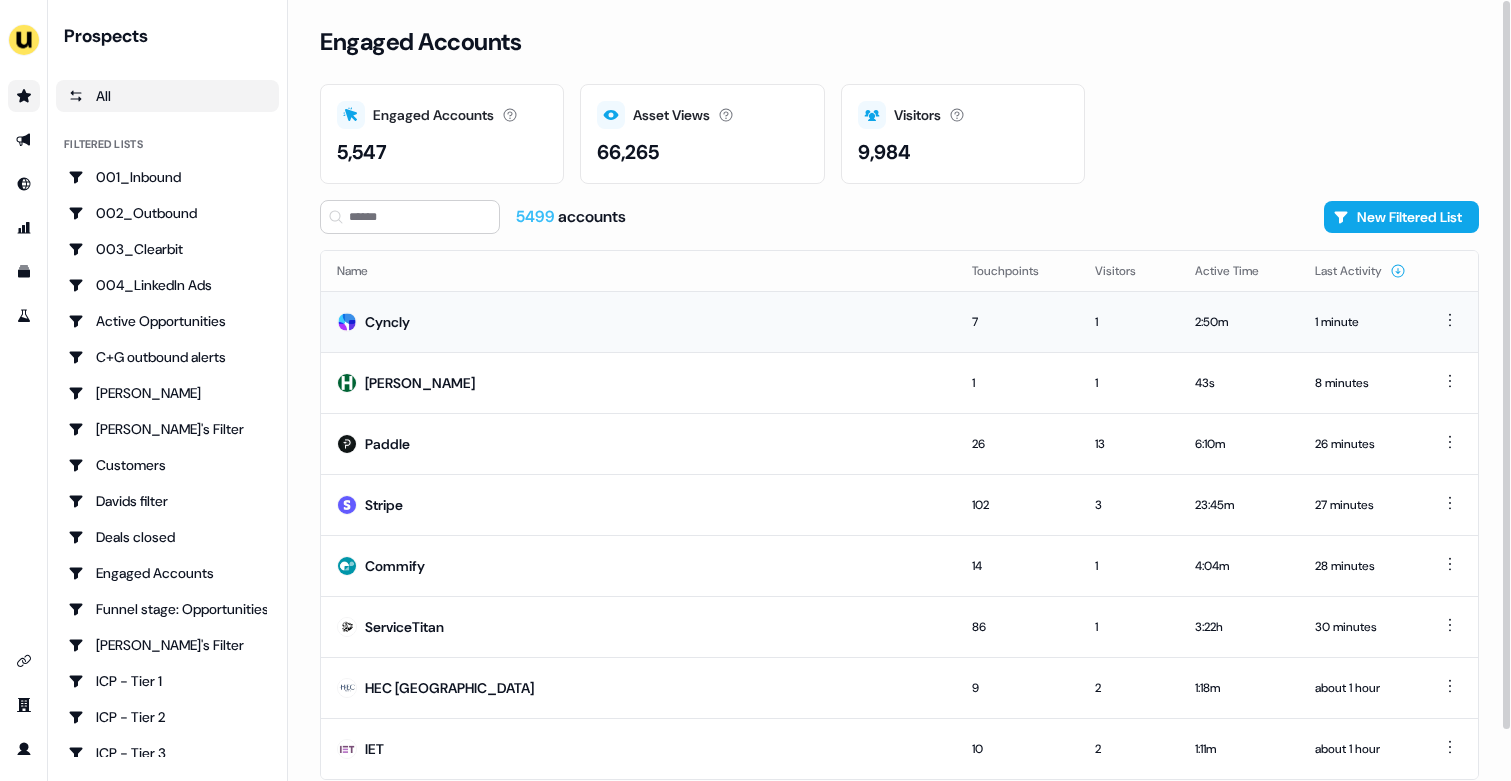 click on "Cyncly" at bounding box center (638, 321) 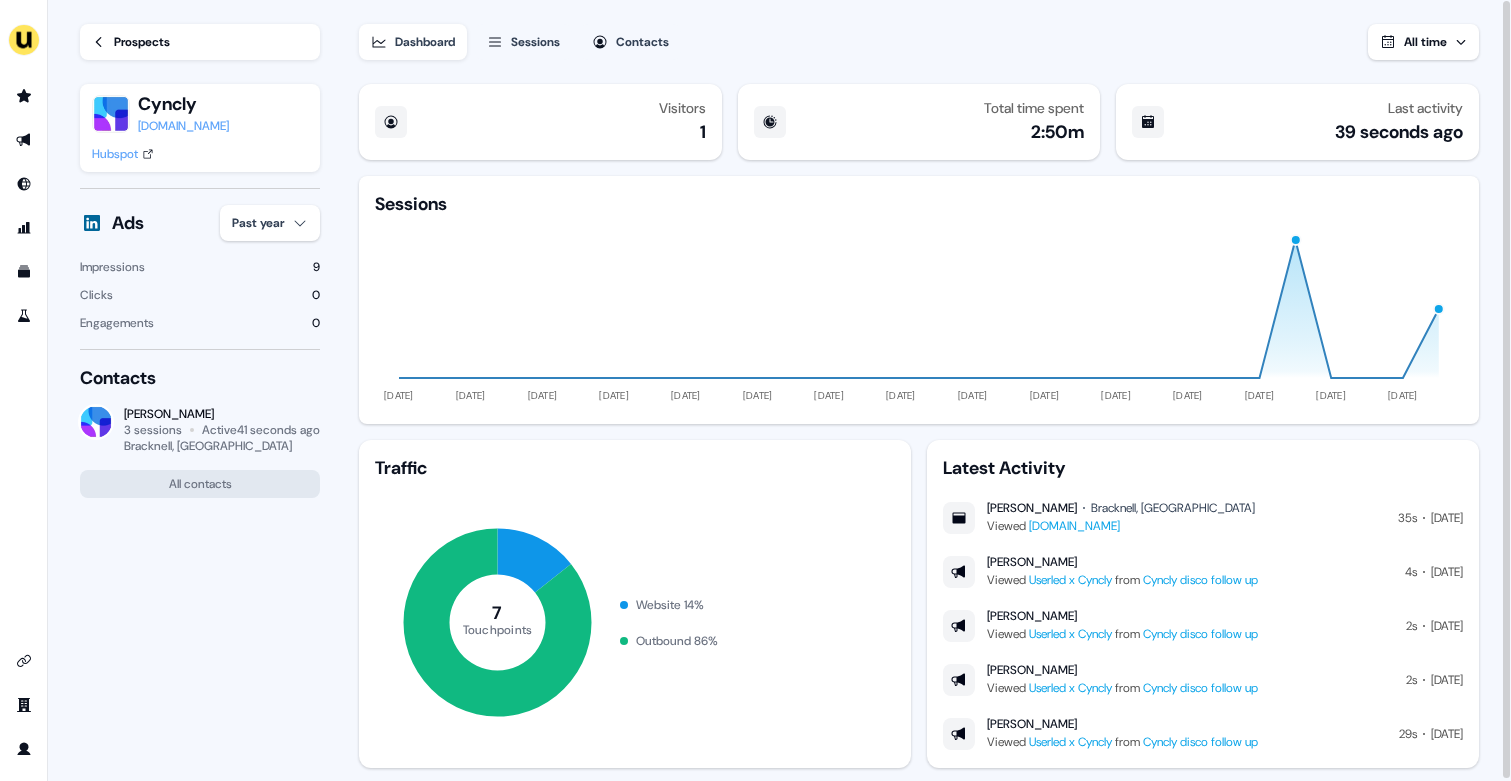 click on "For the best experience switch devices to a bigger screen. Go to Userled.io Loading... Prospects Cyncly cyncly.com Hubspot Ads Past year Impressions 9 Clicks 0 Engagements 0 Contacts Alan Coleman 3   sessions Active  41 seconds ago Bracknell, UK All contacts Dashboard Sessions Contacts All time Visitors 1 Total time spent 2:50m Last activity 39 seconds ago Sessions 11 Jun 24 07 Jul 24 02 Aug 24 28 Aug 24 23 Sep 24 19 Oct 24 14 Nov 24 10 Dec 24 05 Jan 25 31 Jan 25 26 Feb 25 24 Mar 25 19 Apr 25 15 May 25 10 Jun 25 Traffic 7 Touchpoints Website   14 % Outbound   86 % Latest Activity Alan Coleman Bracknell, UK Viewed   www.userled.io 35s Today Alan Coleman Viewed   Userled x Cyncly   from   Cyncly disco follow up 4s 08 May Alan Coleman Viewed   Userled x Cyncly   from   Cyncly disco follow up 2s 08 May Alan Coleman Viewed   Userled x Cyncly   from   Cyncly disco follow up 2s 08 May Alan Coleman Viewed   Userled x Cyncly   from   Cyncly disco follow up 29s 08 May 15" at bounding box center (755, 390) 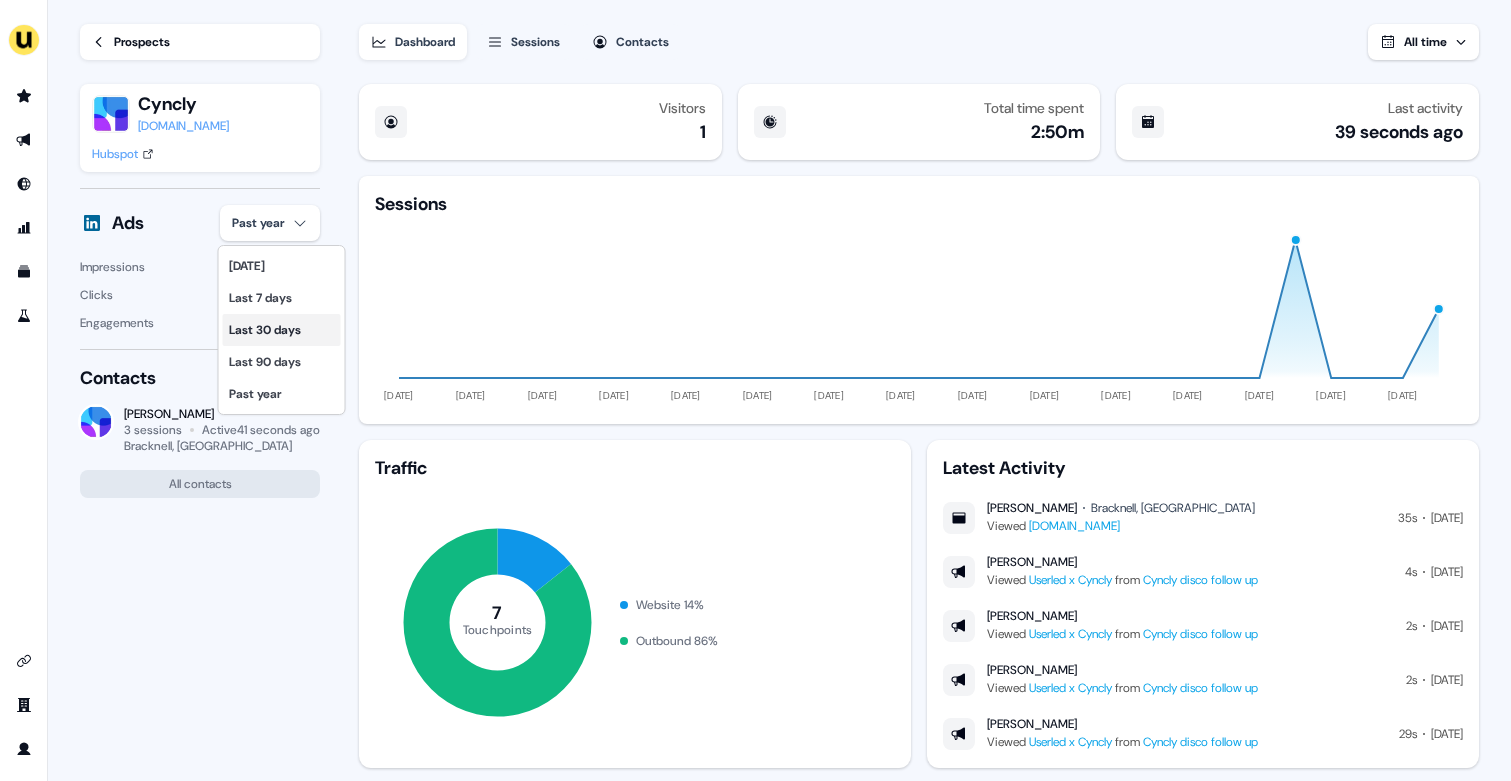 click on "Last 30 days" at bounding box center [282, 330] 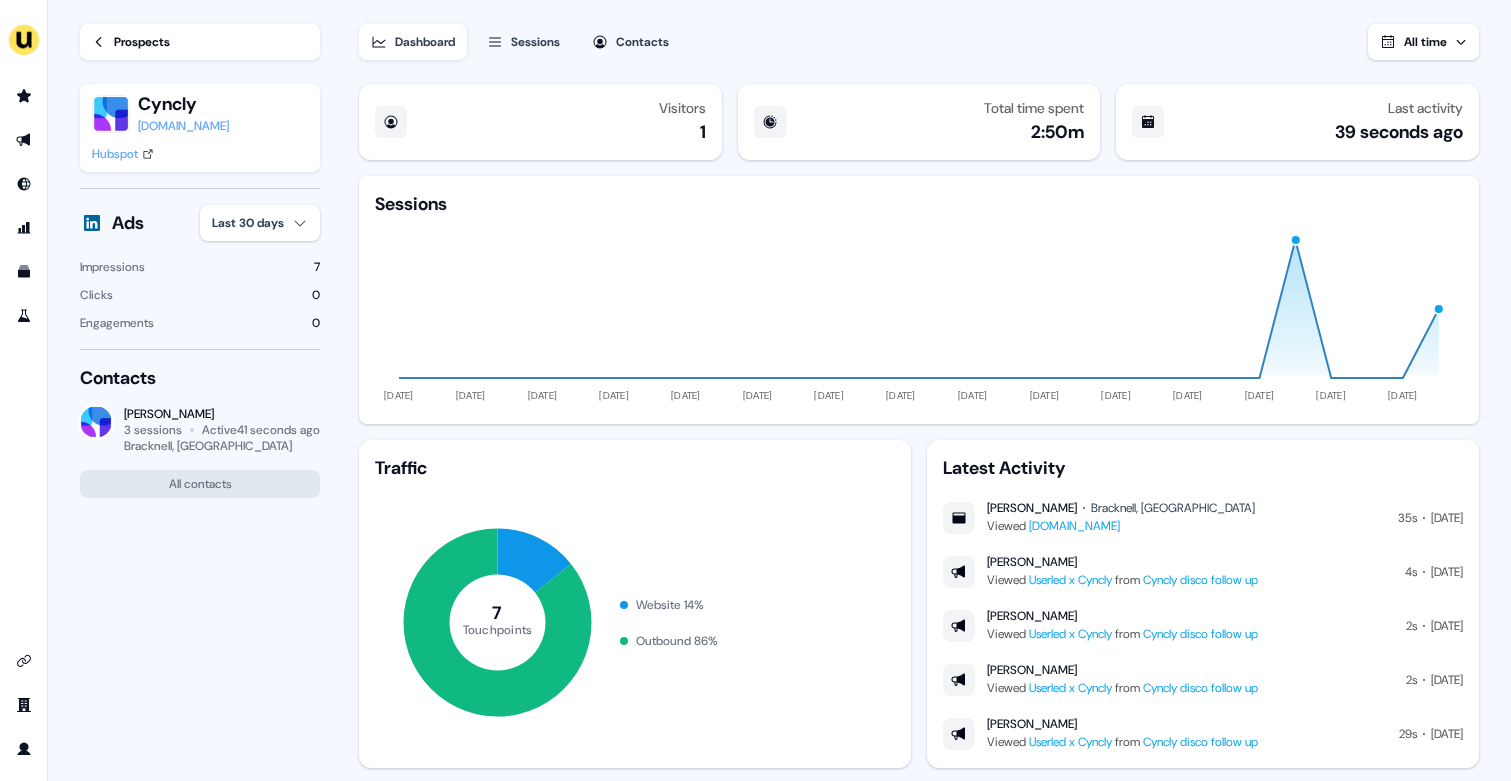 type 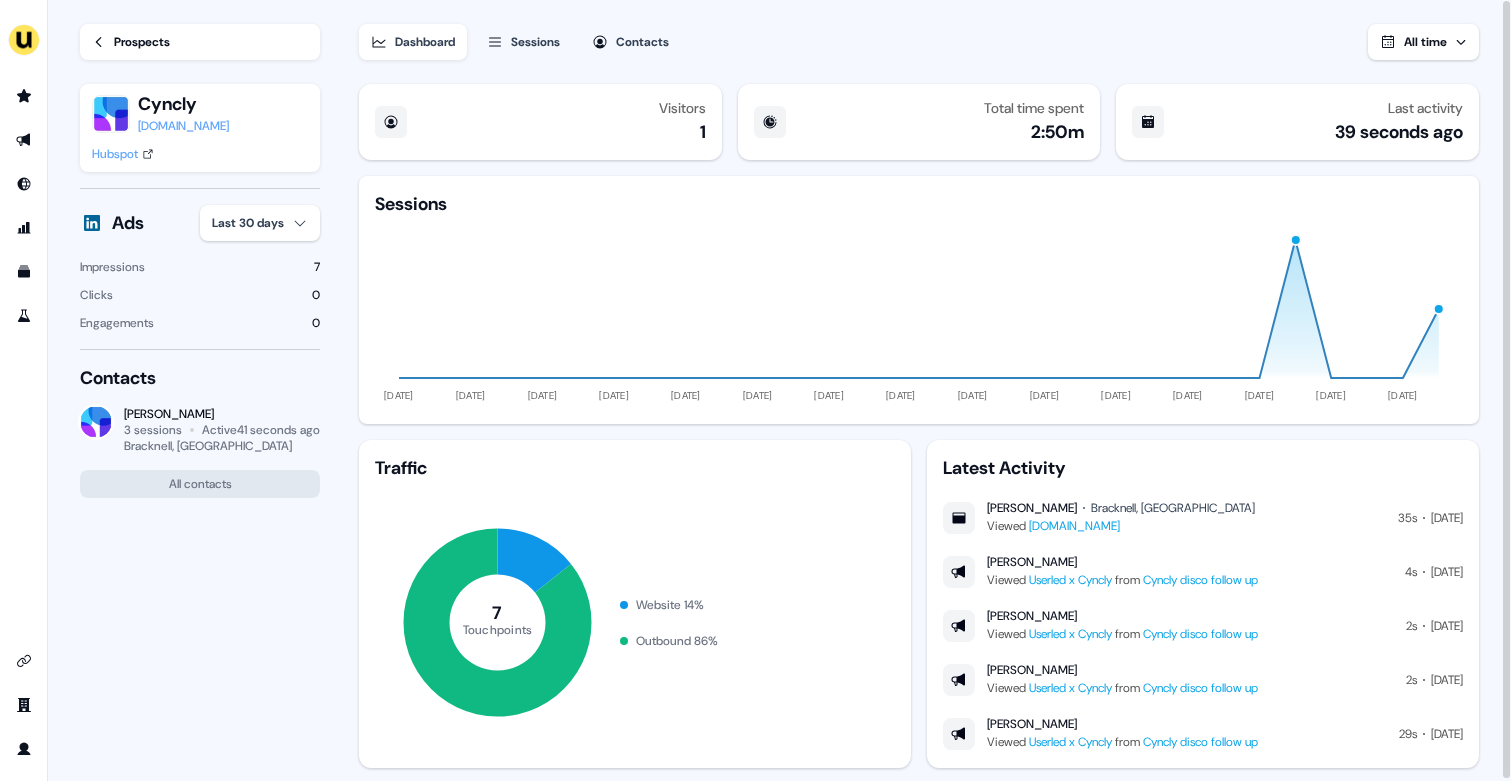 click on "Hubspot" at bounding box center [115, 154] 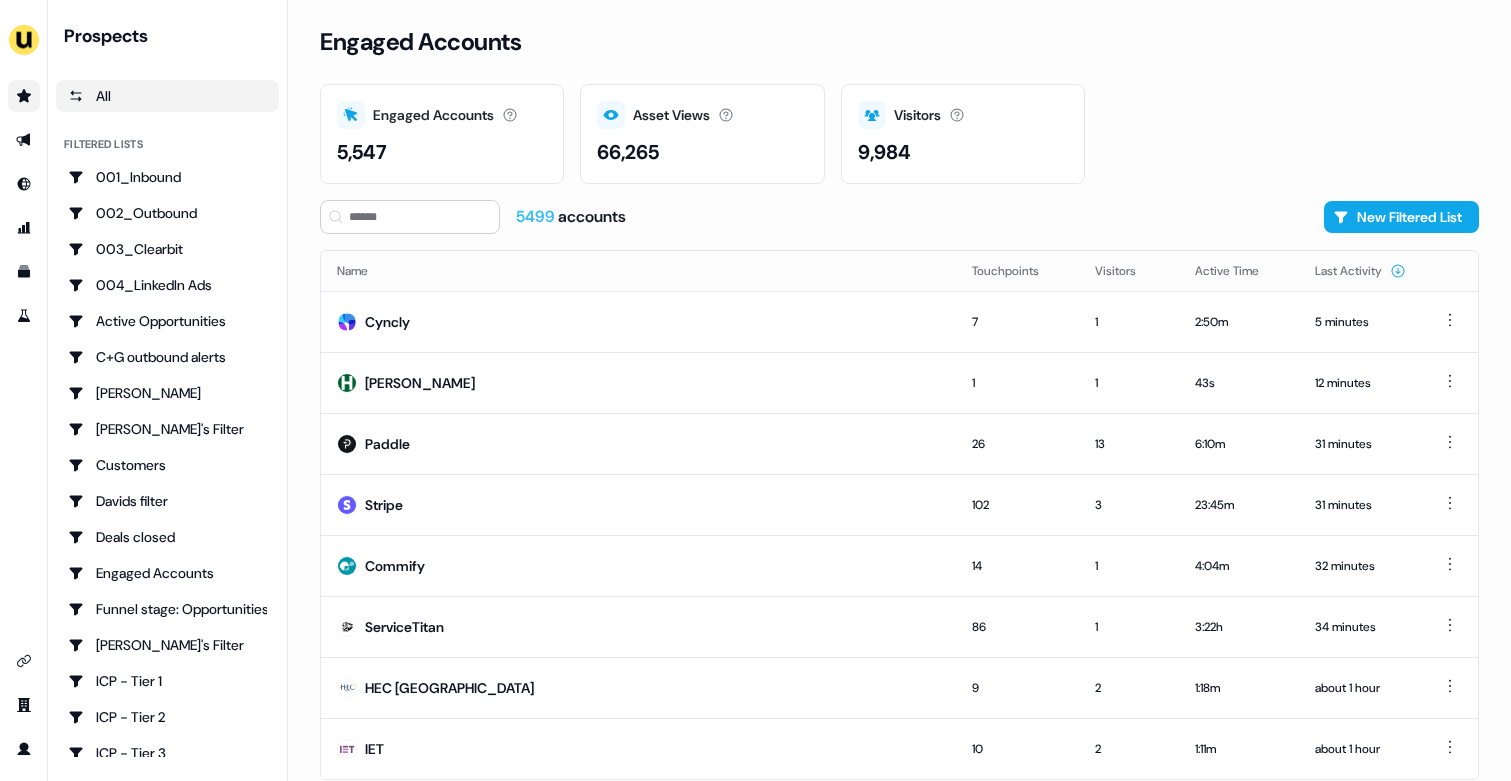 scroll, scrollTop: 0, scrollLeft: 0, axis: both 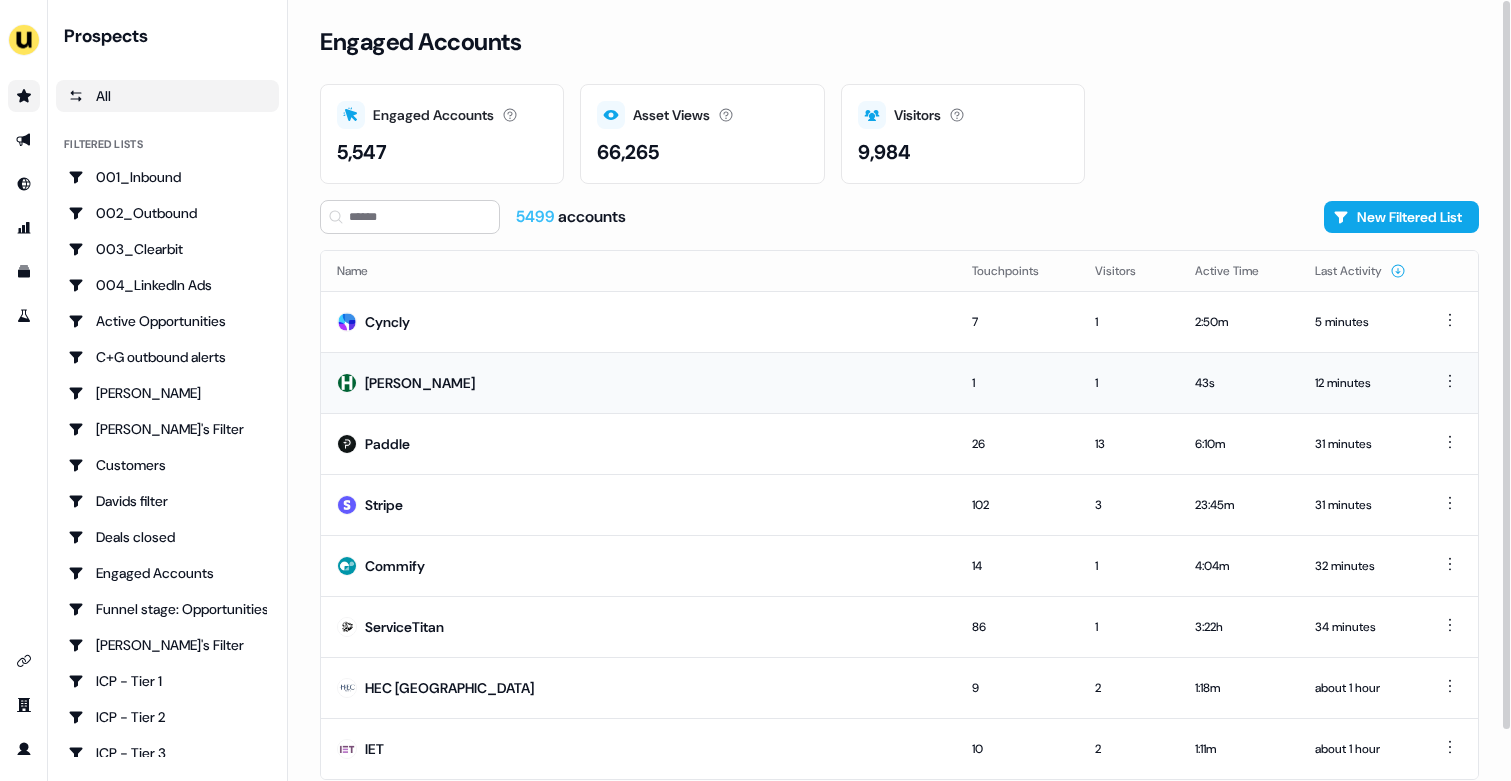 click on "[PERSON_NAME]" at bounding box center [638, 382] 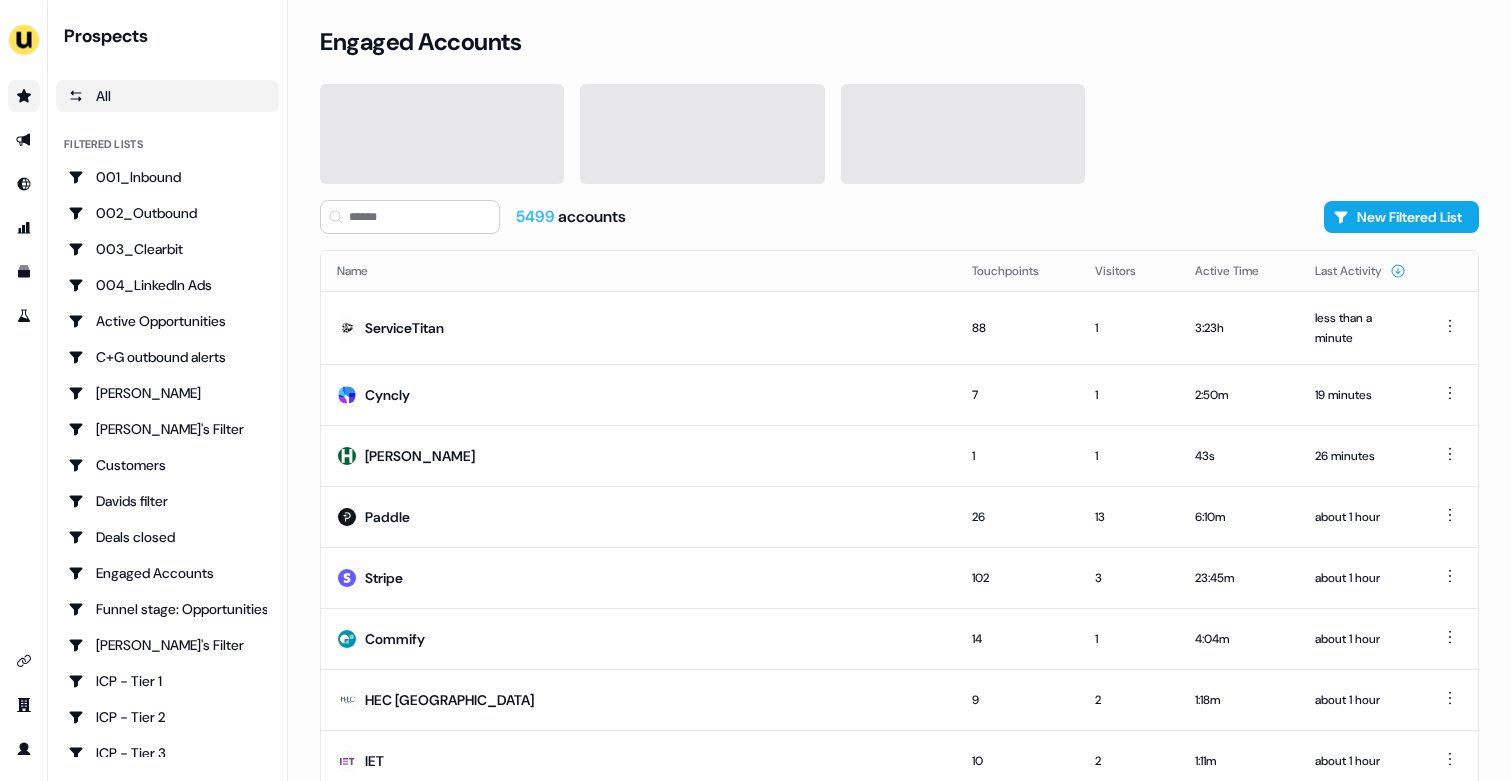 scroll, scrollTop: 0, scrollLeft: 0, axis: both 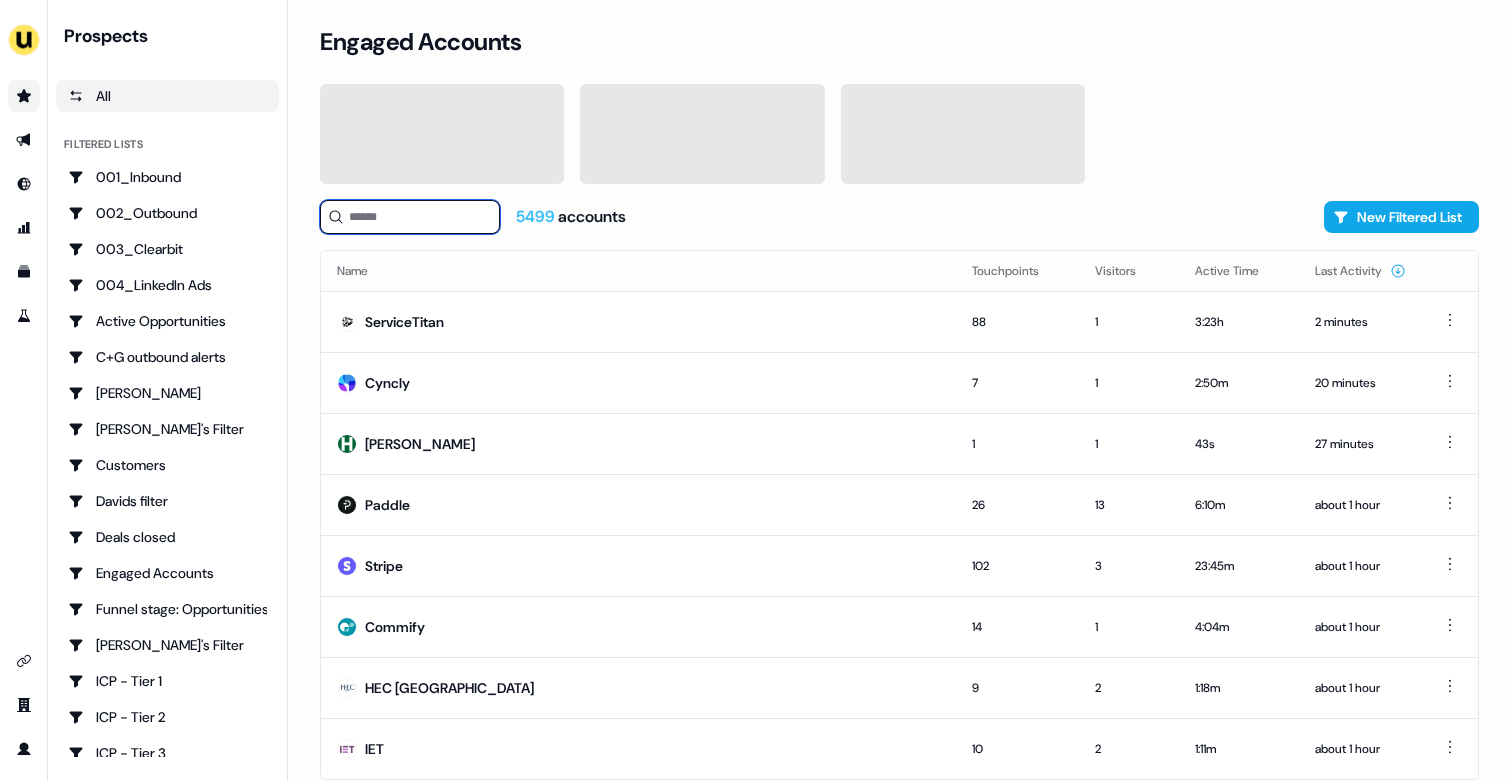 click at bounding box center [410, 217] 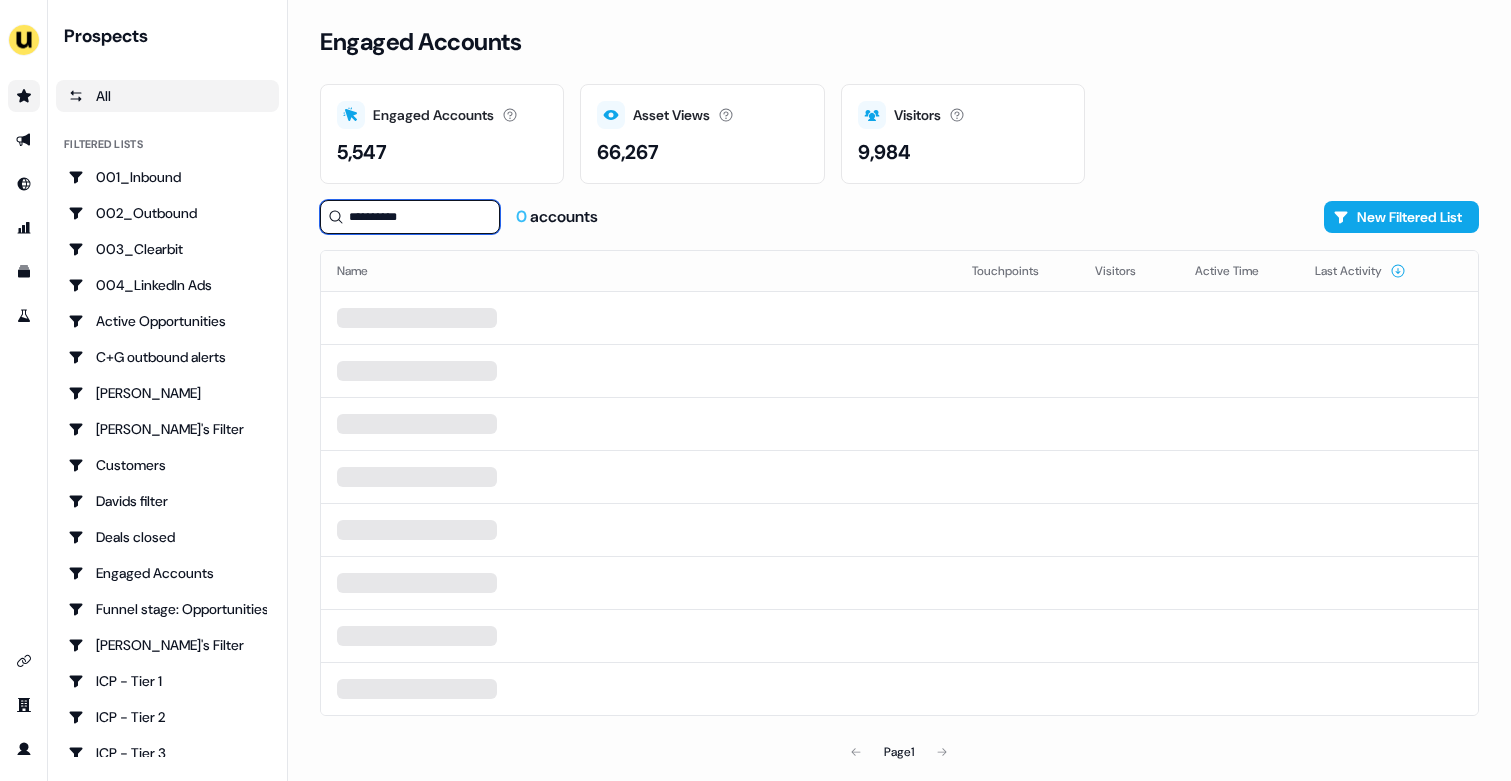 type on "**********" 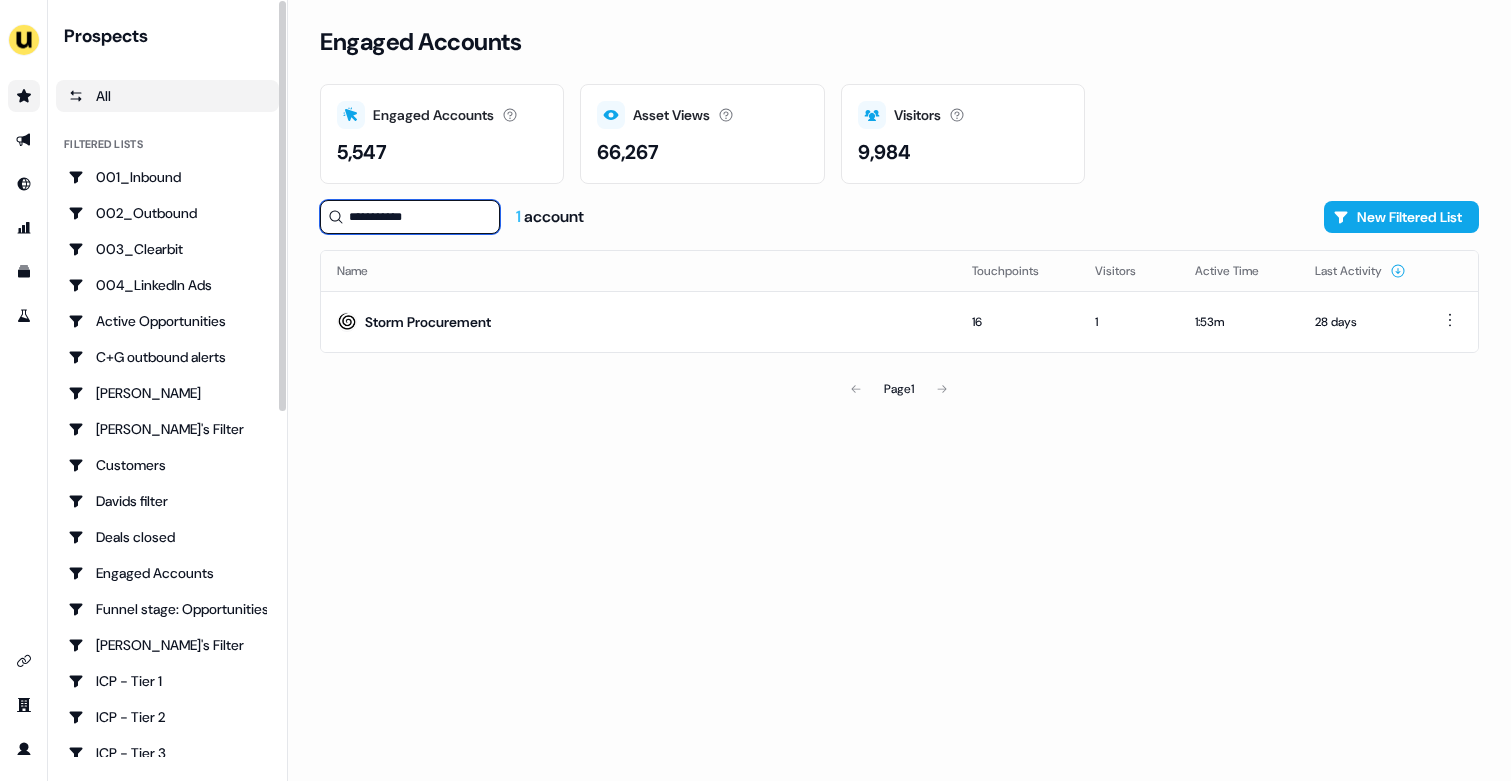 type 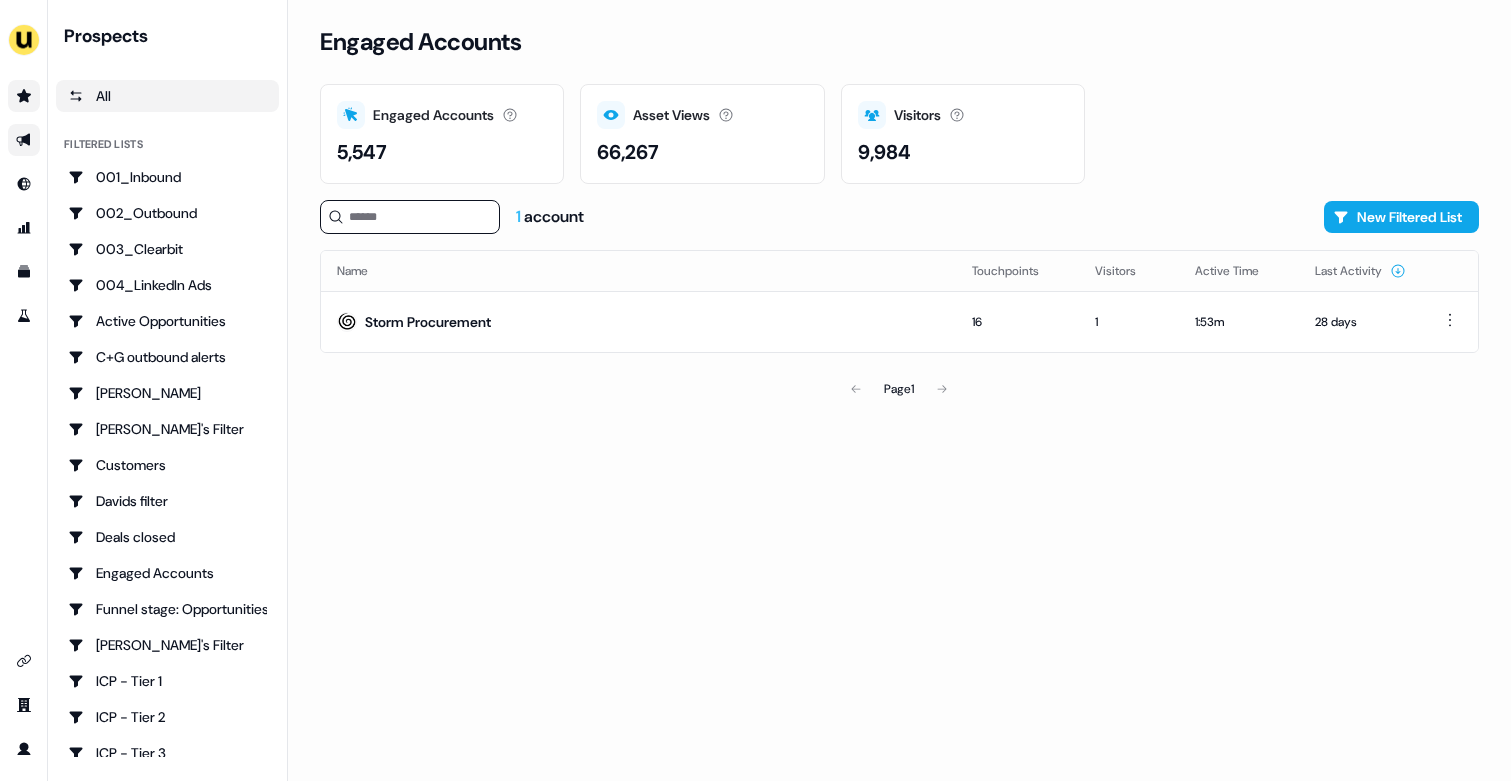 click 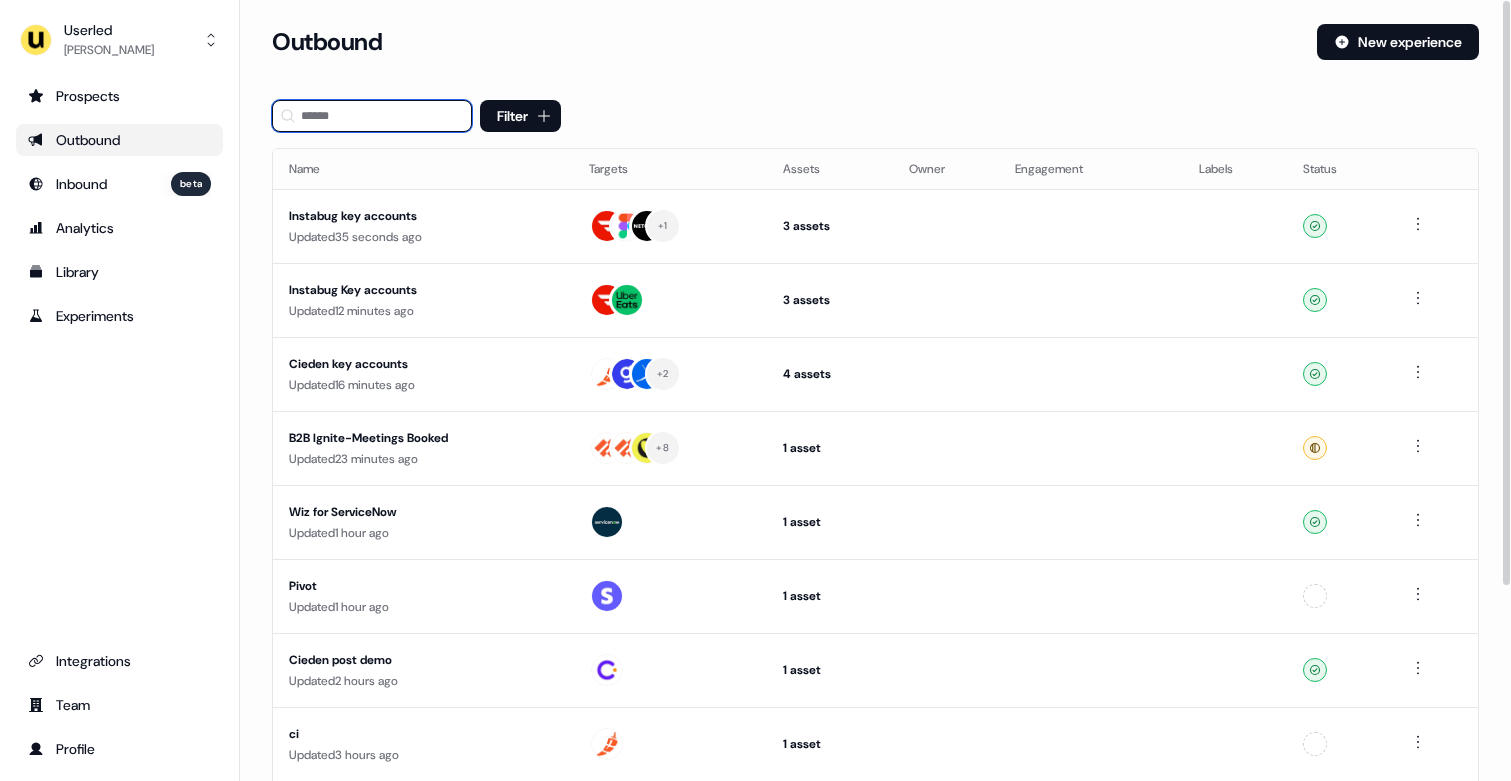 click at bounding box center [372, 116] 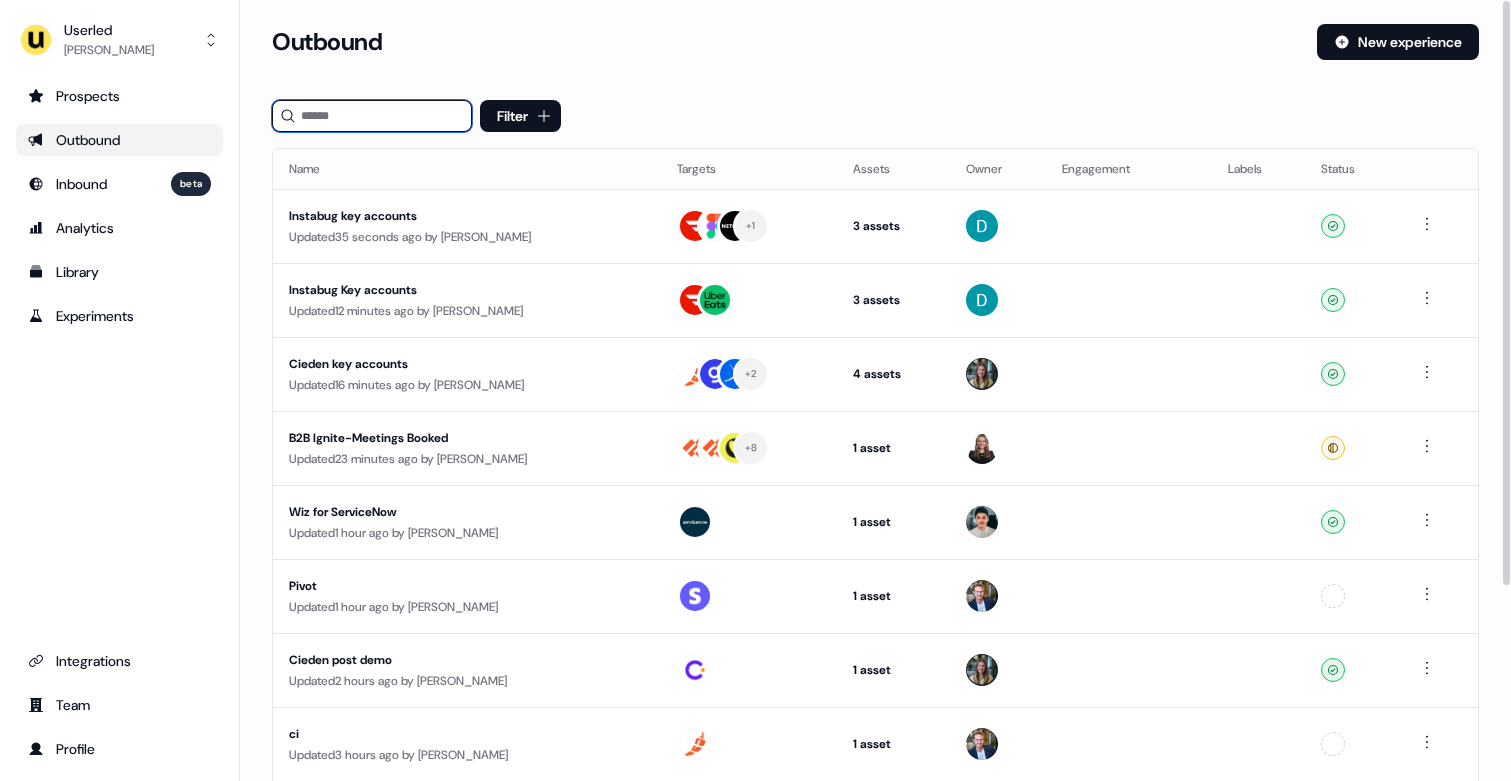 type on "**********" 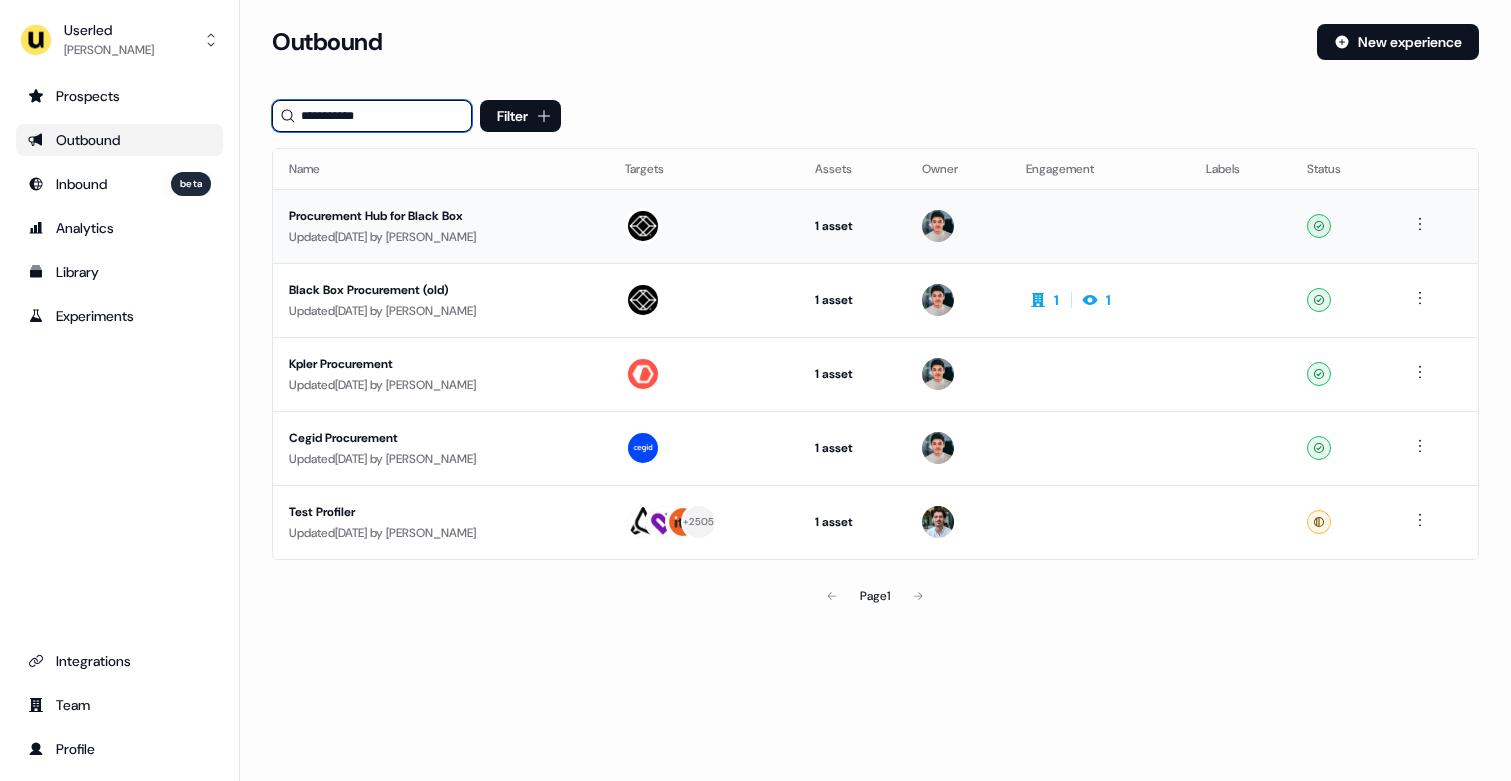 type 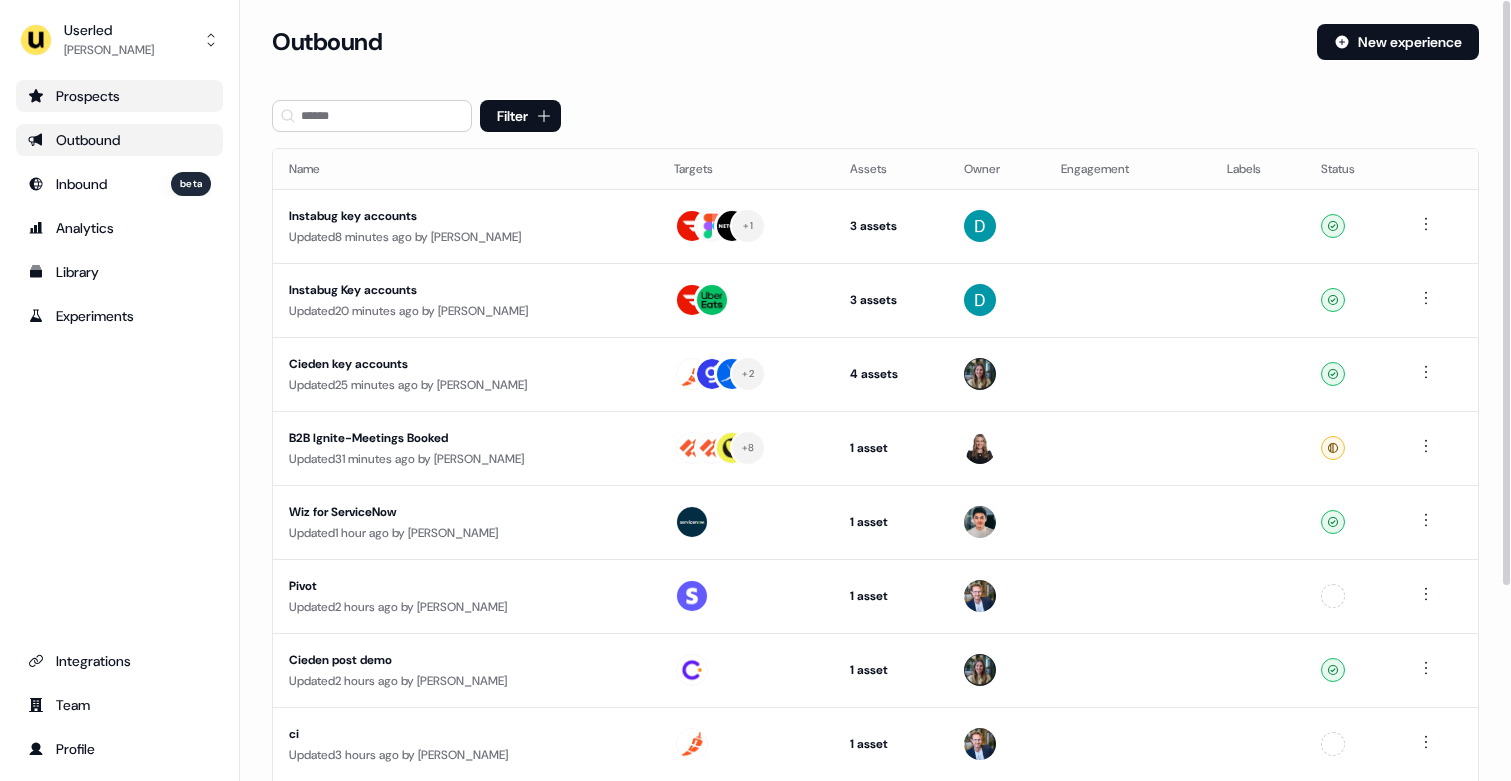 click on "Prospects" at bounding box center [119, 96] 